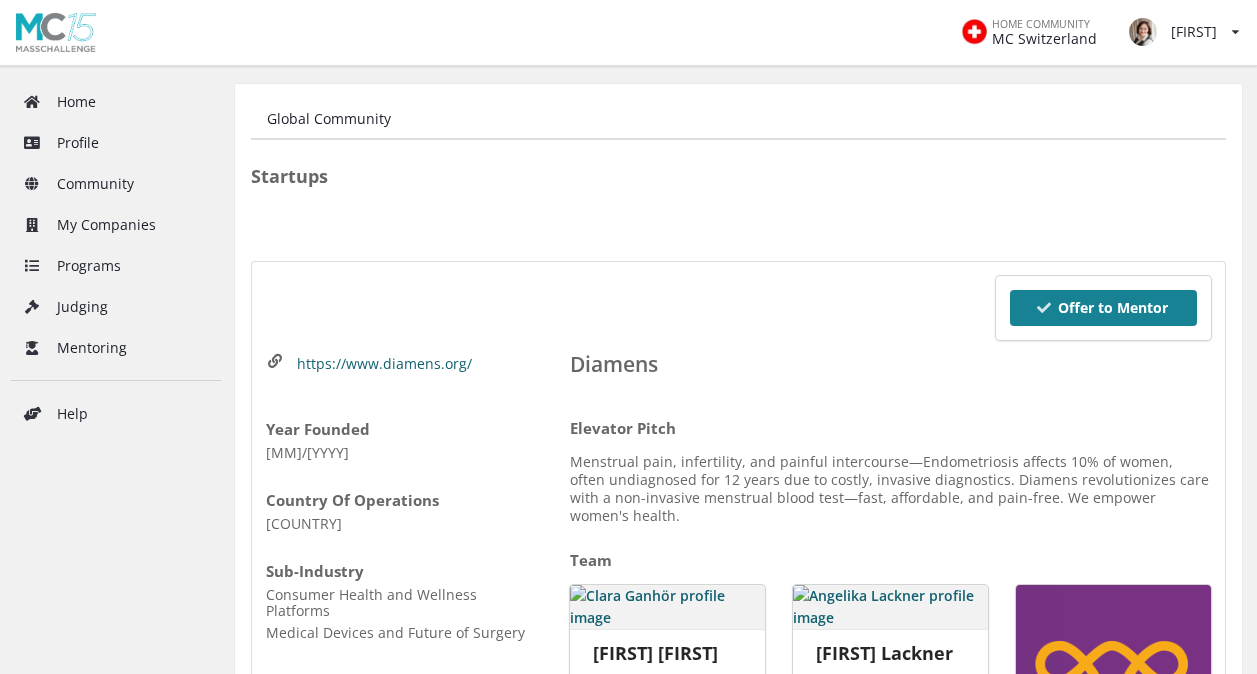 scroll, scrollTop: 172, scrollLeft: 0, axis: vertical 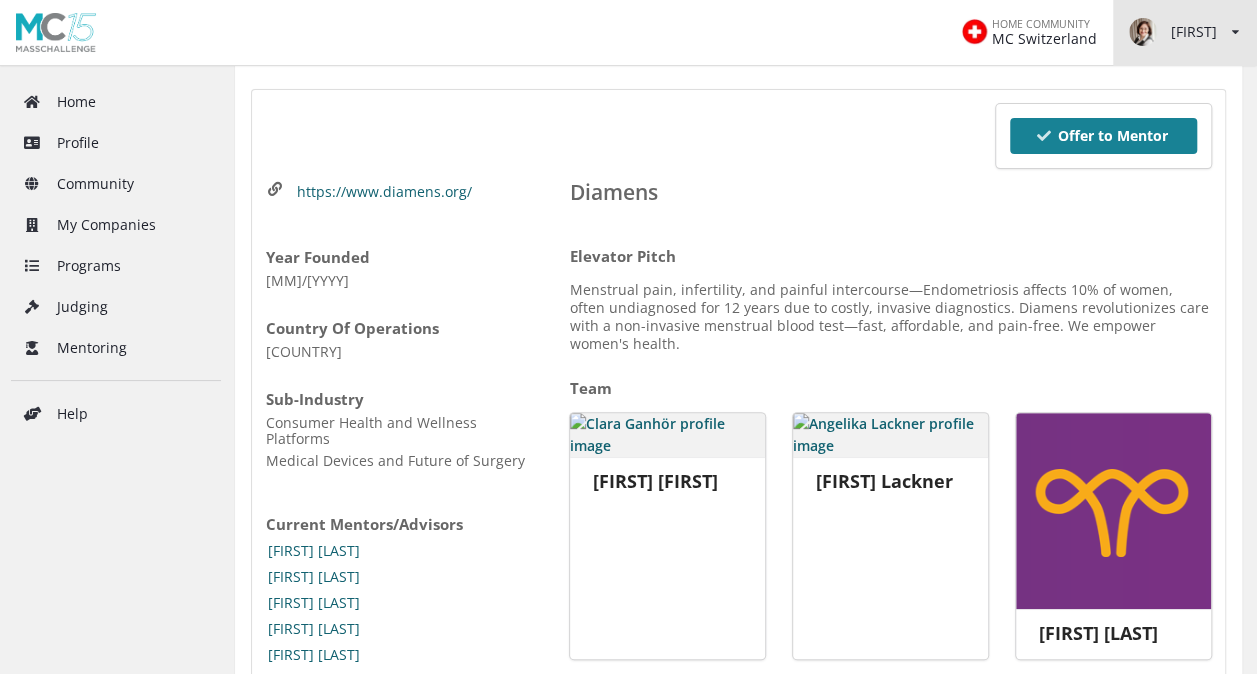 click on "Renata" at bounding box center [1173, 32] 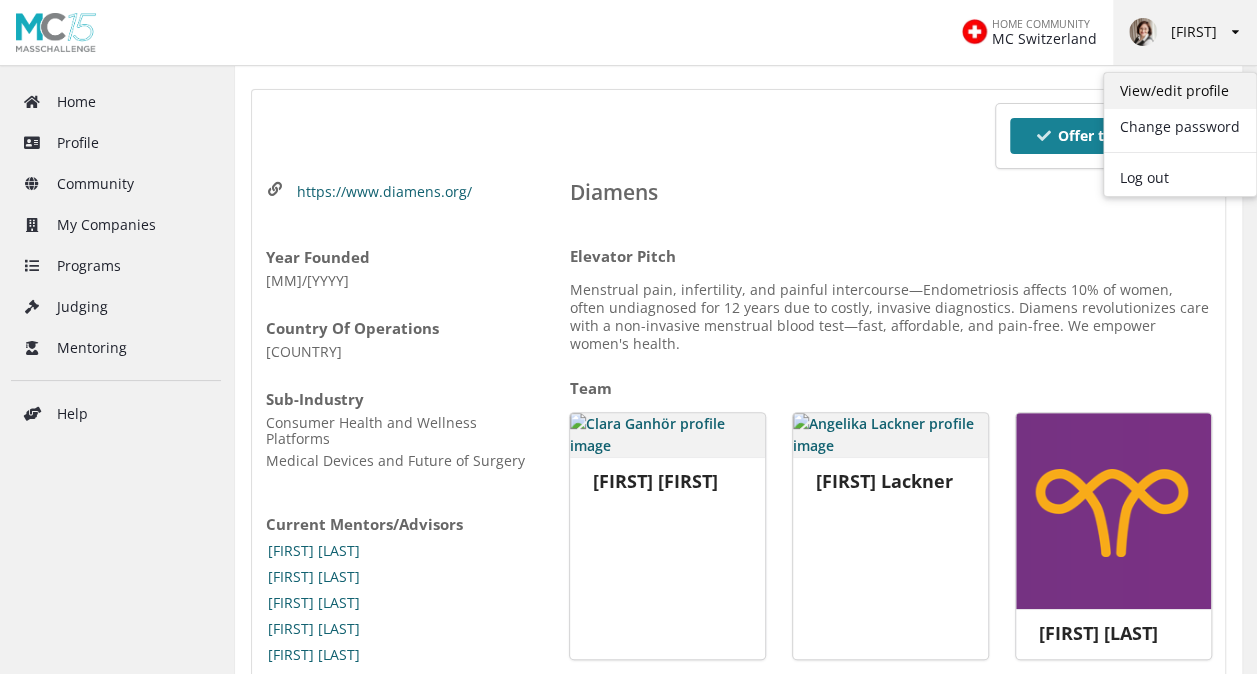 click on "View/edit profile" at bounding box center [1180, 91] 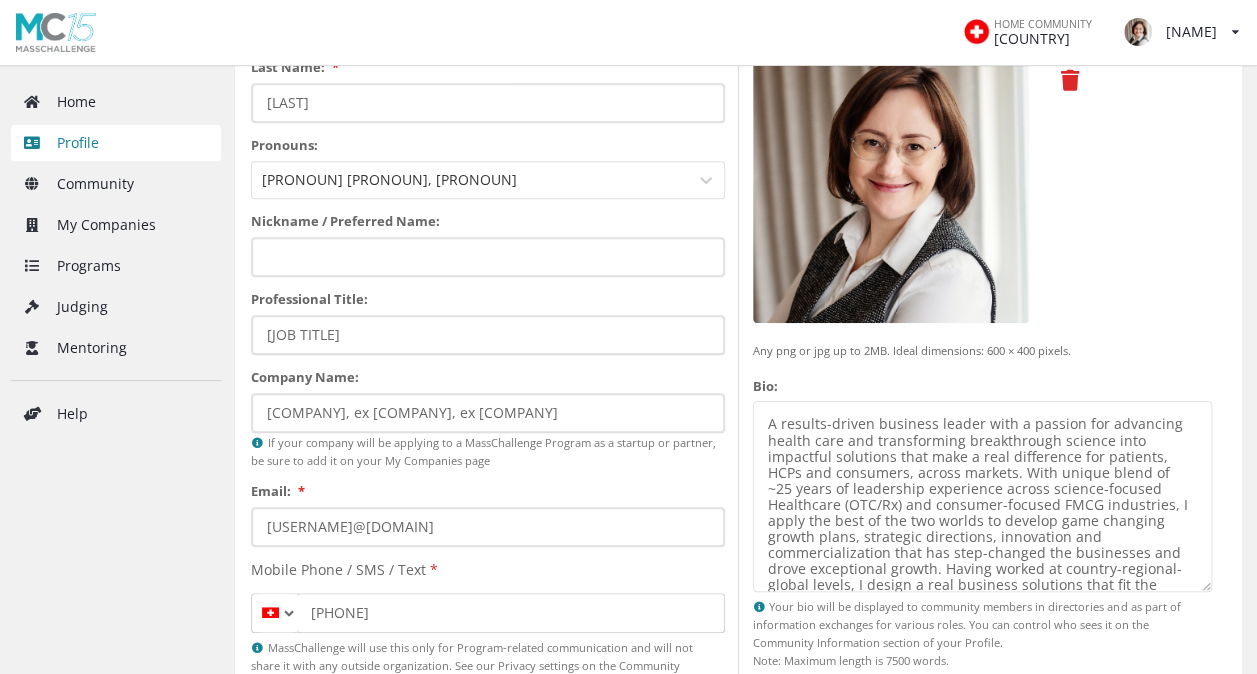 scroll, scrollTop: 435, scrollLeft: 0, axis: vertical 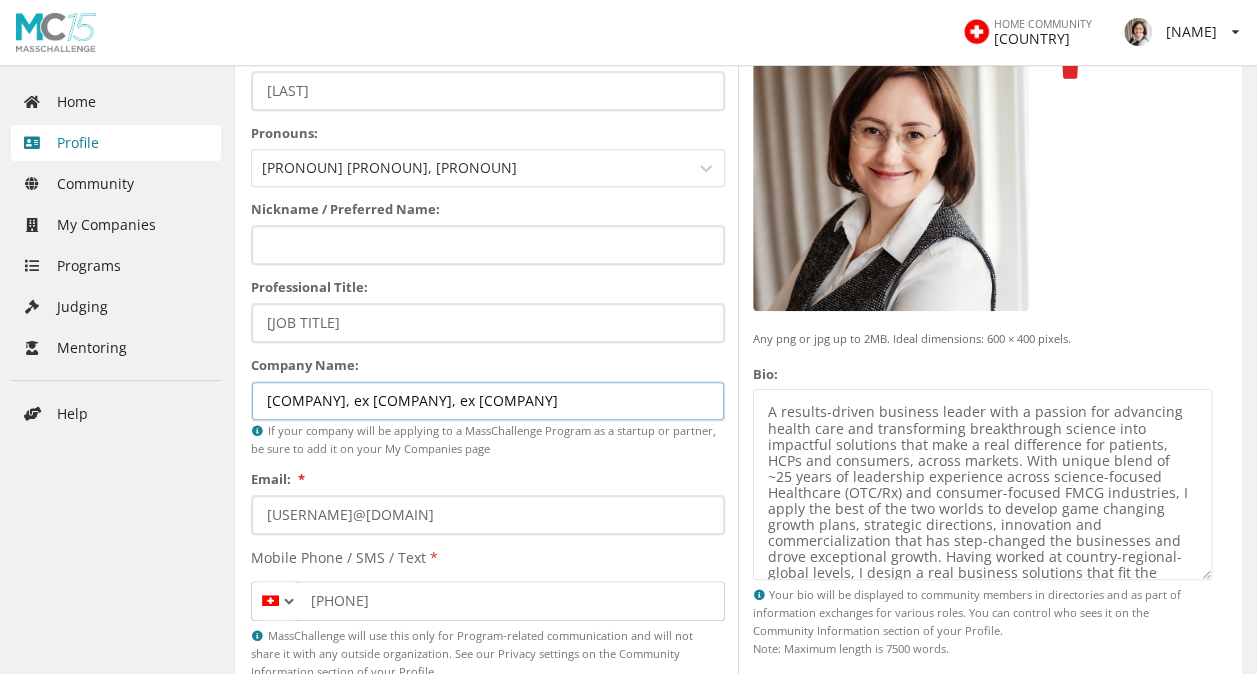 click on "[COMPANY], ex [COMPANY], ex [COMPANY]" at bounding box center (488, 401) 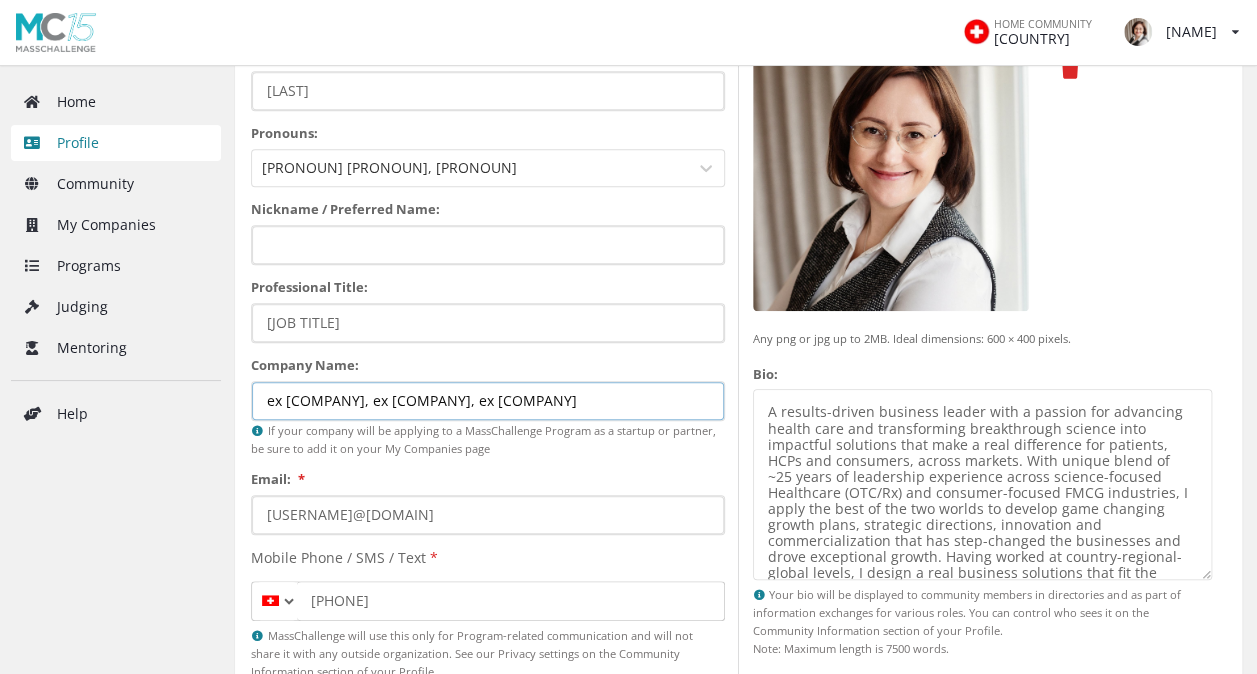 click on "ex [COMPANY], ex [COMPANY], ex [COMPANY]" at bounding box center [488, 401] 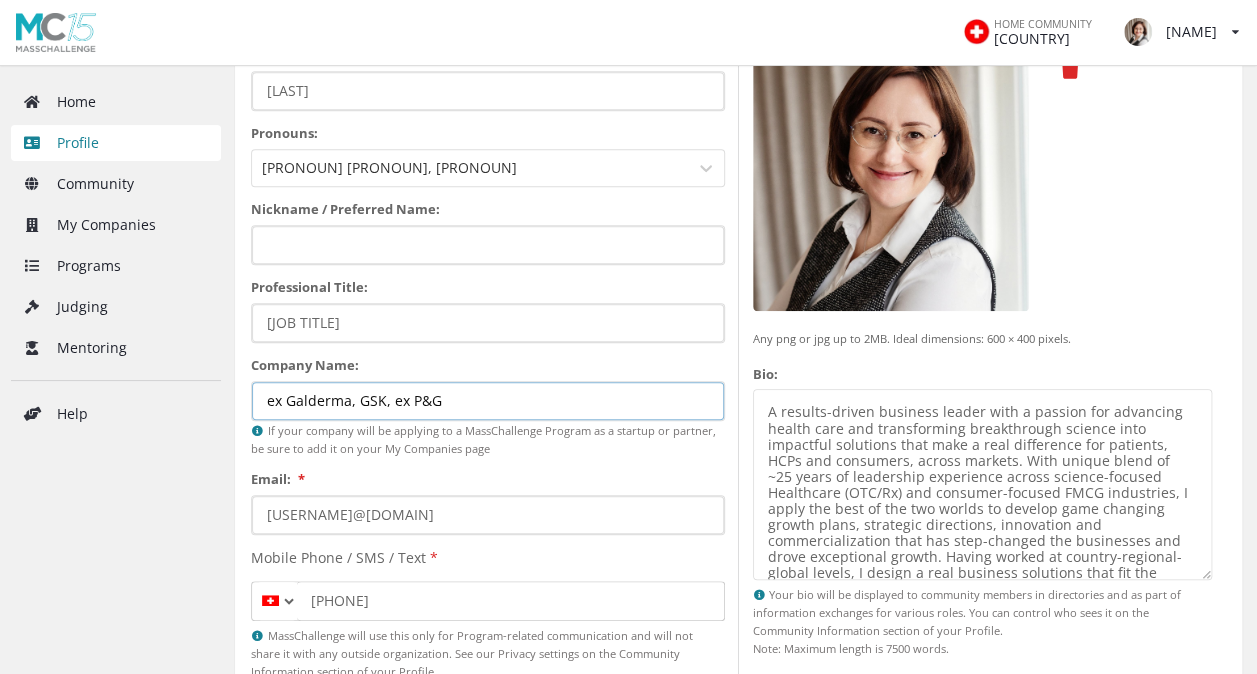 click on "ex Galderma, GSK, ex P&G" at bounding box center [488, 401] 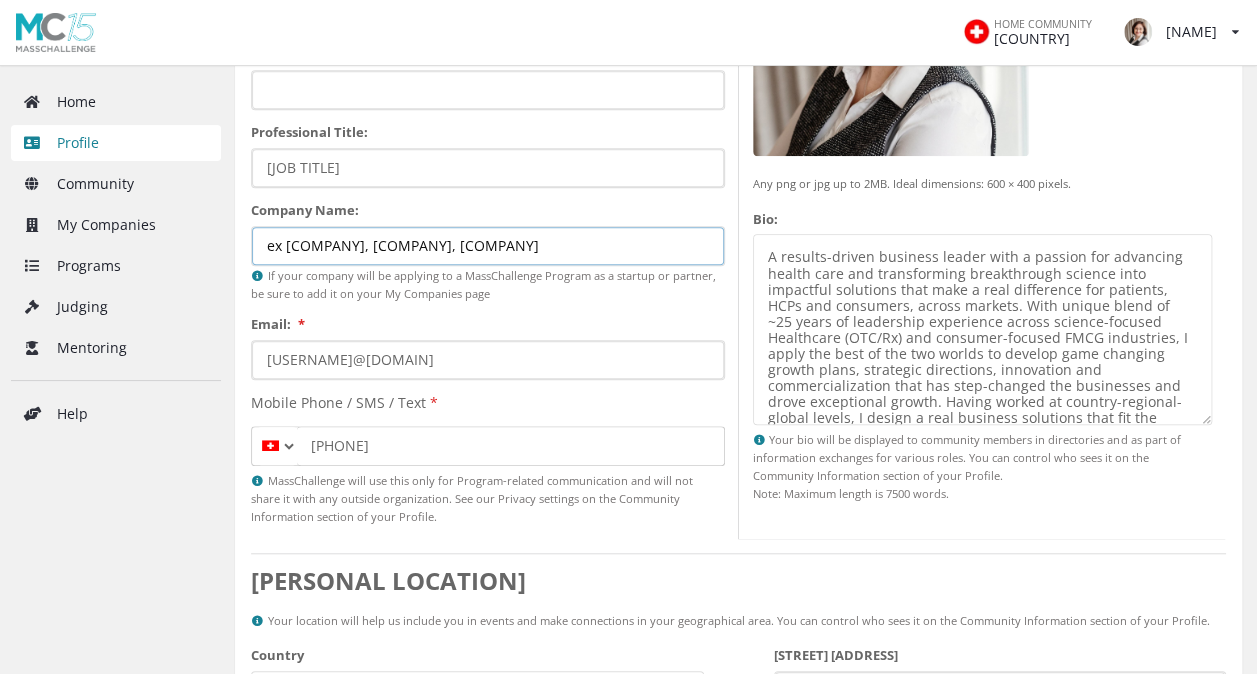 scroll, scrollTop: 589, scrollLeft: 0, axis: vertical 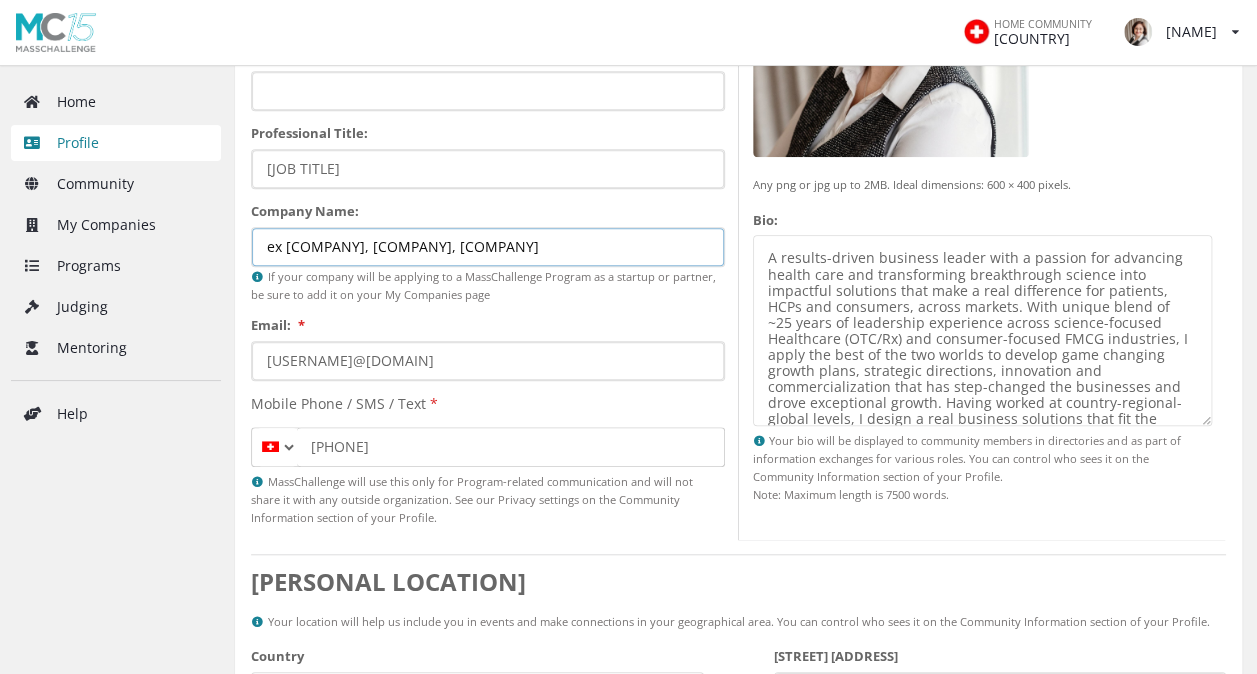 type on "ex [COMPANY], [COMPANY], [COMPANY]" 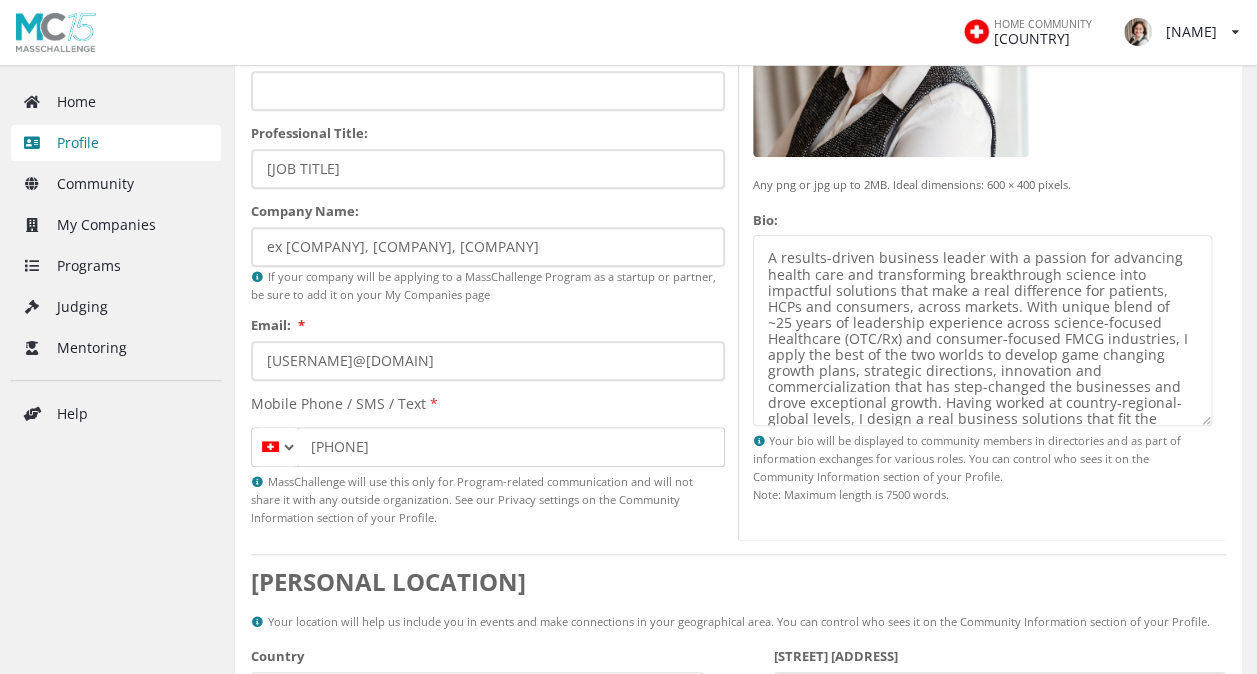click on "Bio:" at bounding box center (983, 330) 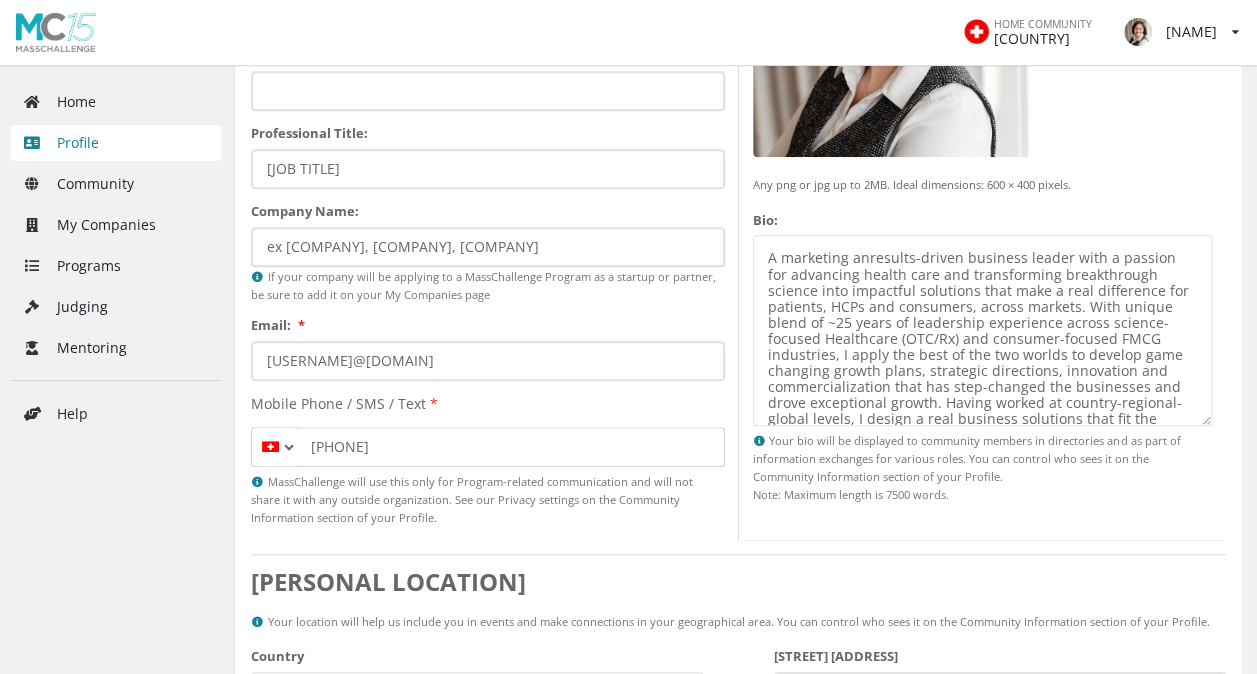 click on "Bio:" at bounding box center (983, 330) 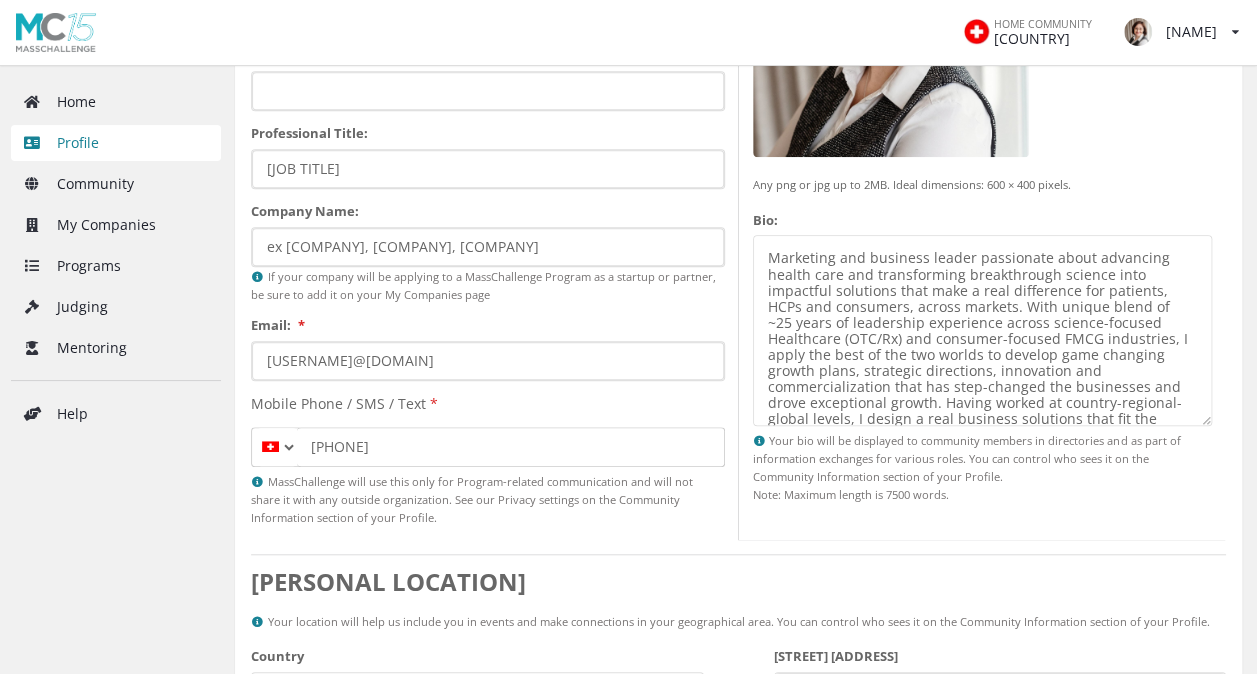 drag, startPoint x: 919, startPoint y: 305, endPoint x: 1008, endPoint y: 306, distance: 89.005615 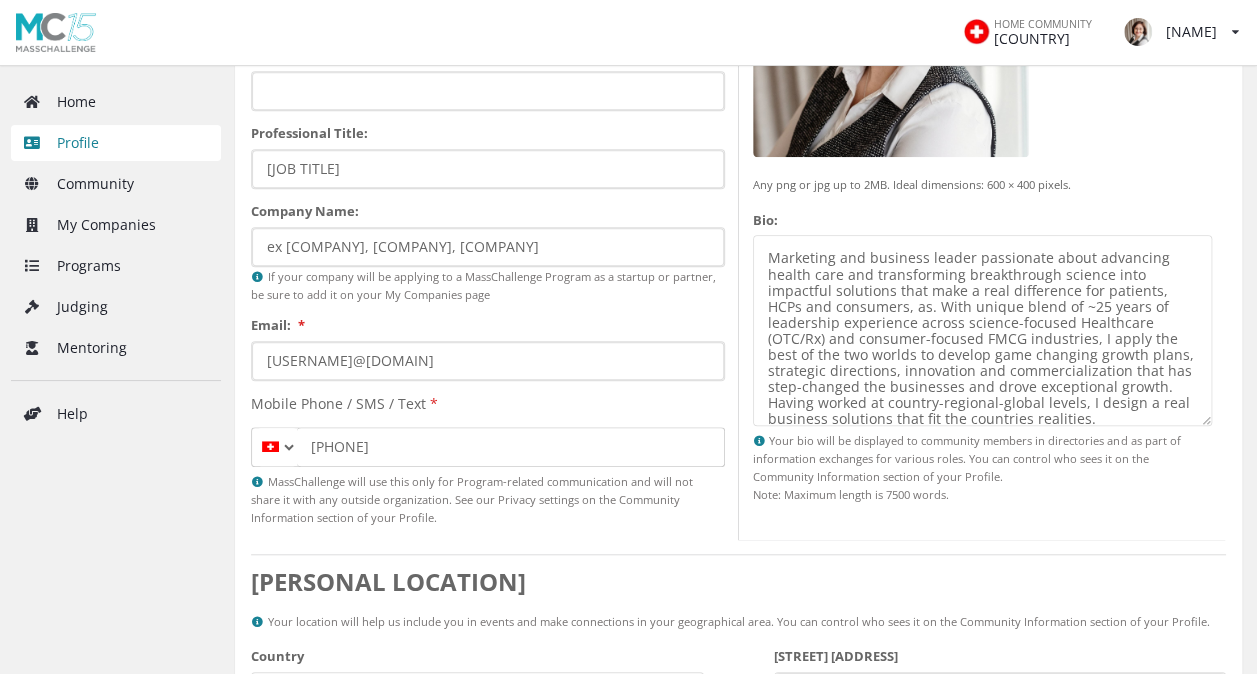 click on "Bio:" at bounding box center [983, 330] 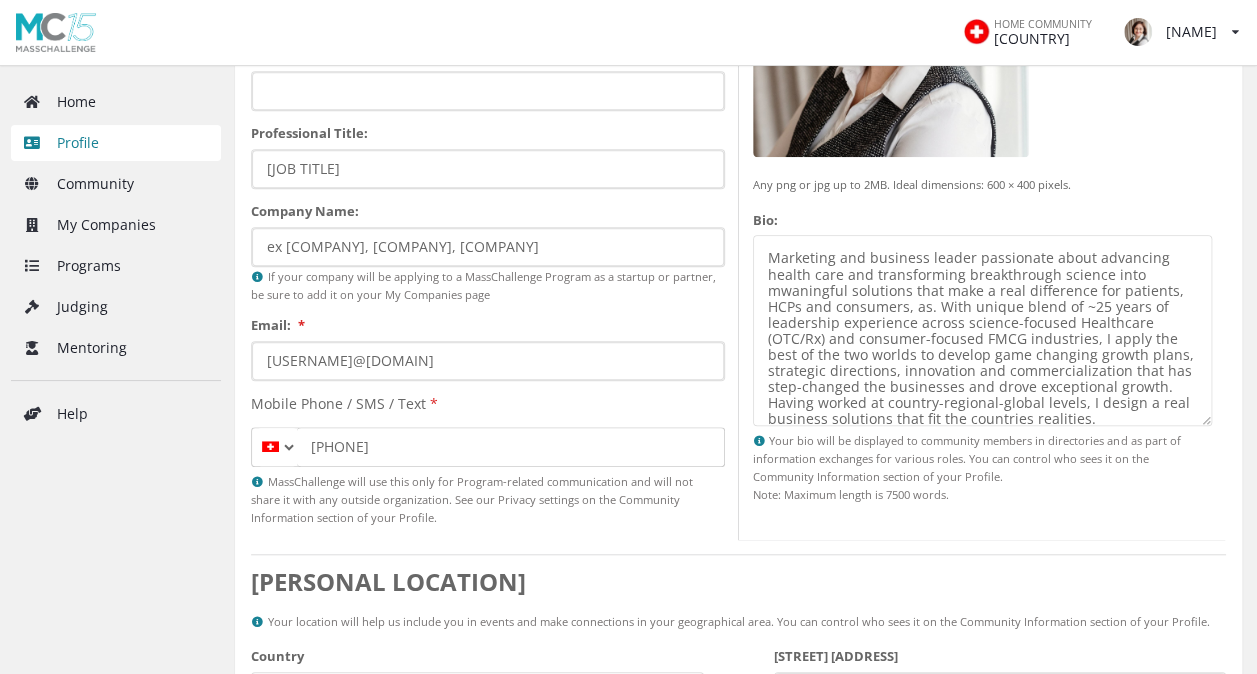 click on "Bio:" at bounding box center (983, 330) 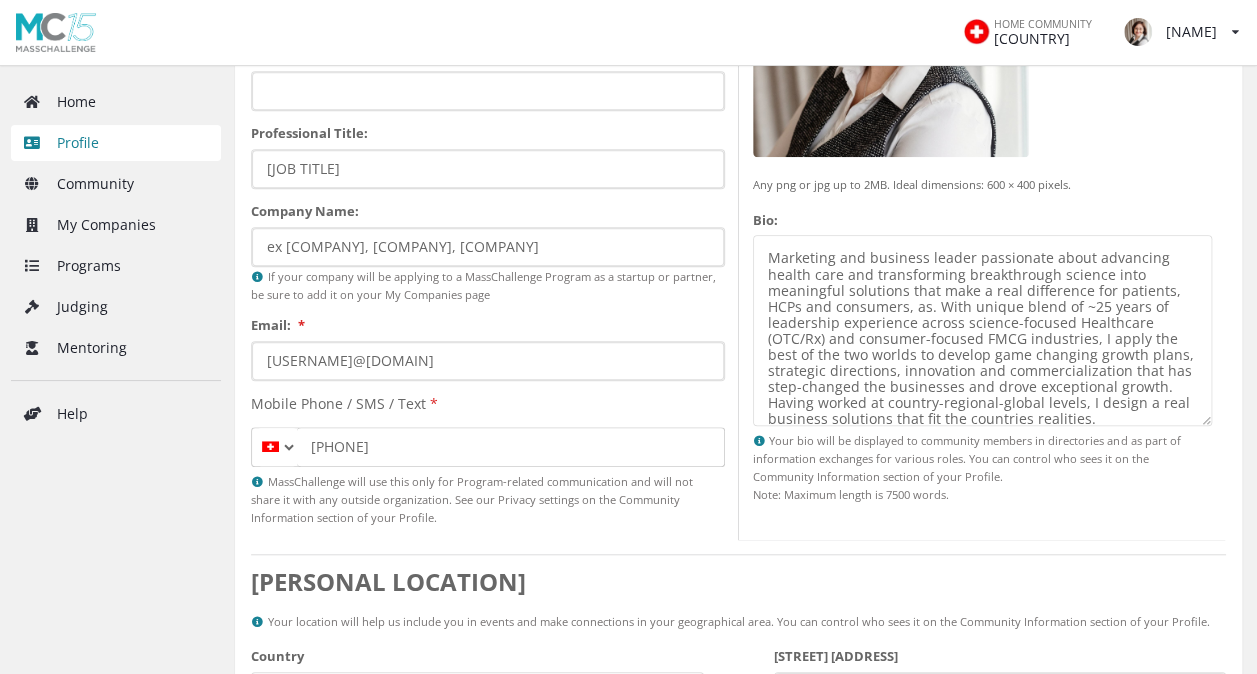 click on "Bio:" at bounding box center [983, 330] 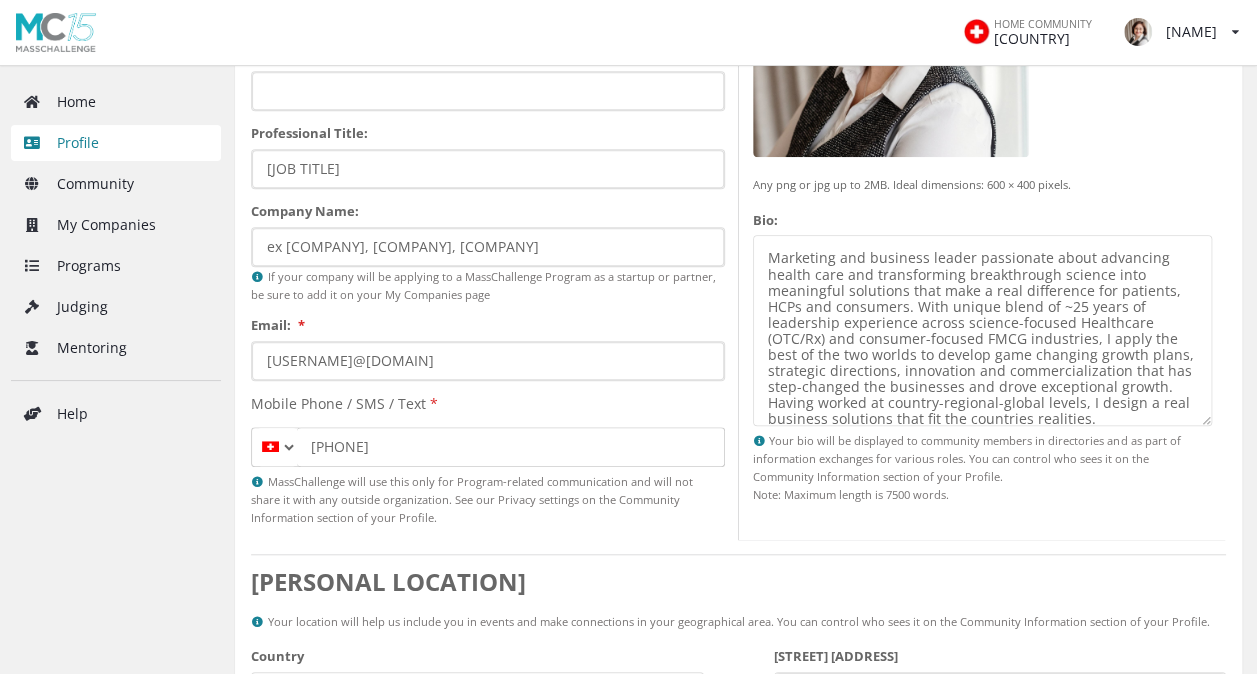 click on "Bio:" at bounding box center (983, 330) 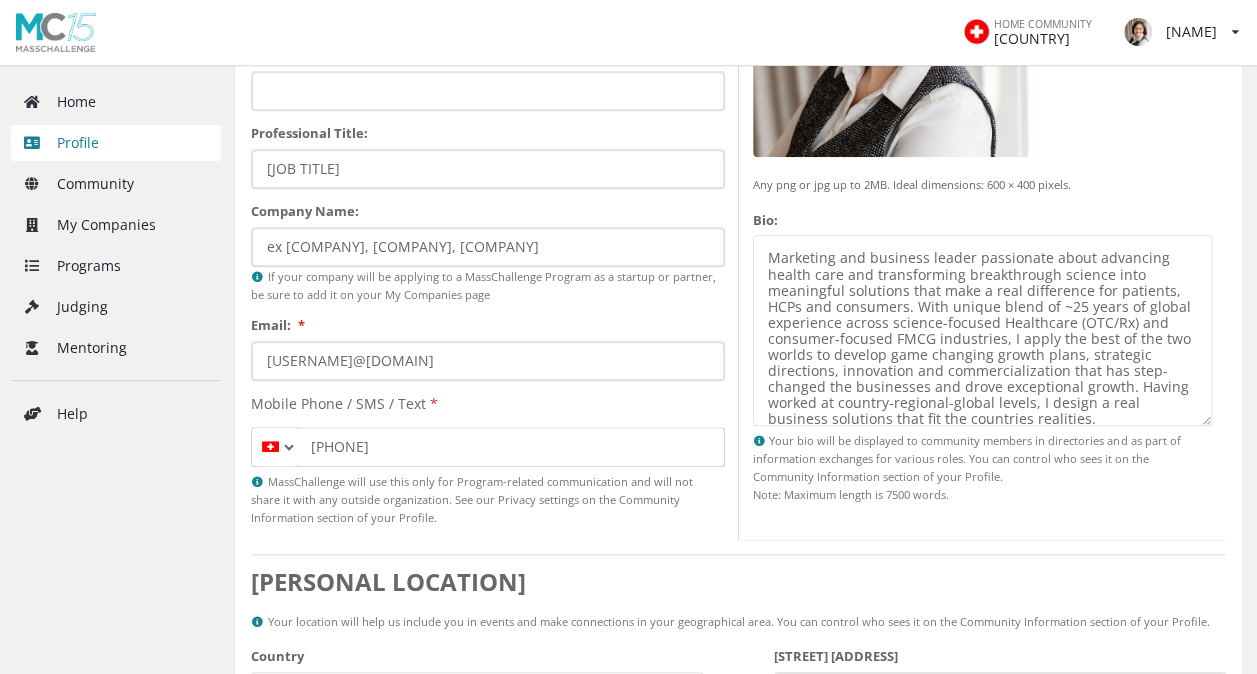 click on "Bio:" at bounding box center [983, 330] 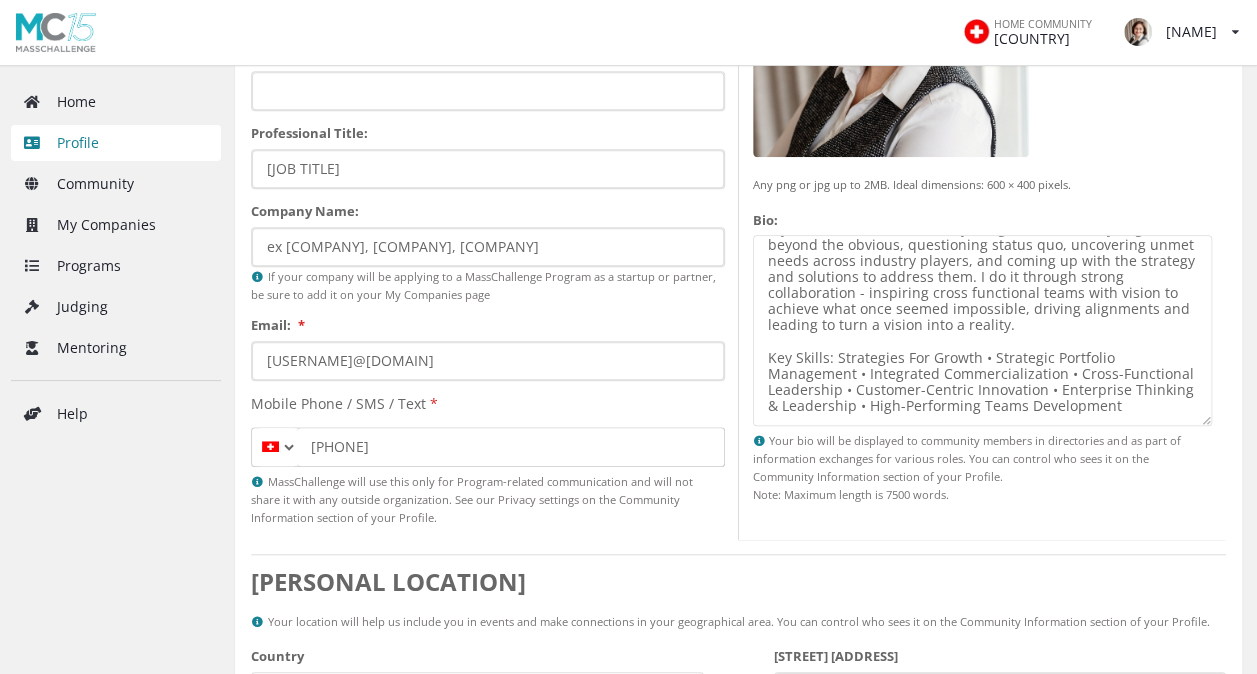 scroll, scrollTop: 289, scrollLeft: 0, axis: vertical 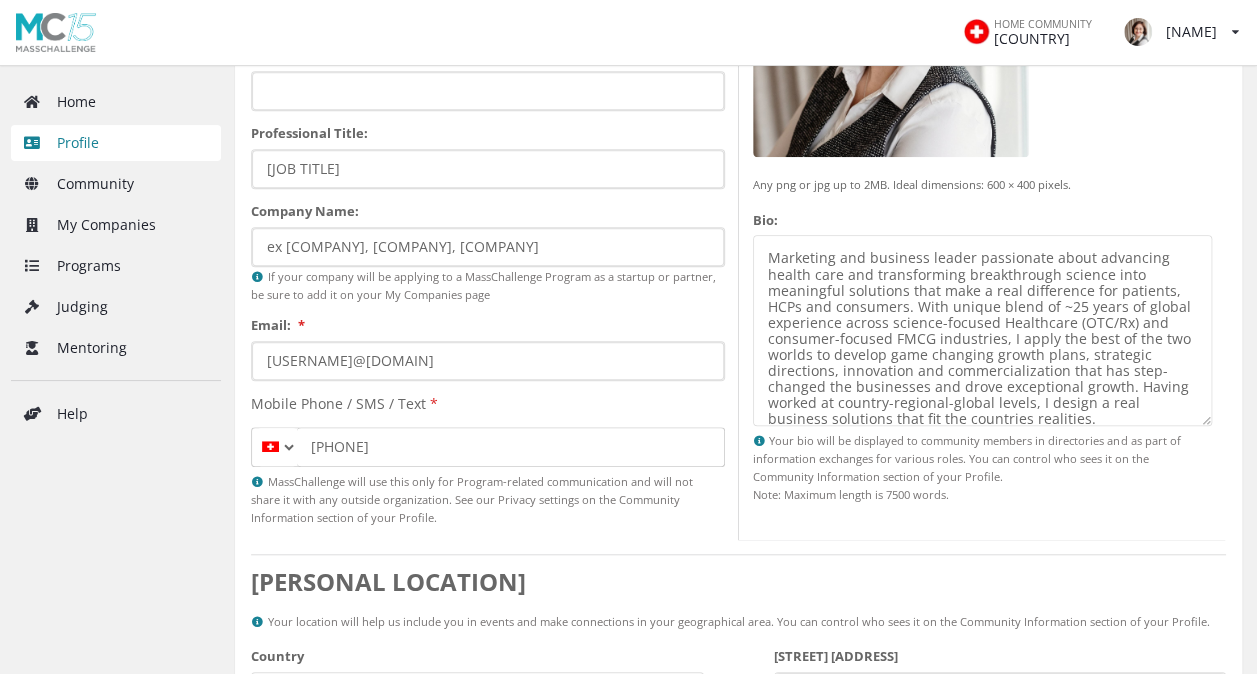 drag, startPoint x: 1130, startPoint y: 406, endPoint x: 1128, endPoint y: 390, distance: 16.124516 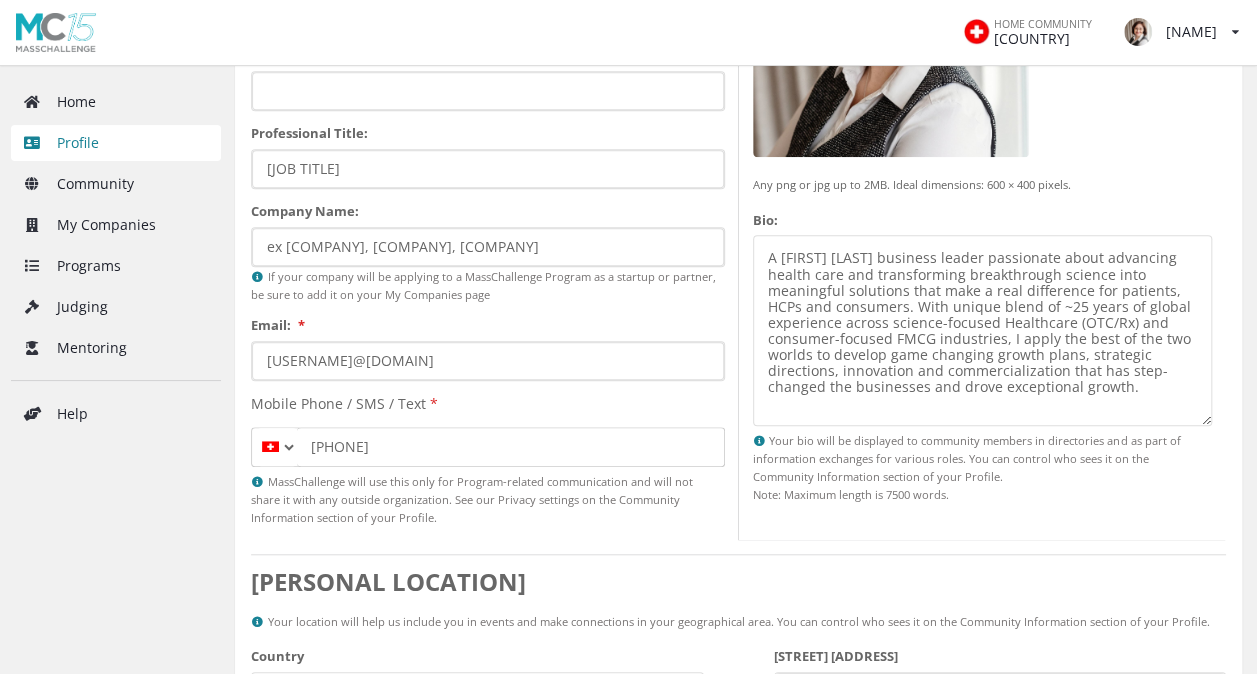 drag, startPoint x: 1120, startPoint y: 324, endPoint x: 1076, endPoint y: 322, distance: 44.04543 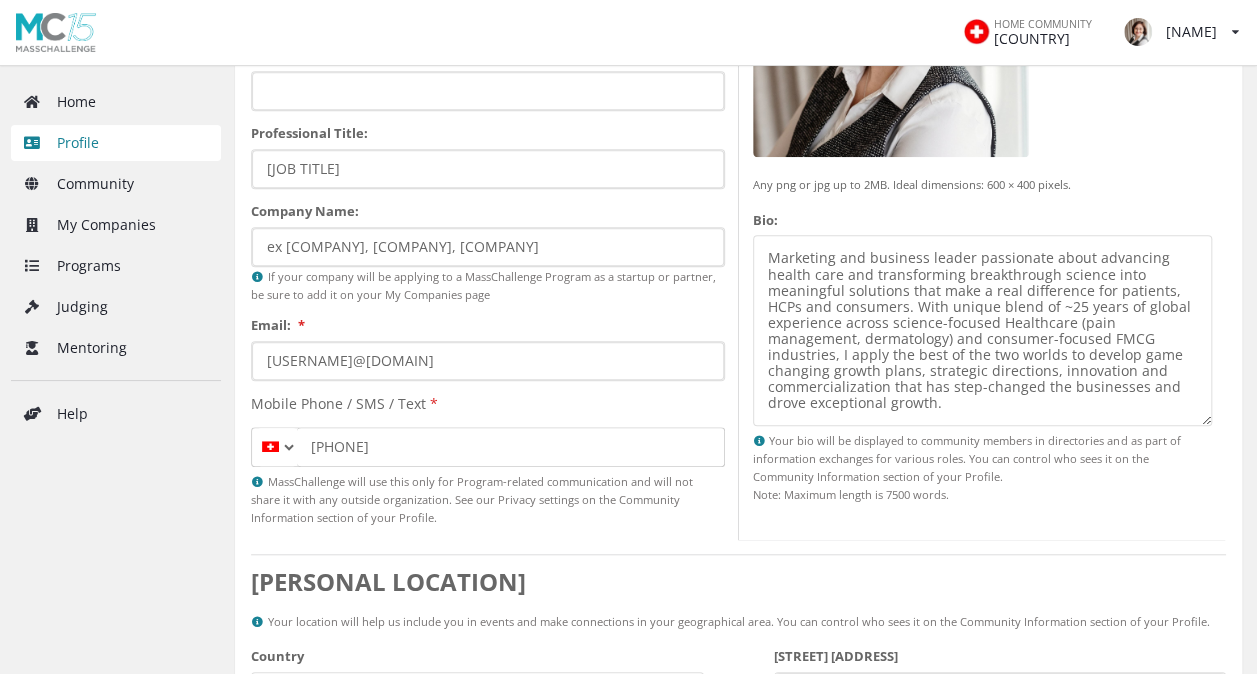 click on "Marketing and business leader passionate about advancing health care and transforming breakthrough science into meaningful solutions that make a real difference for patients, HCPs and consumers. With unique blend of ~25 years of global experience across science-focused Healthcare (pain management, dermatology) and consumer-focused FMCG industries, I apply the best of the two worlds to develop game changing growth plans, strategic directions, innovation and commercialization that has step-changed the businesses and drove exceptional growth." at bounding box center [983, 330] 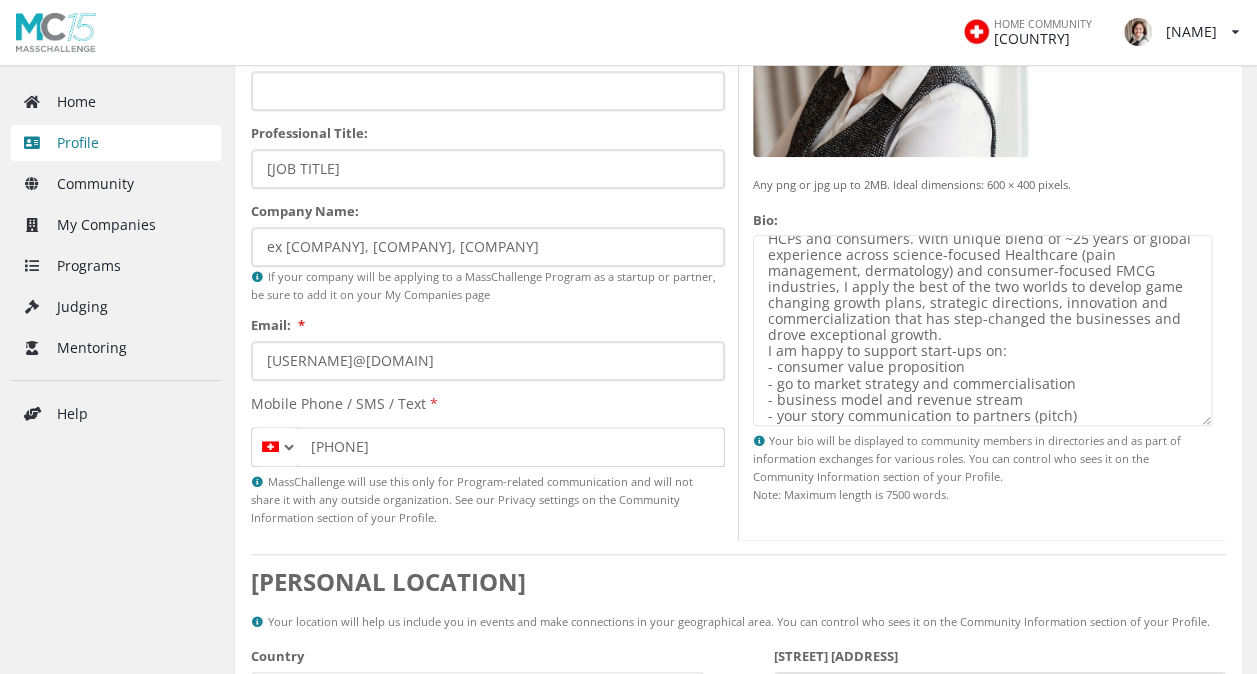 scroll, scrollTop: 80, scrollLeft: 0, axis: vertical 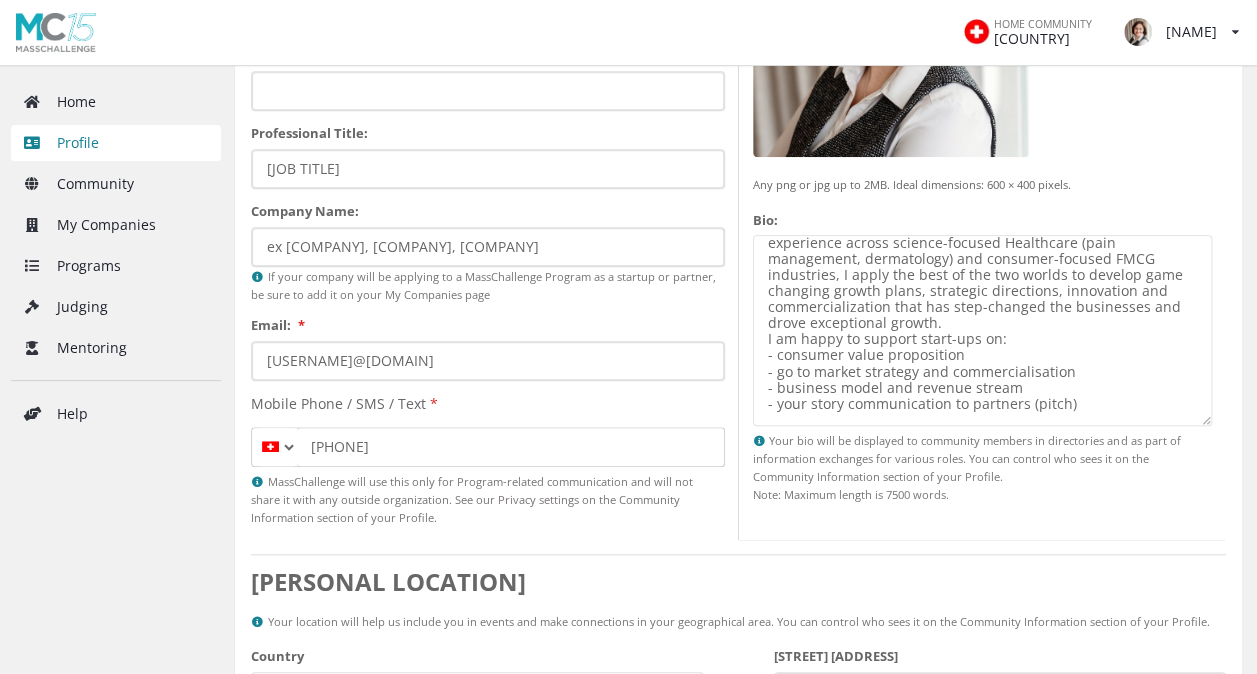click on "Marketing and business leader passionate about advancing health care and transforming breakthrough science into meaningful solutions that make a real difference for patients, HCPs and consumers. With unique blend of ~25 years of global experience across science-focused Healthcare (pain management, dermatology) and consumer-focused FMCG industries, I apply the best of the two worlds to develop game changing growth plans, strategic directions, innovation and commercialization that has step-changed the businesses and drove exceptional growth.
I am happy to support start-ups on:
- consumer value proposition
- go to market strategy and commercialisation
- business model and revenue stream
- your story communication to partners (pitch)" at bounding box center (983, 330) 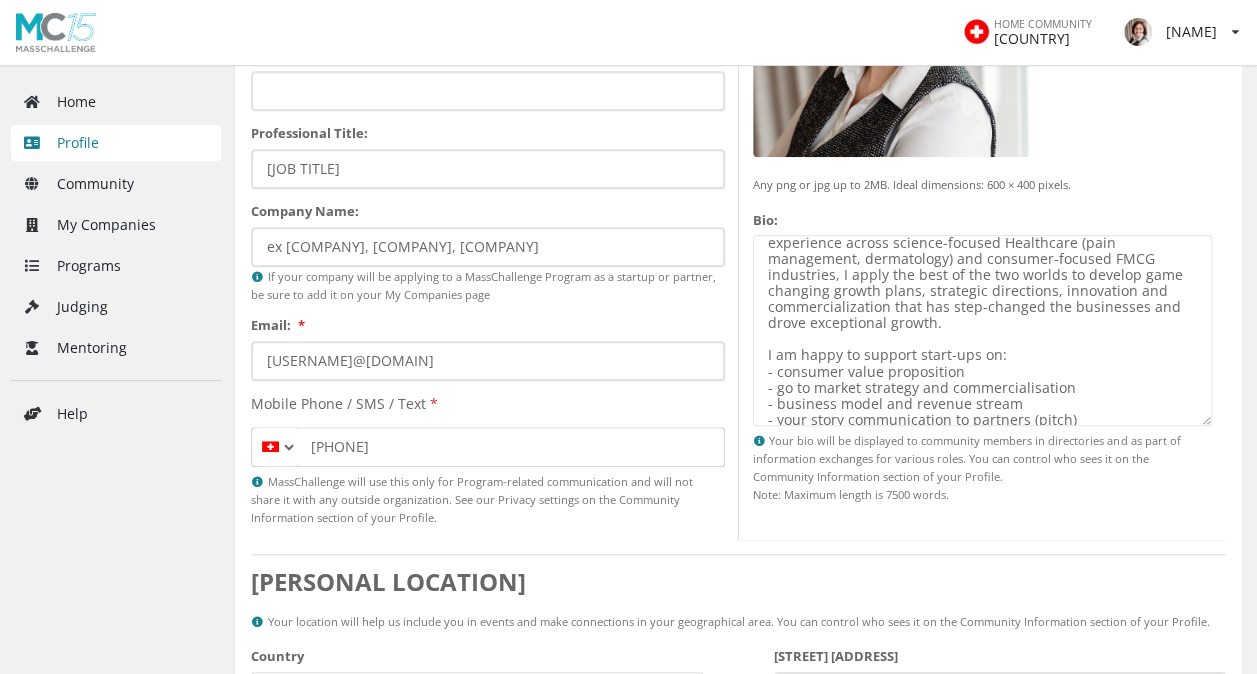 scroll, scrollTop: 96, scrollLeft: 0, axis: vertical 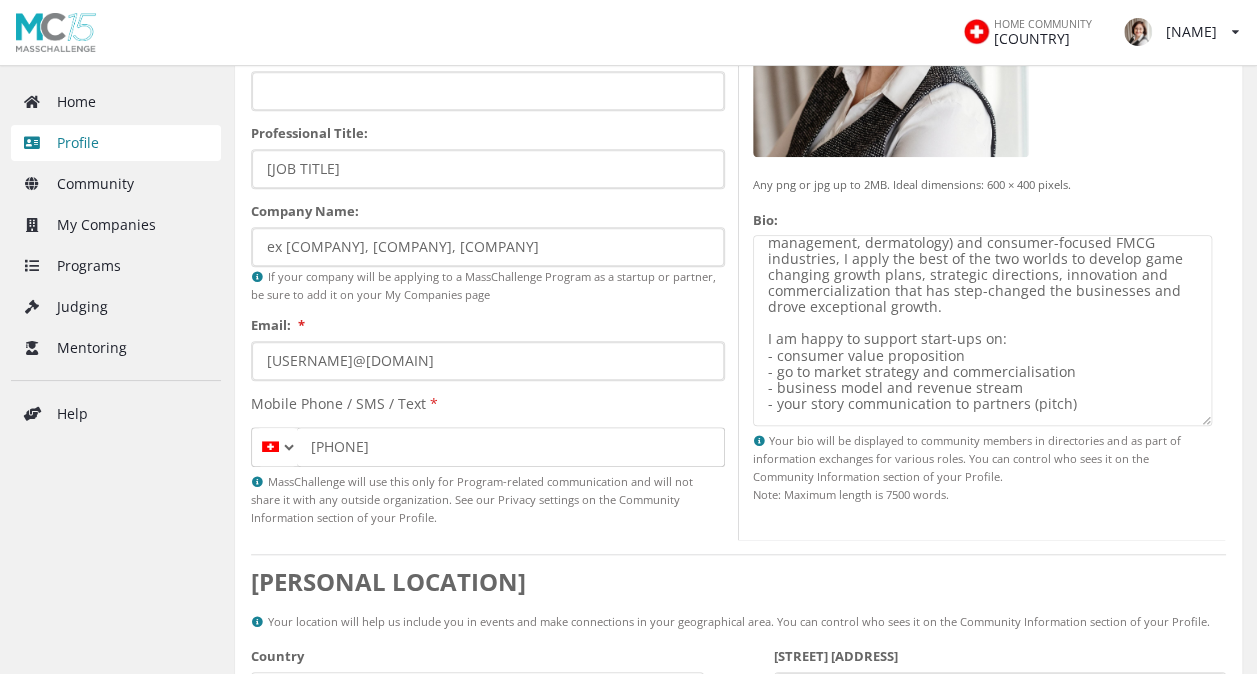 drag, startPoint x: 1068, startPoint y: 404, endPoint x: 751, endPoint y: 344, distance: 322.62827 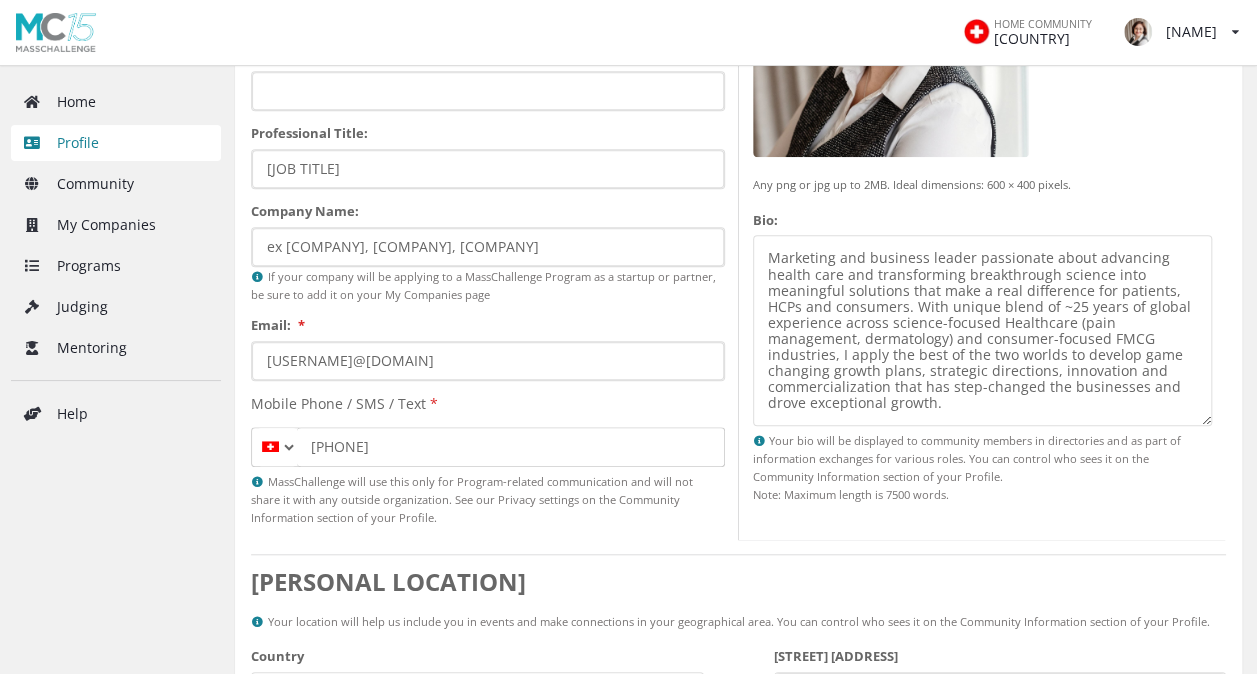 scroll, scrollTop: 0, scrollLeft: 0, axis: both 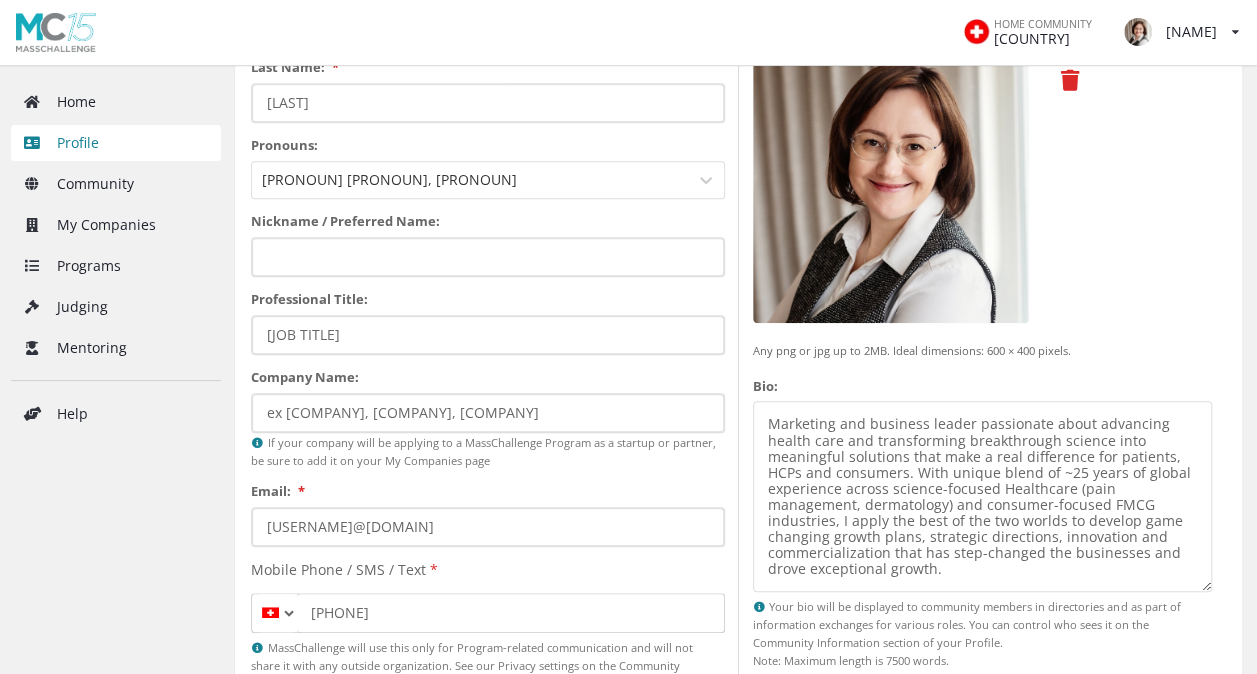 click on "Marketing and business leader passionate about advancing health care and transforming breakthrough science into meaningful solutions that make a real difference for patients, HCPs and consumers. With unique blend of ~25 years of global experience across science-focused Healthcare (pain management, dermatology) and consumer-focused FMCG industries, I apply the best of the two worlds to develop game changing growth plans, strategic directions, innovation and commercialization that has step-changed the businesses and drove exceptional growth." at bounding box center [983, 496] 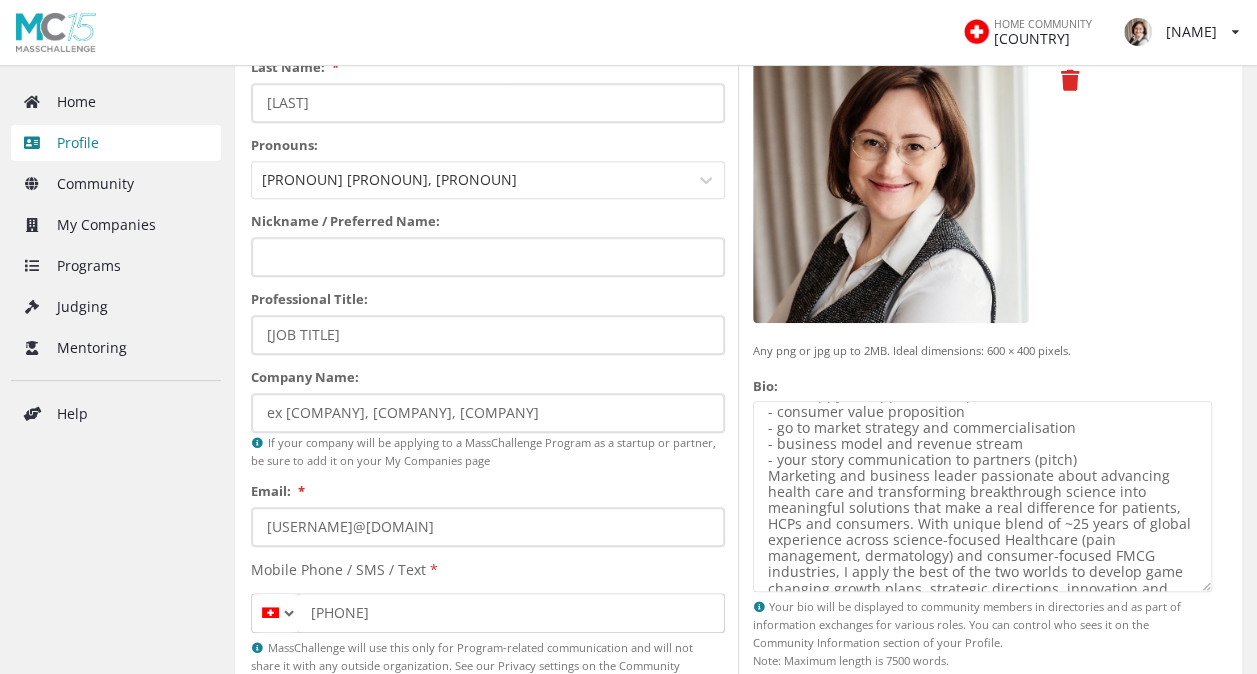 scroll, scrollTop: 30, scrollLeft: 0, axis: vertical 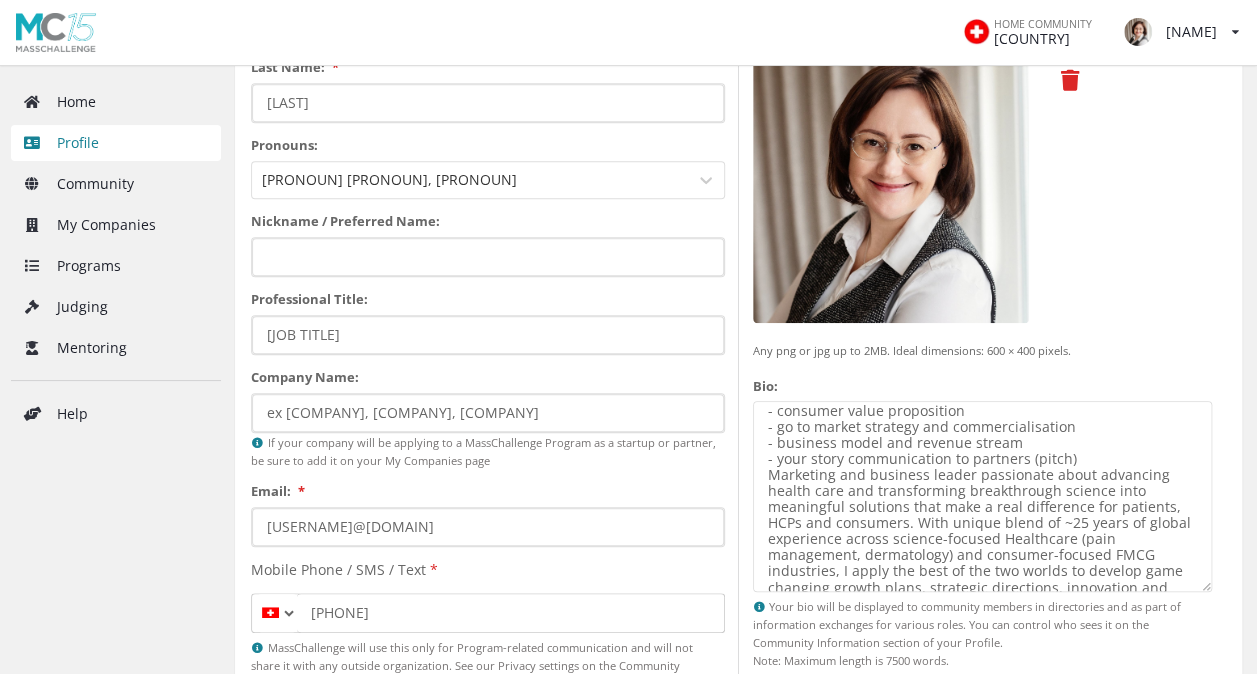 click on "I am happy to support start-ups on:
- consumer value proposition
- go to market strategy and commercialisation
- business model and revenue stream
- your story communication to partners (pitch)
Marketing and business leader passionate about advancing health care and transforming breakthrough science into meaningful solutions that make a real difference for patients, HCPs and consumers. With unique blend of ~25 years of global experience across science-focused Healthcare (pain management, dermatology) and consumer-focused FMCG industries, I apply the best of the two worlds to develop game changing growth plans, strategic directions, innovation and commercialization that has step-changed the businesses and drove exceptional growth." at bounding box center [983, 496] 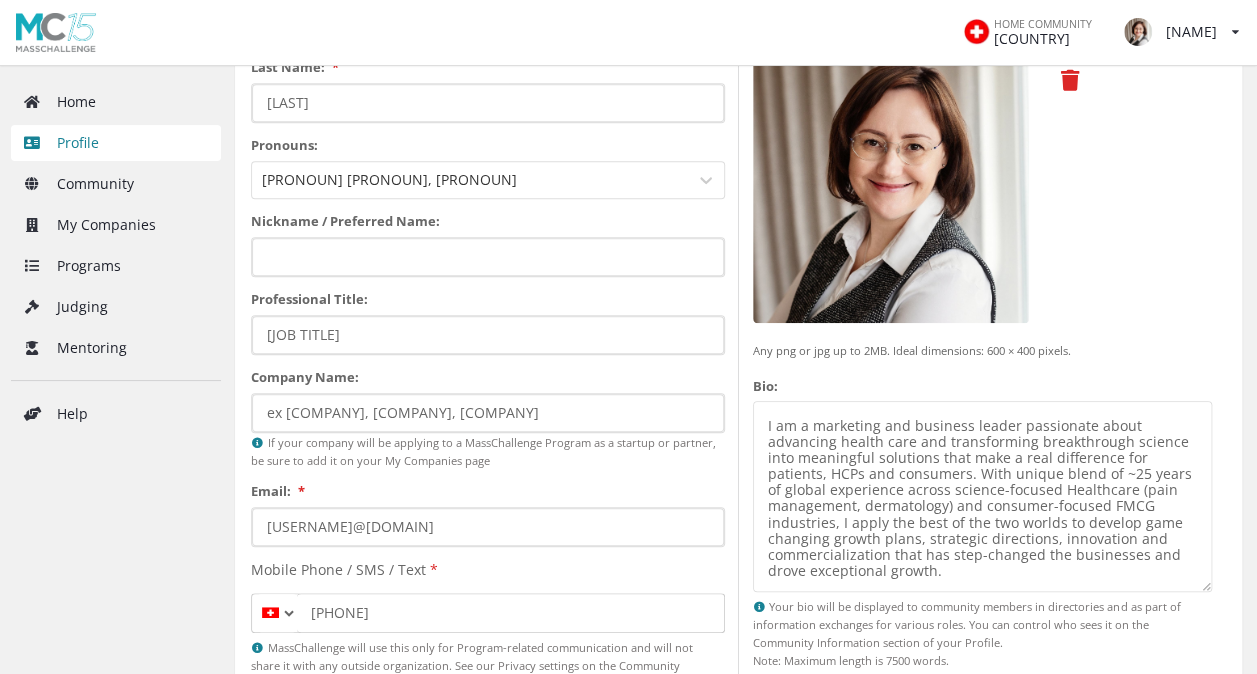 scroll, scrollTop: 96, scrollLeft: 0, axis: vertical 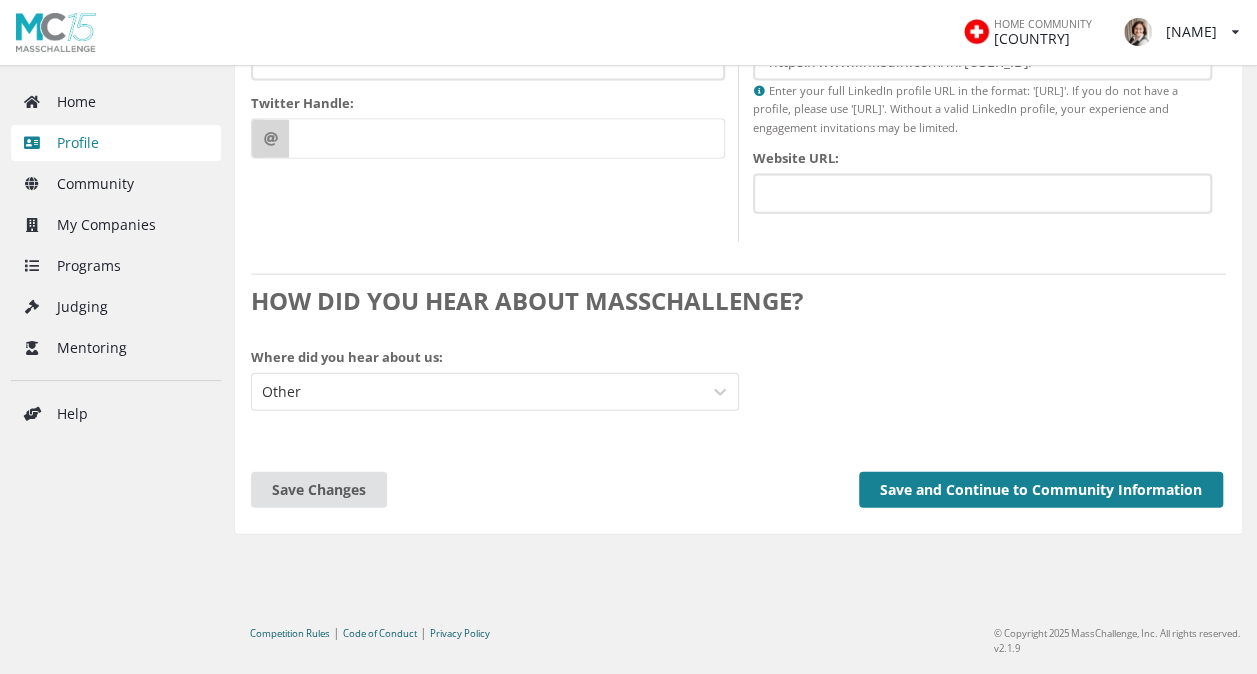 type on "I am happy to support start-ups on:
- consumer value proposition
- go to market strategy and commercialisation
- business model and revenue stream
- your story communication to partners (pitch)
I am a marketing and business leader passionate about advancing health care and transforming breakthrough science into meaningful solutions that make a real difference for patients, HCPs and consumers. With unique blend of ~25 years of global experience across science-focused Healthcare (pain management, dermatology) and consumer-focused FMCG industries, I apply the best of the two worlds to develop game changing growth plans, strategic directions, innovation and commercialization that has step-changed the businesses and drove exceptional growth." 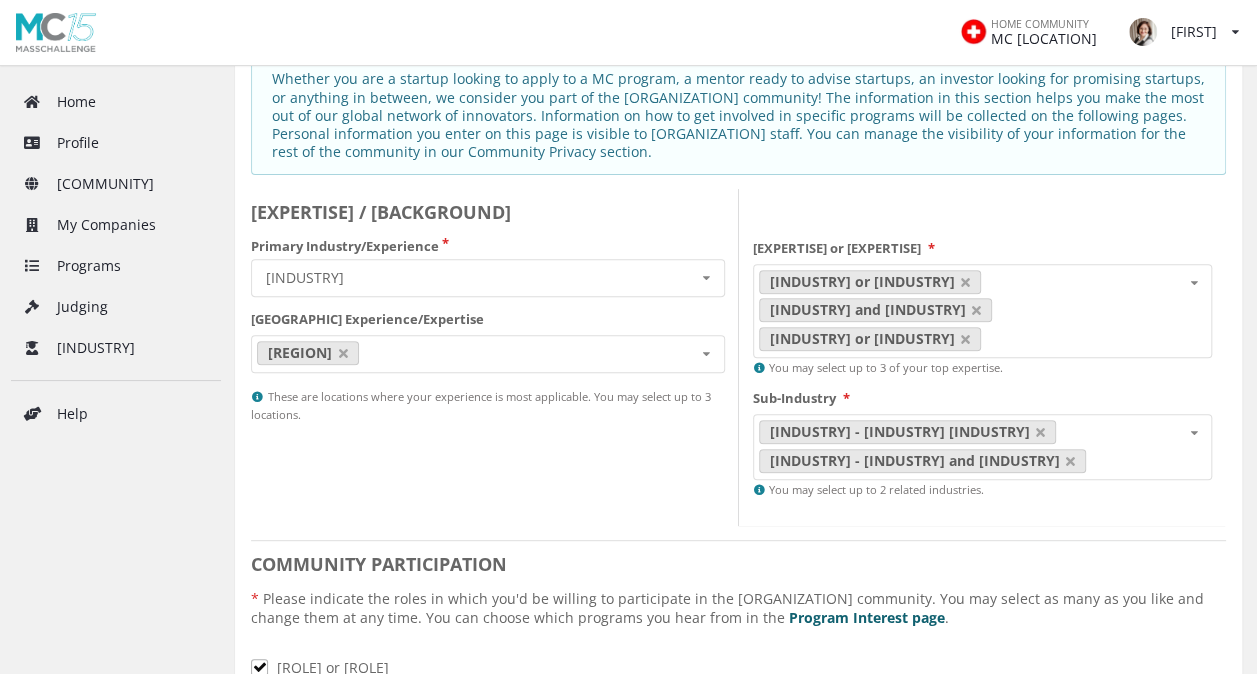 scroll, scrollTop: 212, scrollLeft: 0, axis: vertical 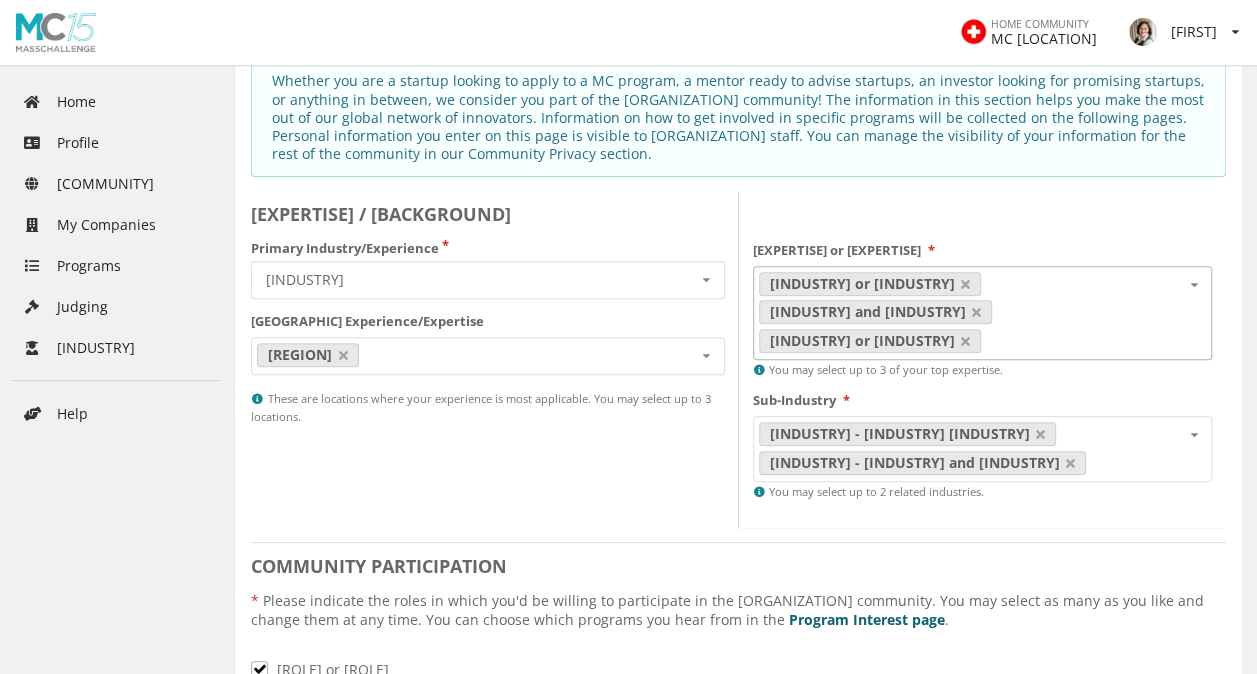 click at bounding box center (1193, 285) 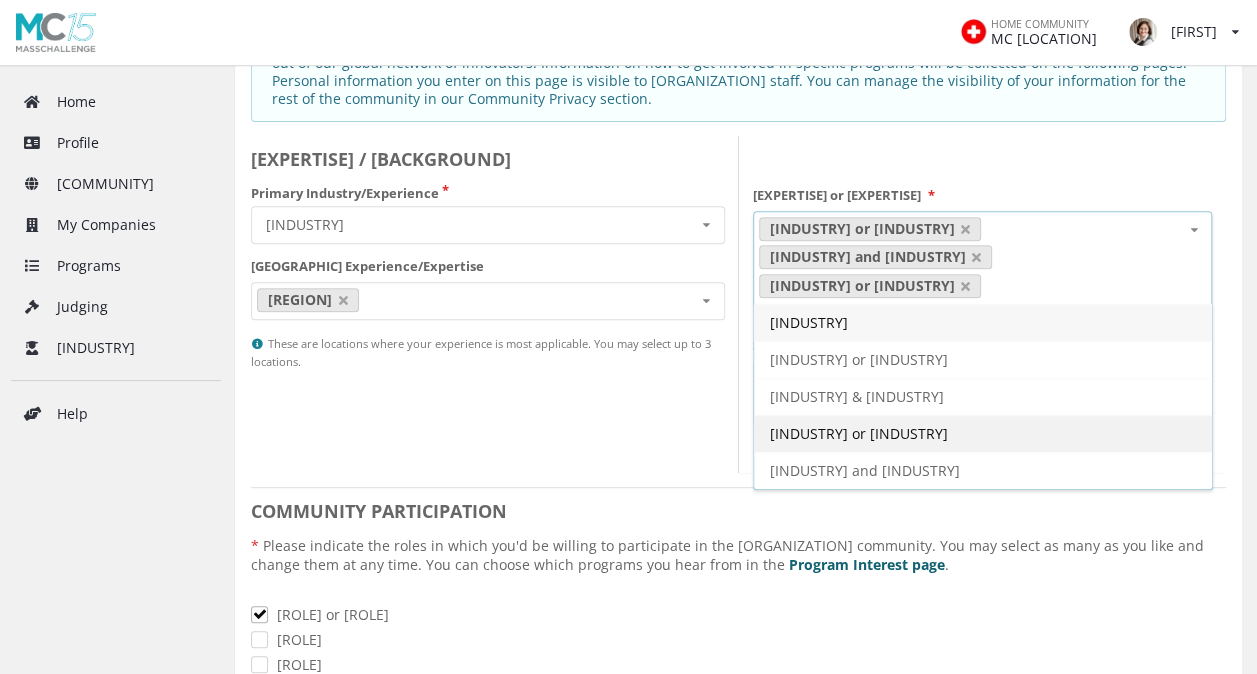 scroll, scrollTop: 268, scrollLeft: 0, axis: vertical 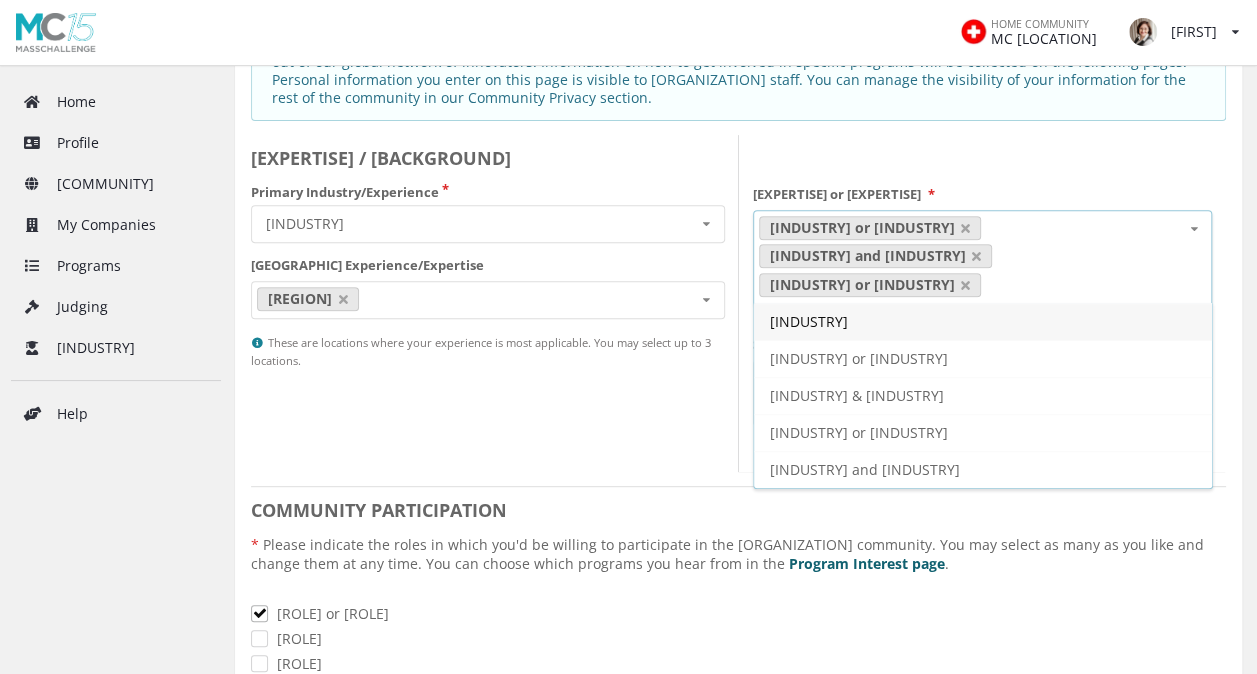 click on "[INDUSTRY] or [INDUSTRY] [INDUSTRY] and [INDUSTRY] [INDUSTRY] or [INDUSTRY] [INDUSTRY] or [INDUSTRY] [INDUSTRY] or [INDUSTRY] [INDUSTRY] & [INDUSTRY] [INDUSTRY] or [INDUSTRY] [INDUSTRY] and [INDUSTRY]" at bounding box center [983, 257] 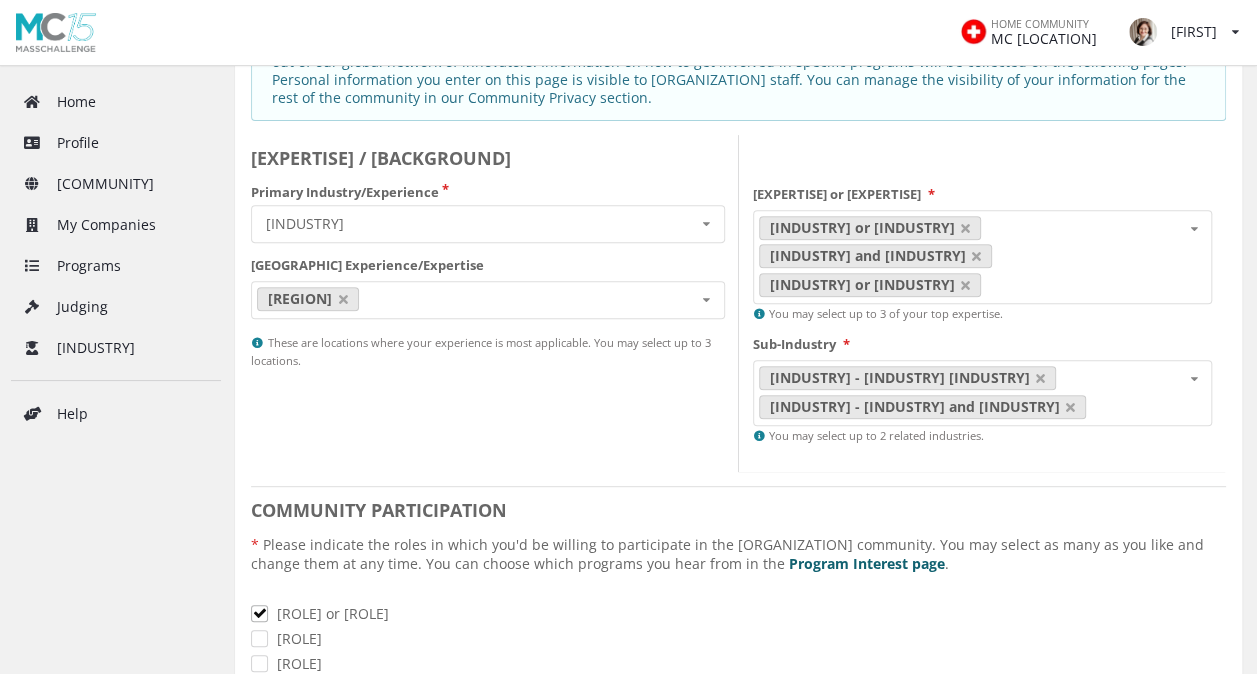 click on "EXPERTISE / BACKGROUND  Primary Industry/Experience Healthcare Cross-Industry Environment Finance Healthcare Industry 4.0 Security and Resiliency Sustainable Food Geographic Experience/Expertise   Europe North America Latin America Middle East and North Africa Sub-Saharan Africa Asia Pacific These are locations where your experience is most applicable. You may select up to 3 locations." at bounding box center [495, 303] 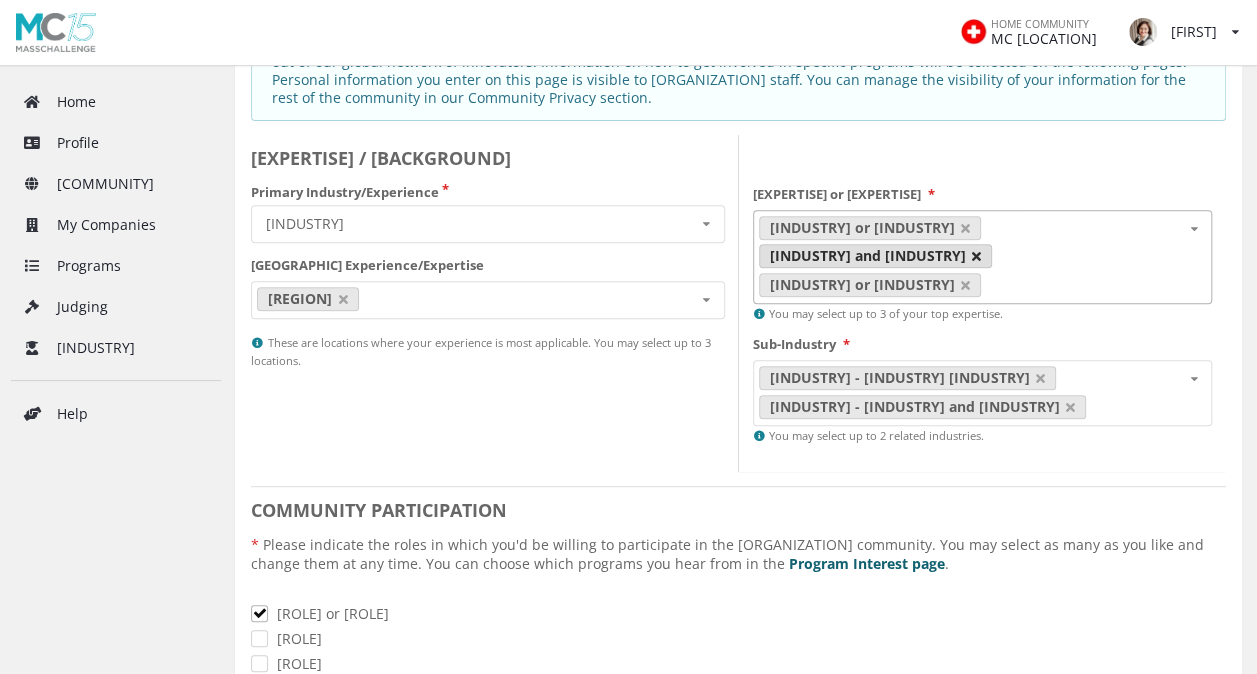 click at bounding box center [965, 228] 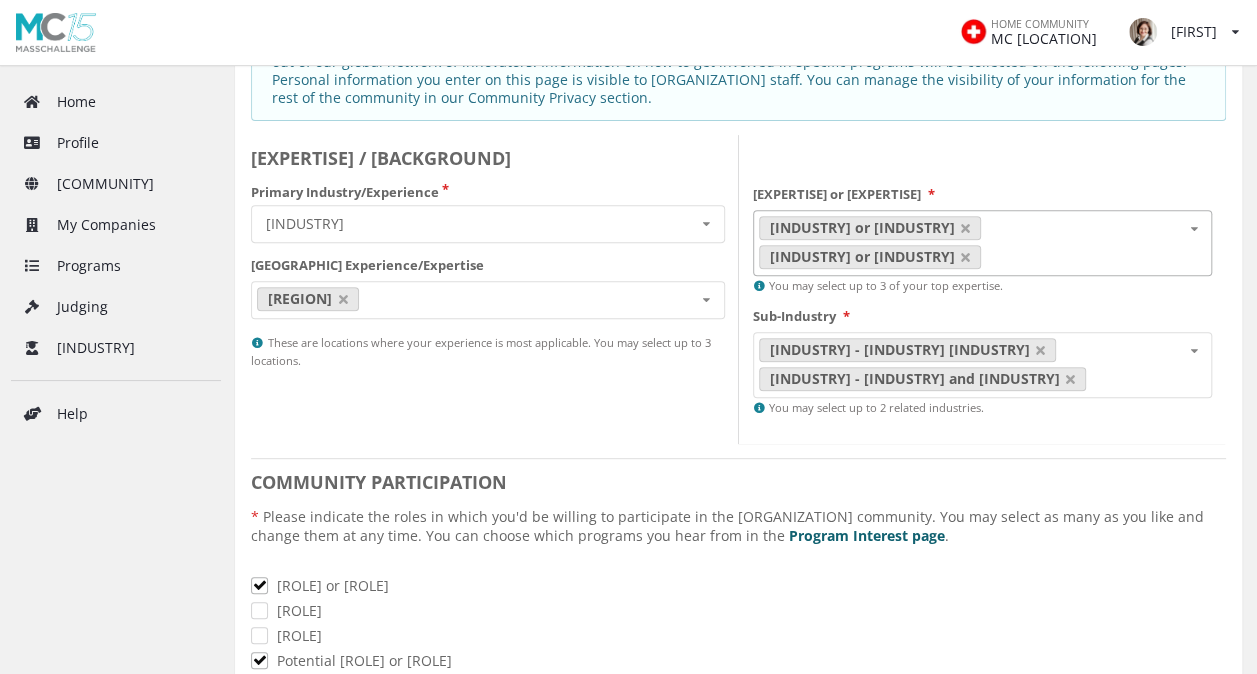 click at bounding box center [1193, 229] 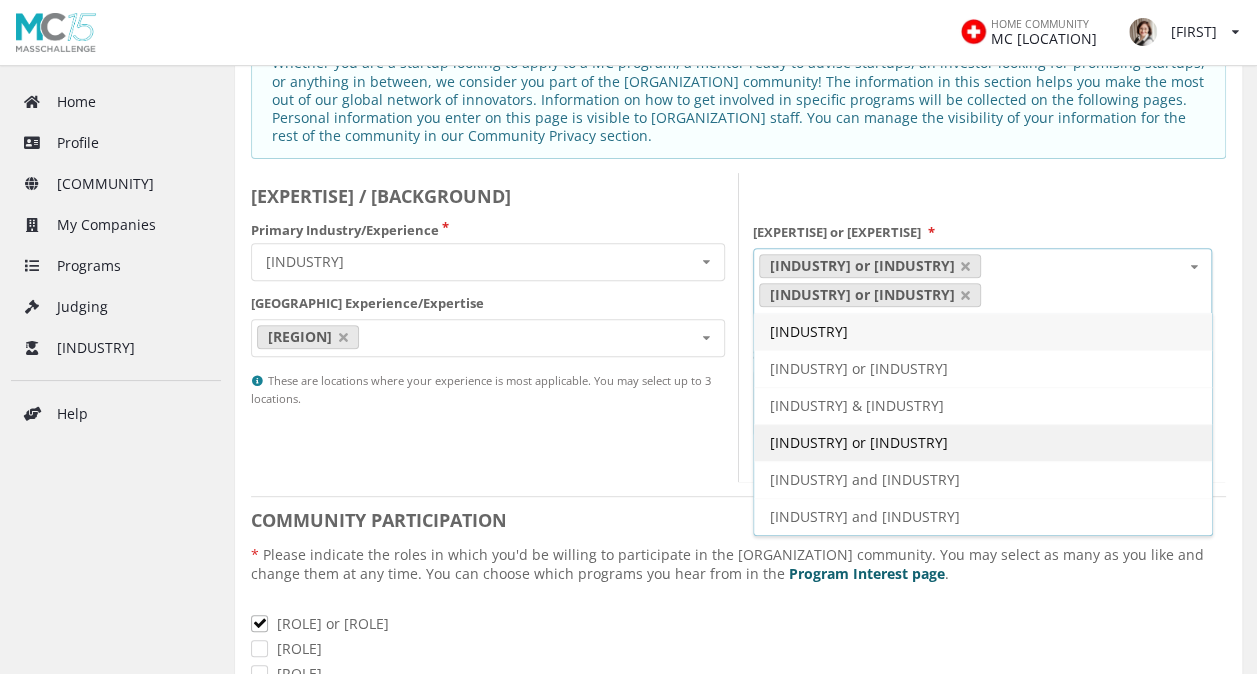 scroll, scrollTop: 228, scrollLeft: 0, axis: vertical 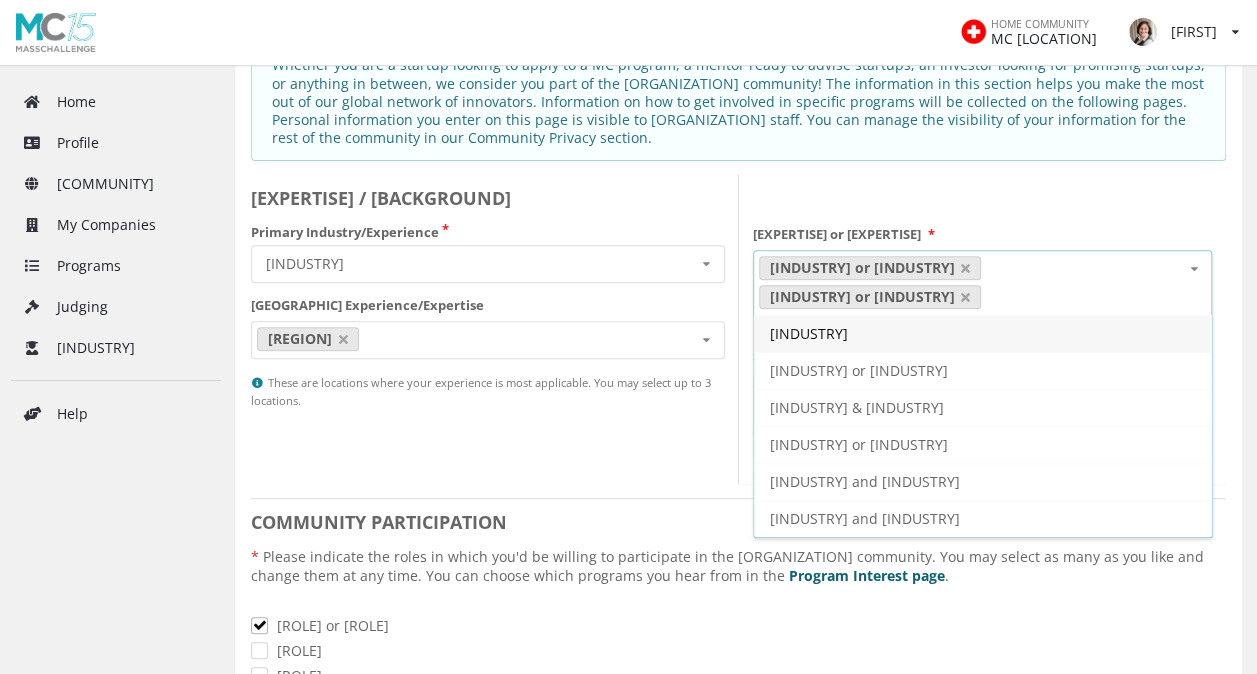 click on "Marketing or Branding GTM Strategy or Sales a Internal Technology Systems Legal or Regulatory Finance & Investment Manufacturing or Distribution Leadership and Team Building User Research and Product Development" at bounding box center [983, 283] 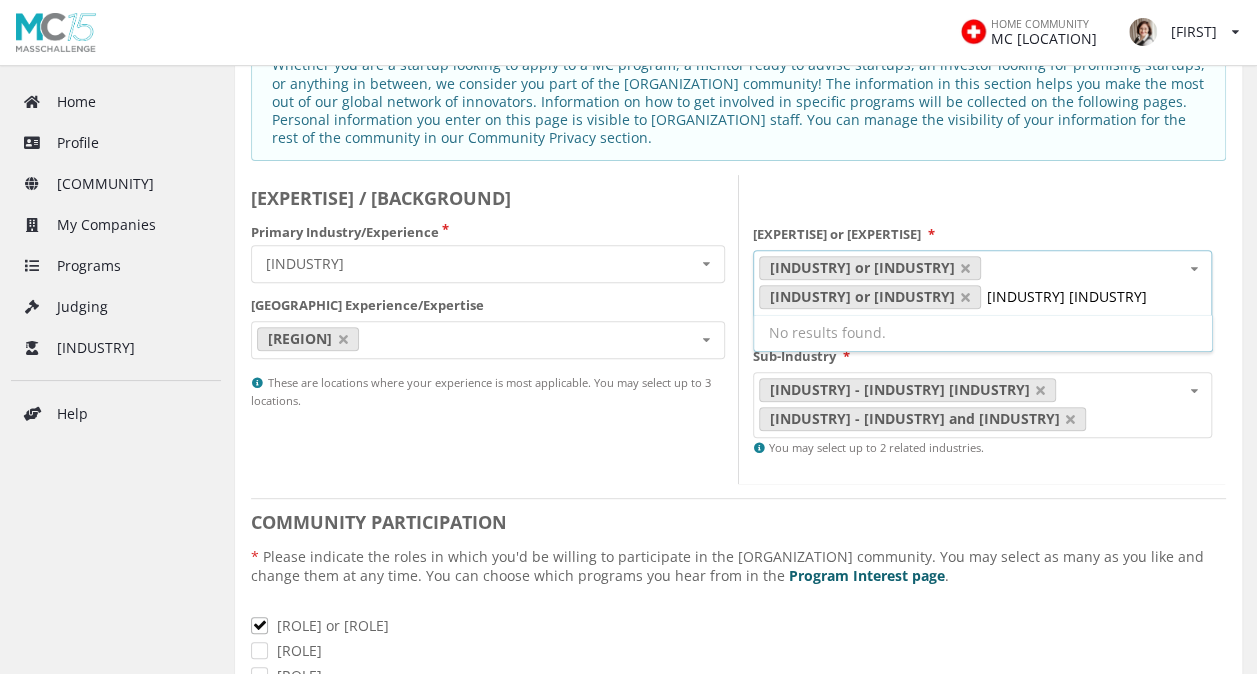 type on "business model" 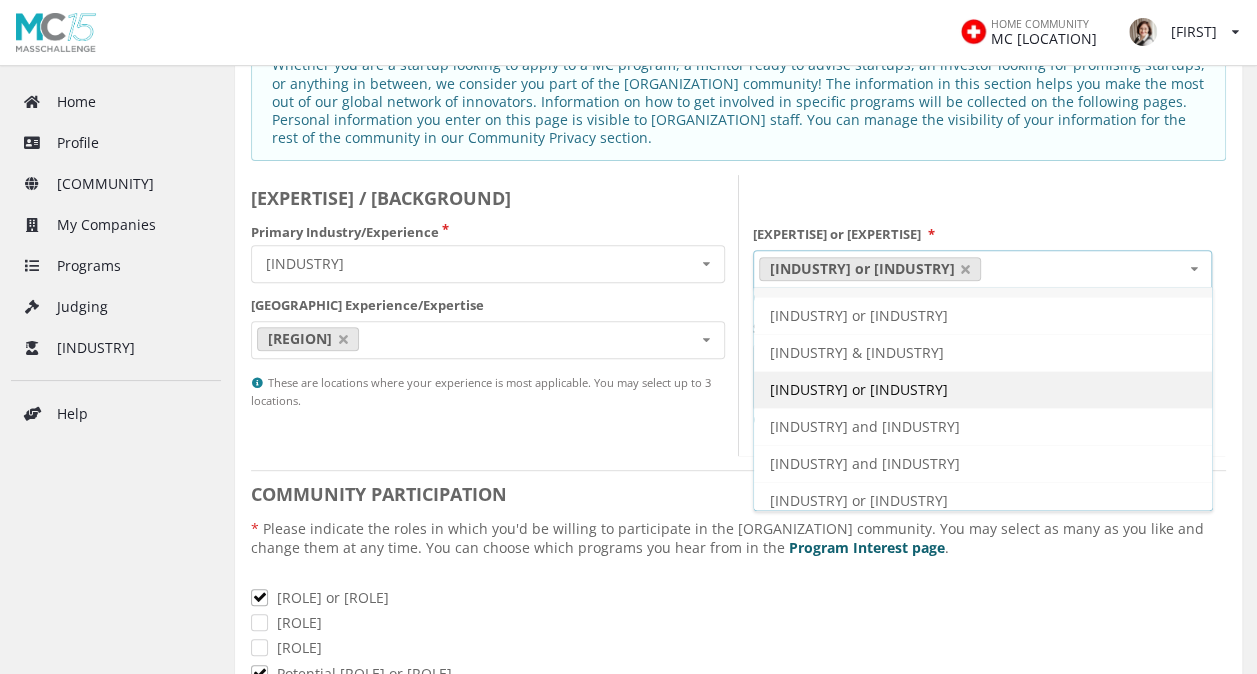 scroll, scrollTop: 32, scrollLeft: 0, axis: vertical 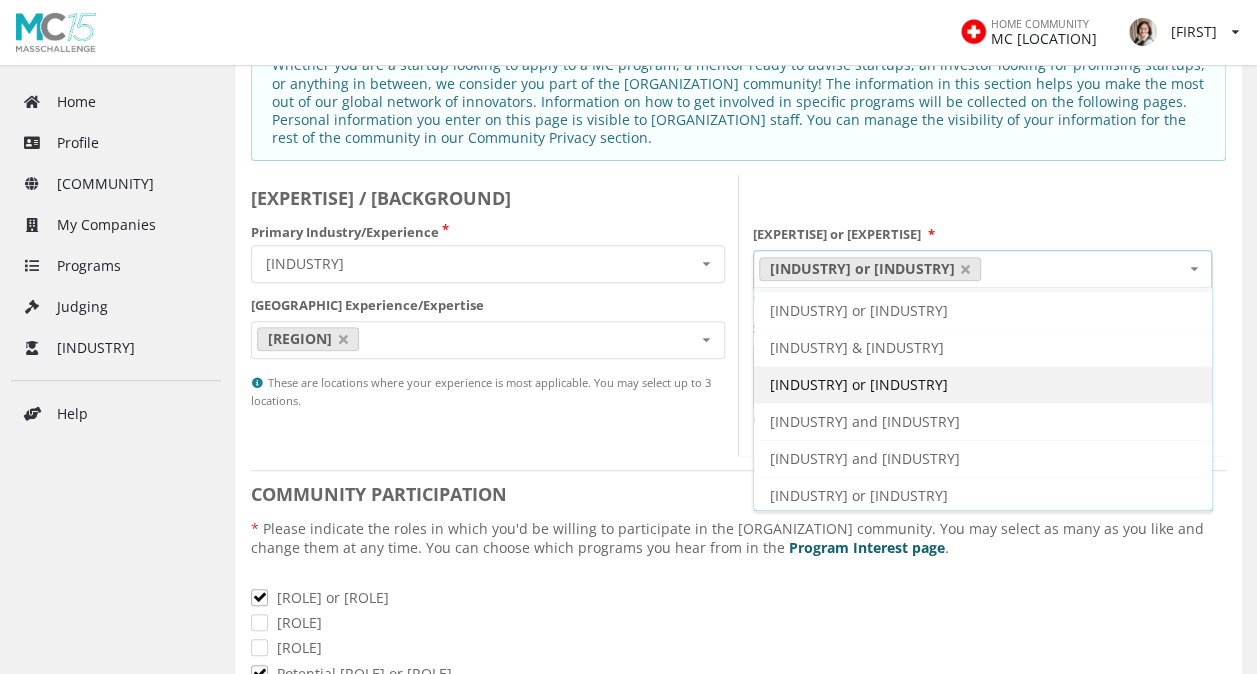 type 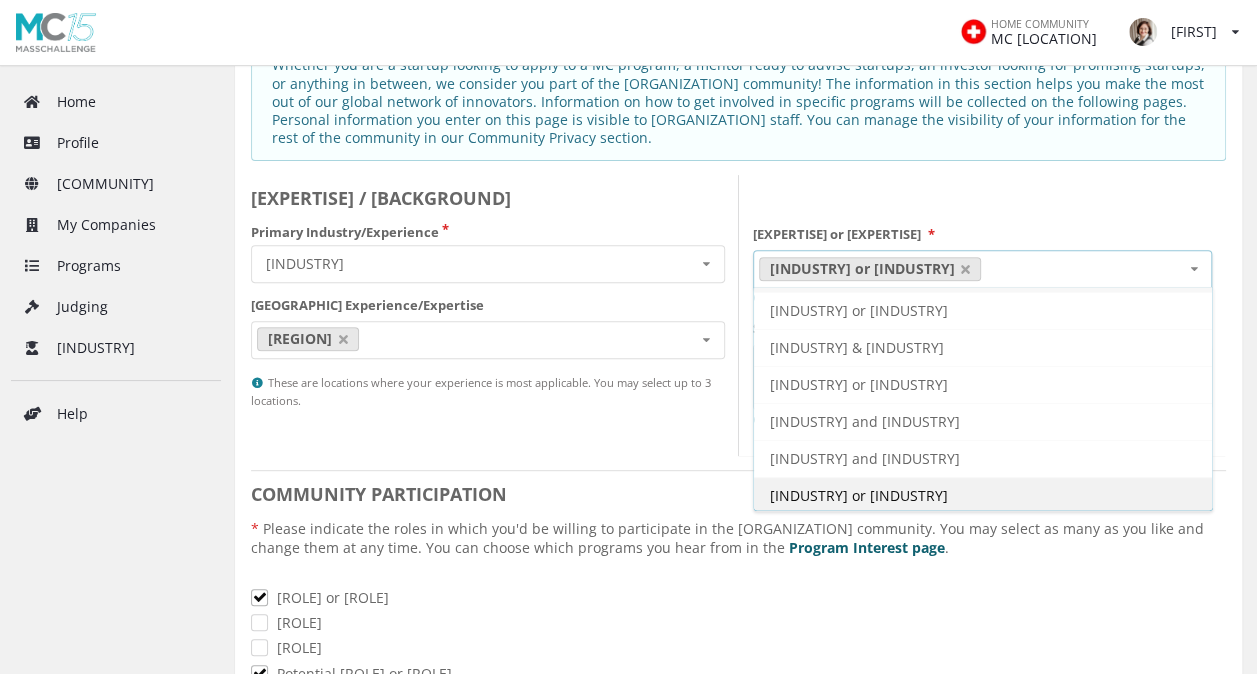 click on "GTM Strategy or Sales" at bounding box center [809, 273] 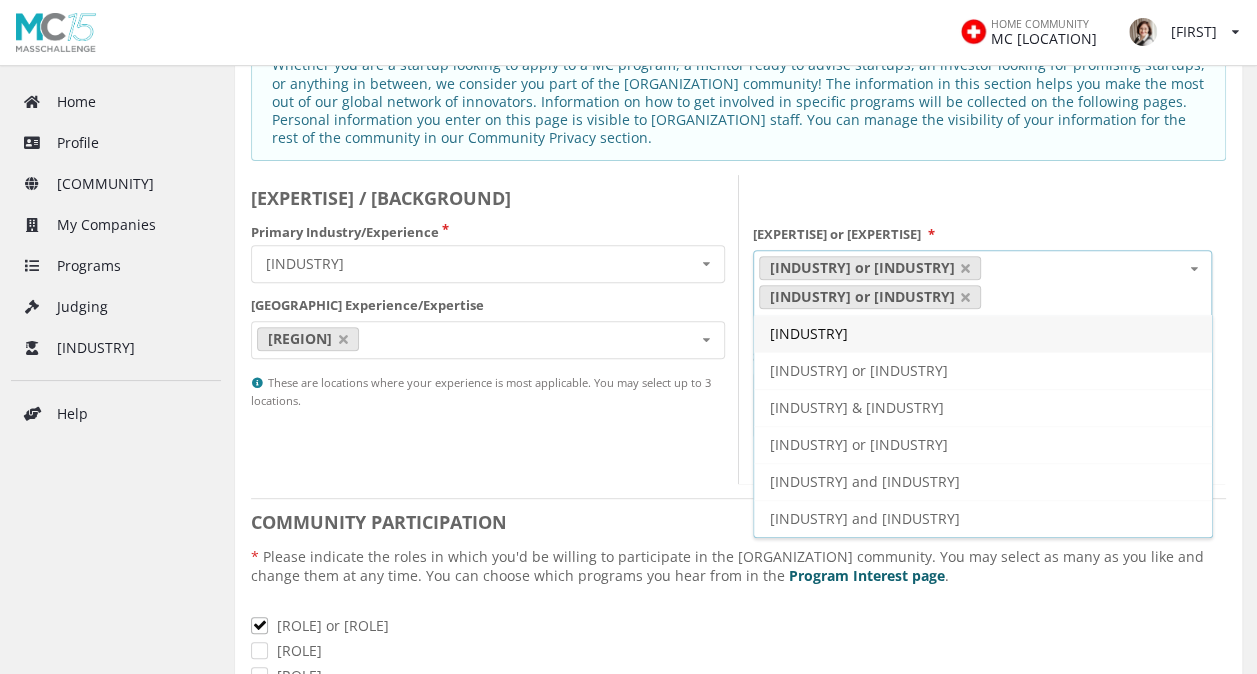 scroll, scrollTop: 0, scrollLeft: 0, axis: both 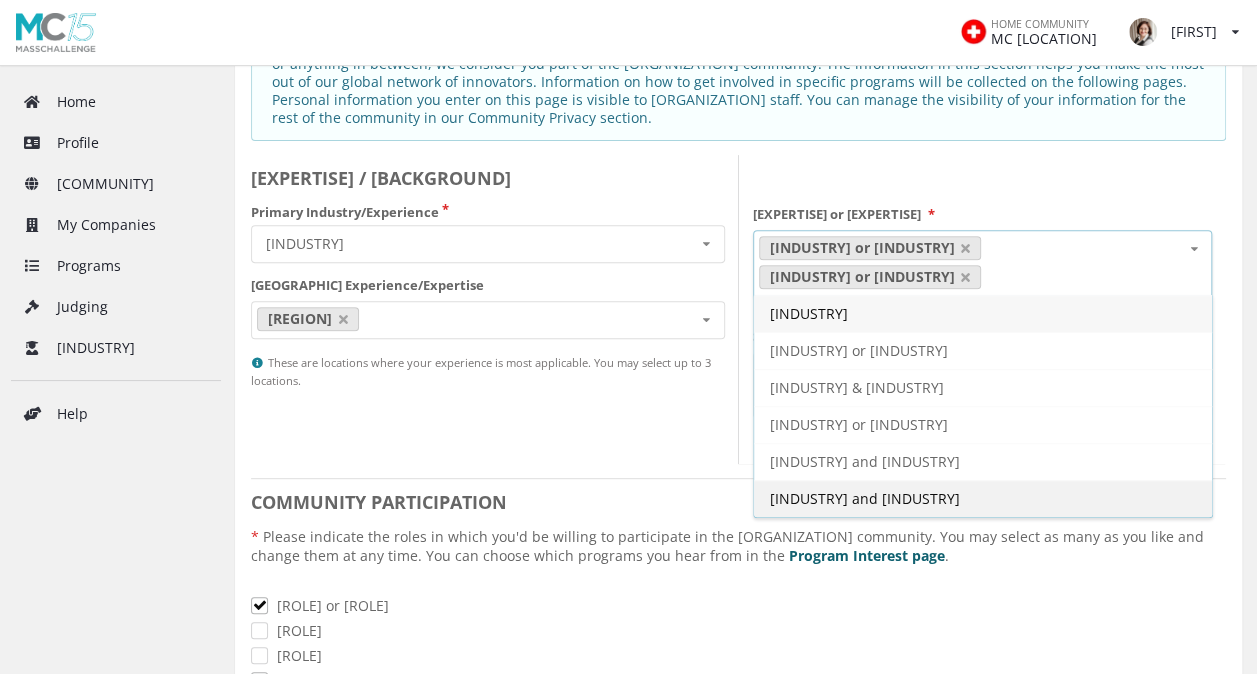 click on "User Research and Product Development" at bounding box center (809, 313) 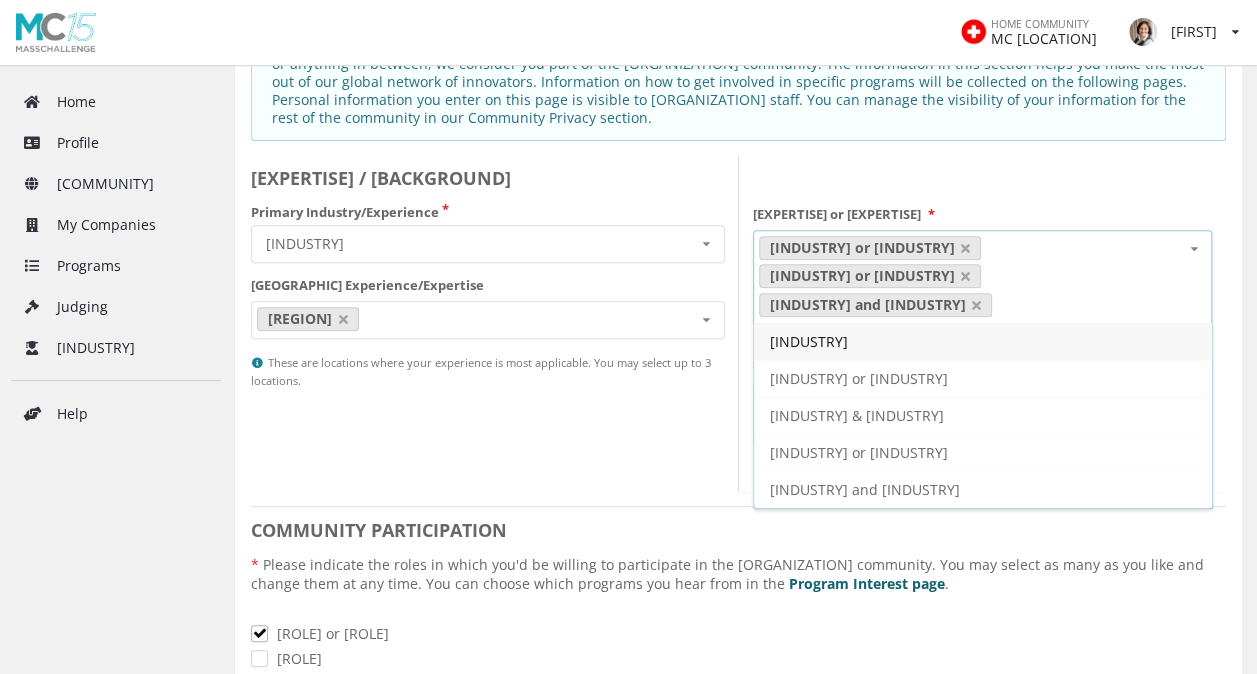 click on "Expertise Provided or Desired *   Marketing or Branding GTM Strategy or Sales User Research and Product Development b Internal Technology Systems Legal or Regulatory Finance & Investment Manufacturing or Distribution Leadership and Team Building You may select up to 3 of your top expertise. Sub-Industry *   Healthcare - Advanced Therapeutic Platforms Healthcare - Consumer Health and Wellness Platforms Healthcare - Digital Health and Imaging Technologies Healthcare - Integrated Health Systems and Care Delivery Healthcare - Medical Devices and Future of Surgery Healthcare - Mental Health Care Healthcare - Precision and Personalized Medicine You may select up to 2 related industries." at bounding box center (983, 323) 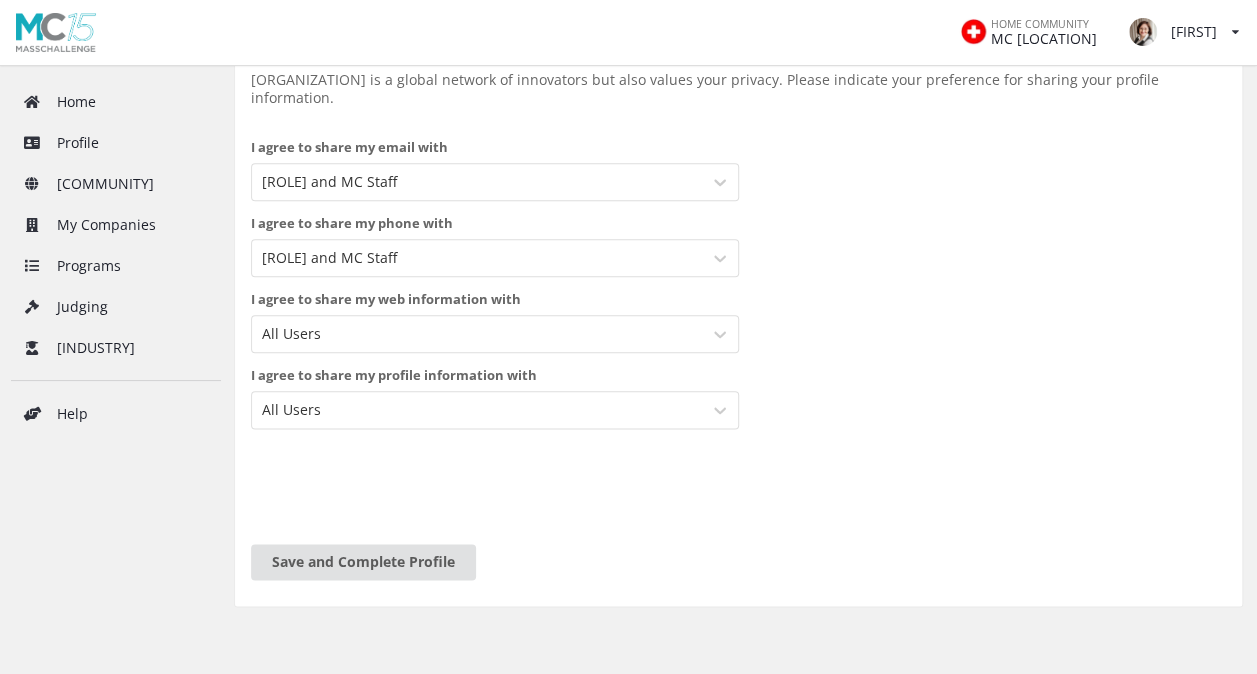 scroll, scrollTop: 1065, scrollLeft: 0, axis: vertical 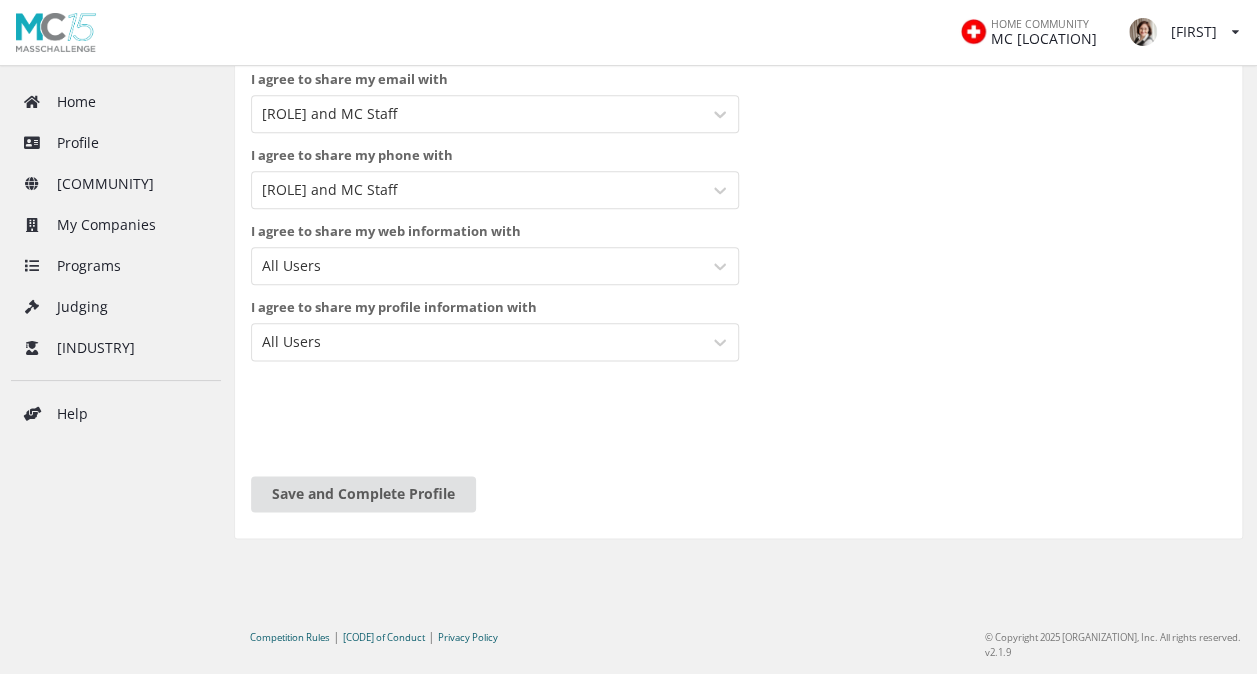 click on "Save and Complete Profile" at bounding box center (363, 494) 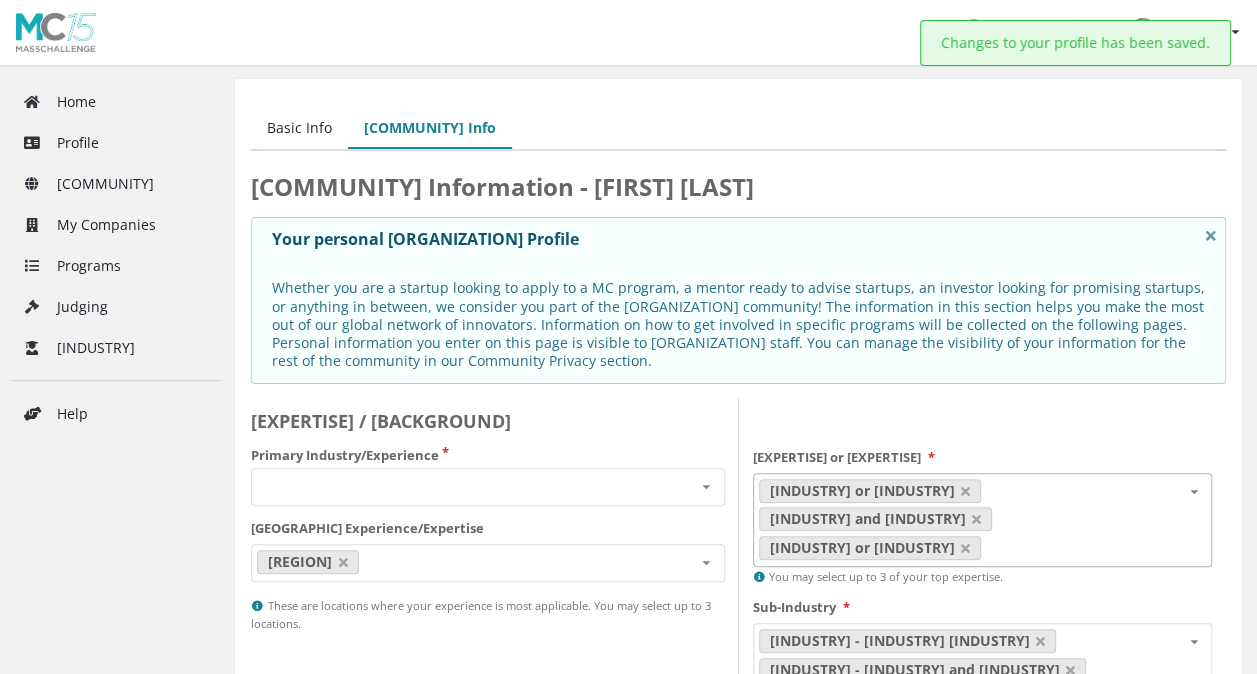 scroll, scrollTop: 0, scrollLeft: 0, axis: both 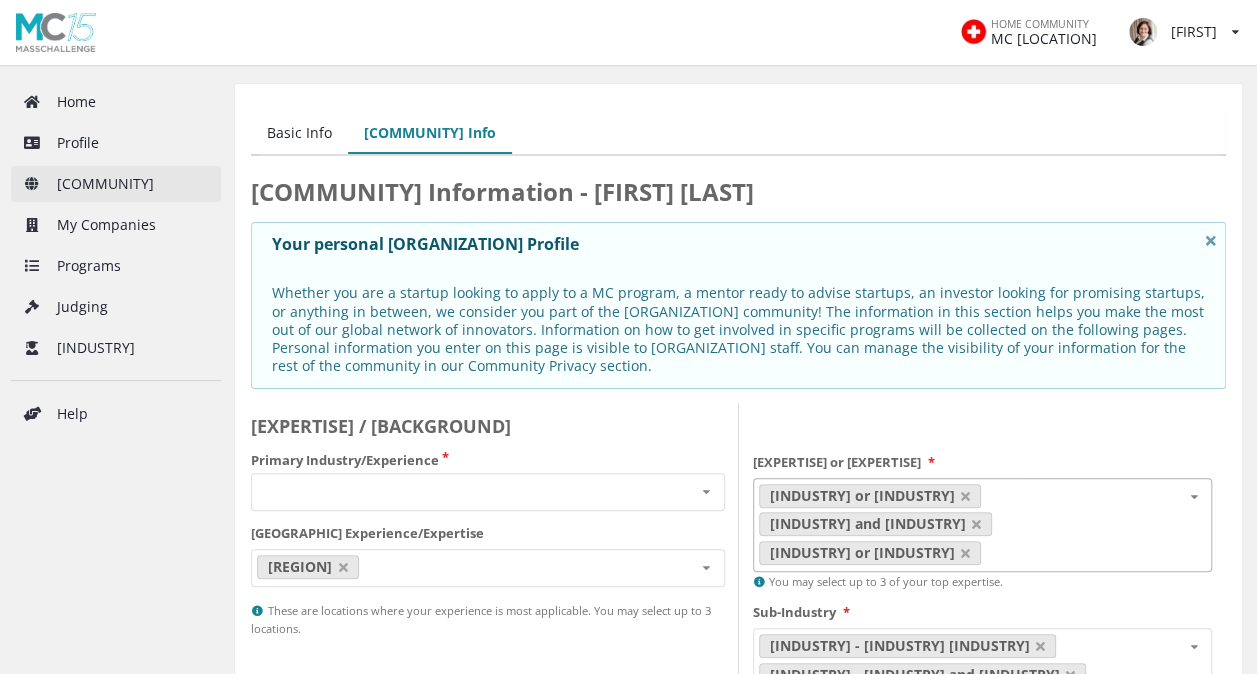 click on "Community" at bounding box center (116, 184) 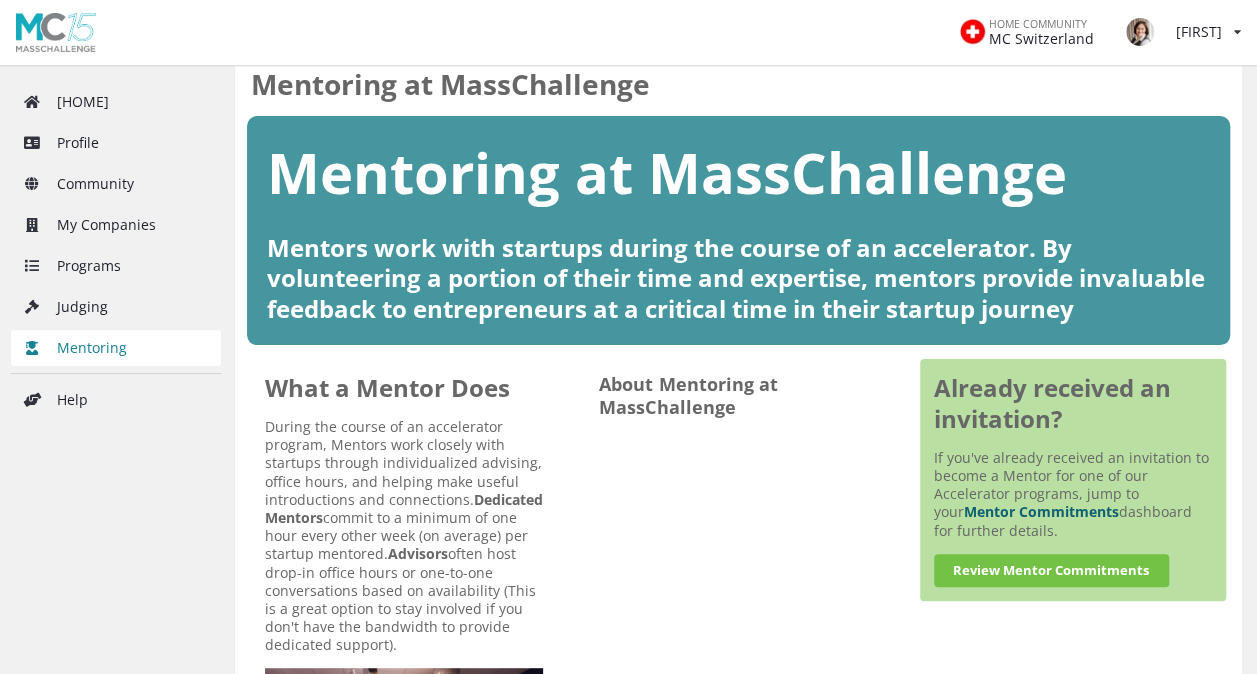 scroll, scrollTop: 101, scrollLeft: 0, axis: vertical 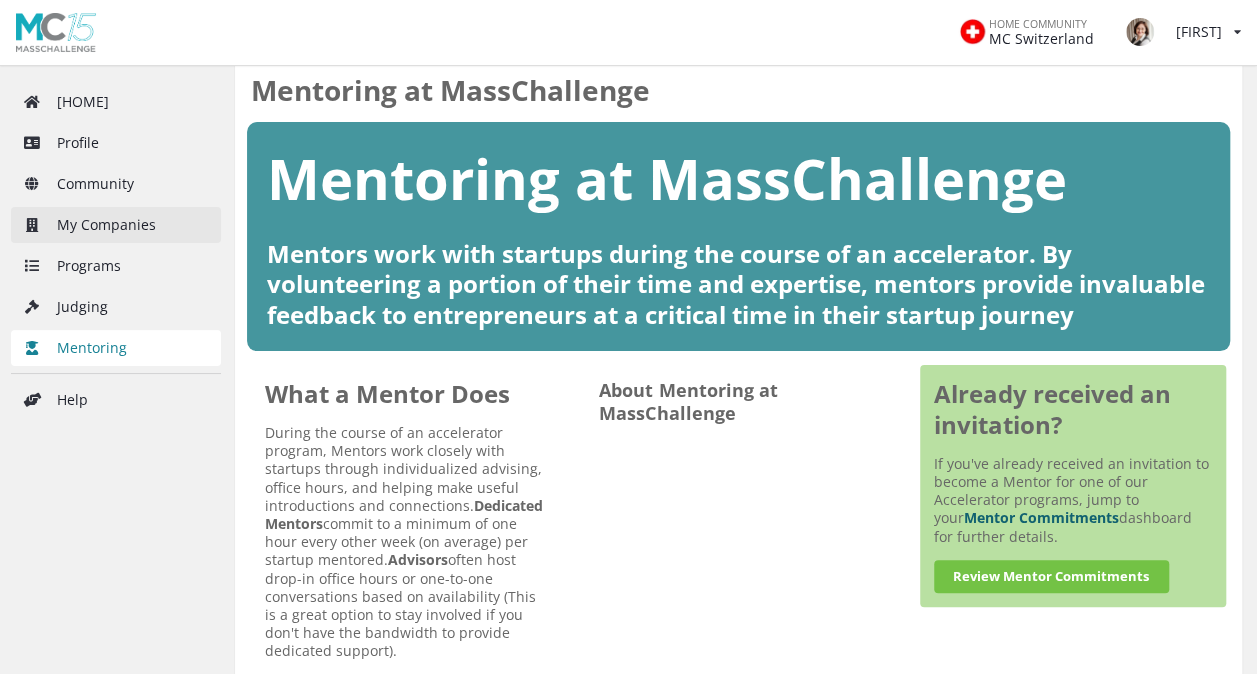click on "My Companies" at bounding box center (116, 225) 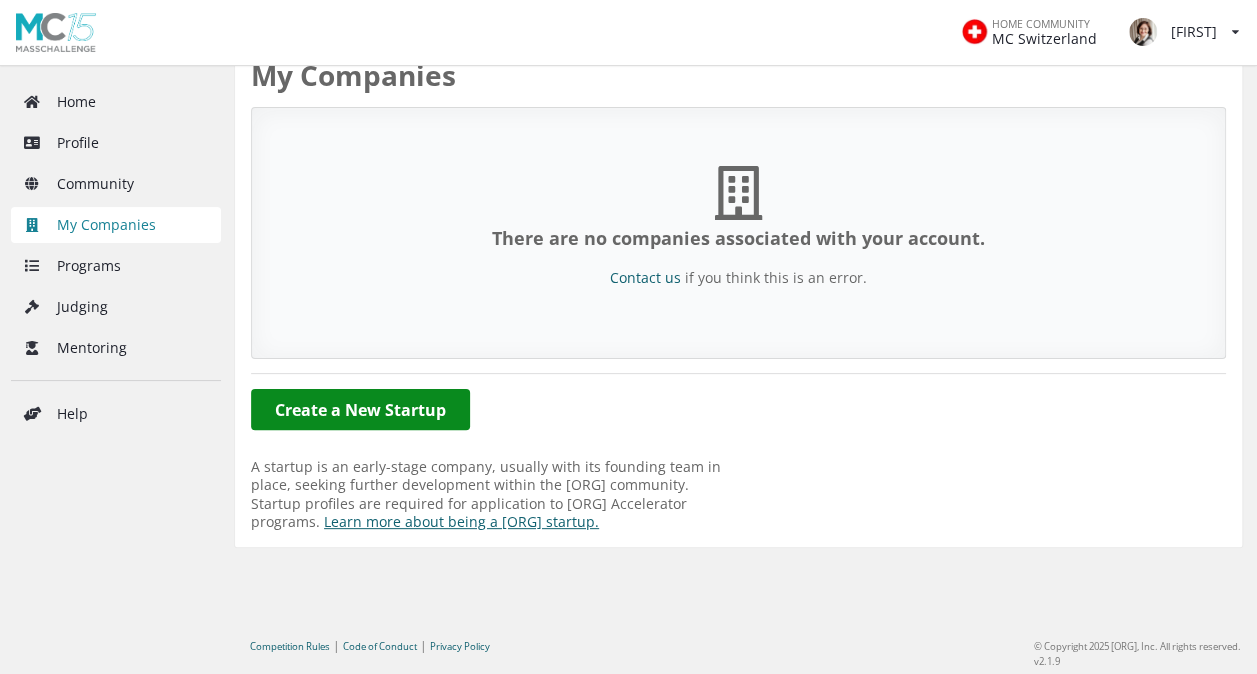 scroll, scrollTop: 0, scrollLeft: 0, axis: both 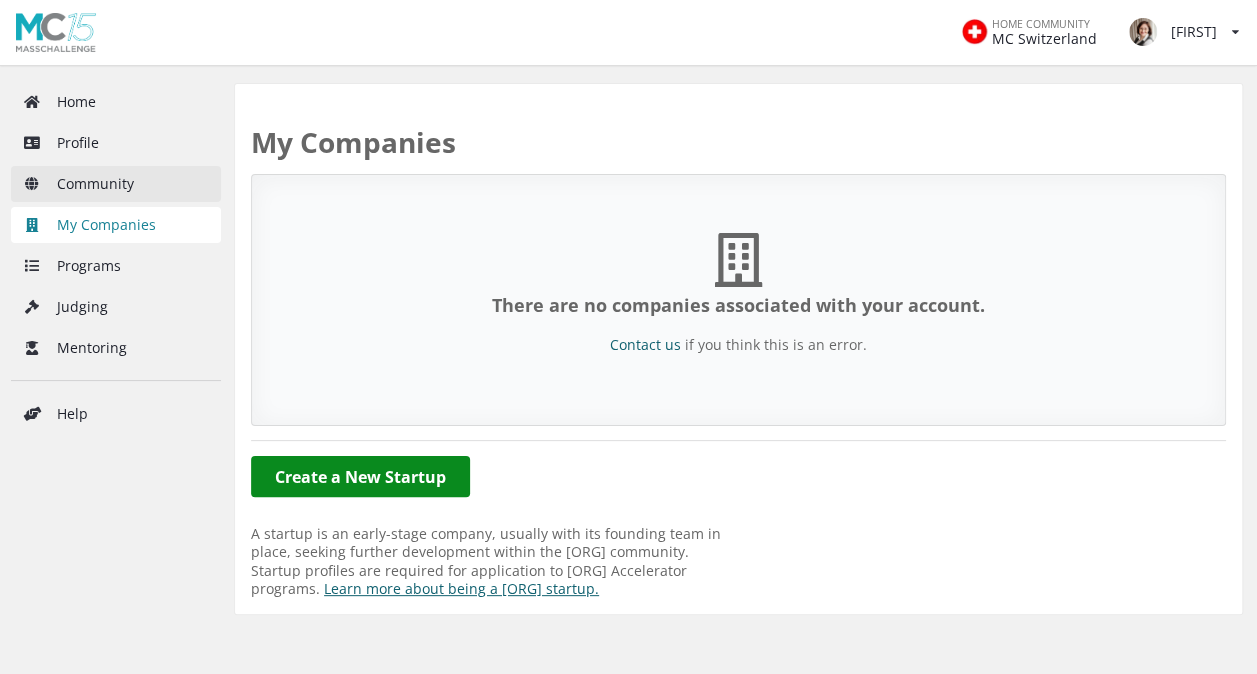 click on "Community" at bounding box center (116, 184) 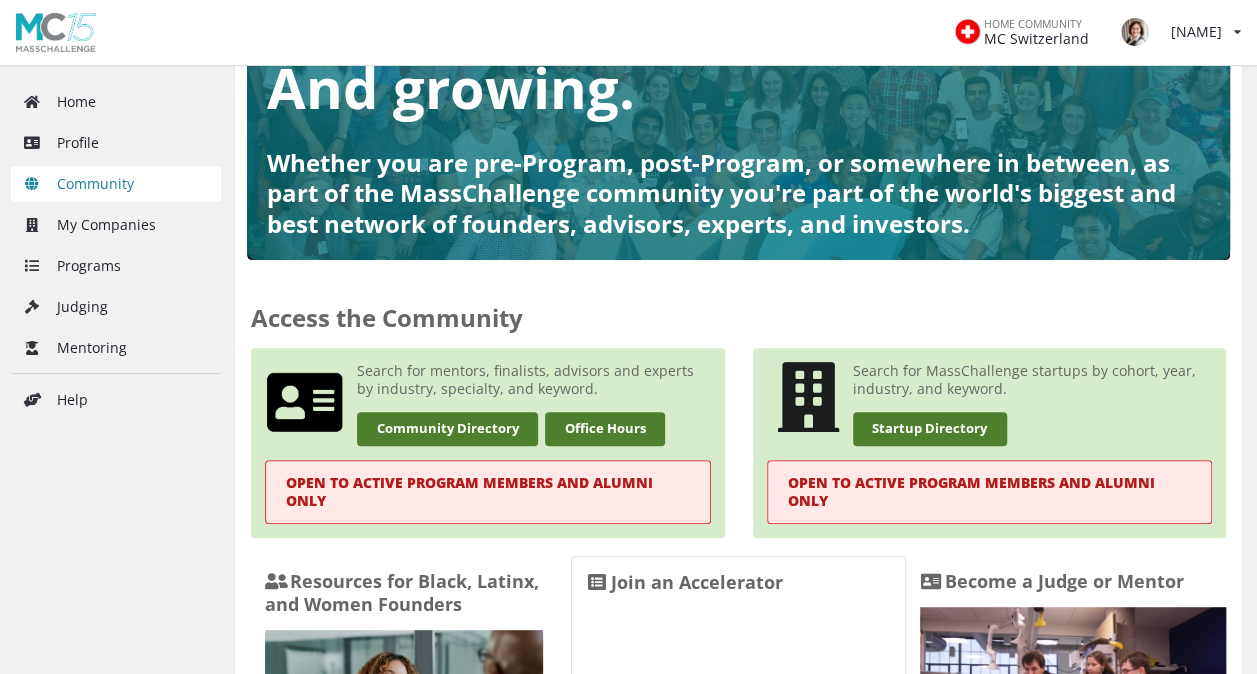 scroll, scrollTop: 0, scrollLeft: 0, axis: both 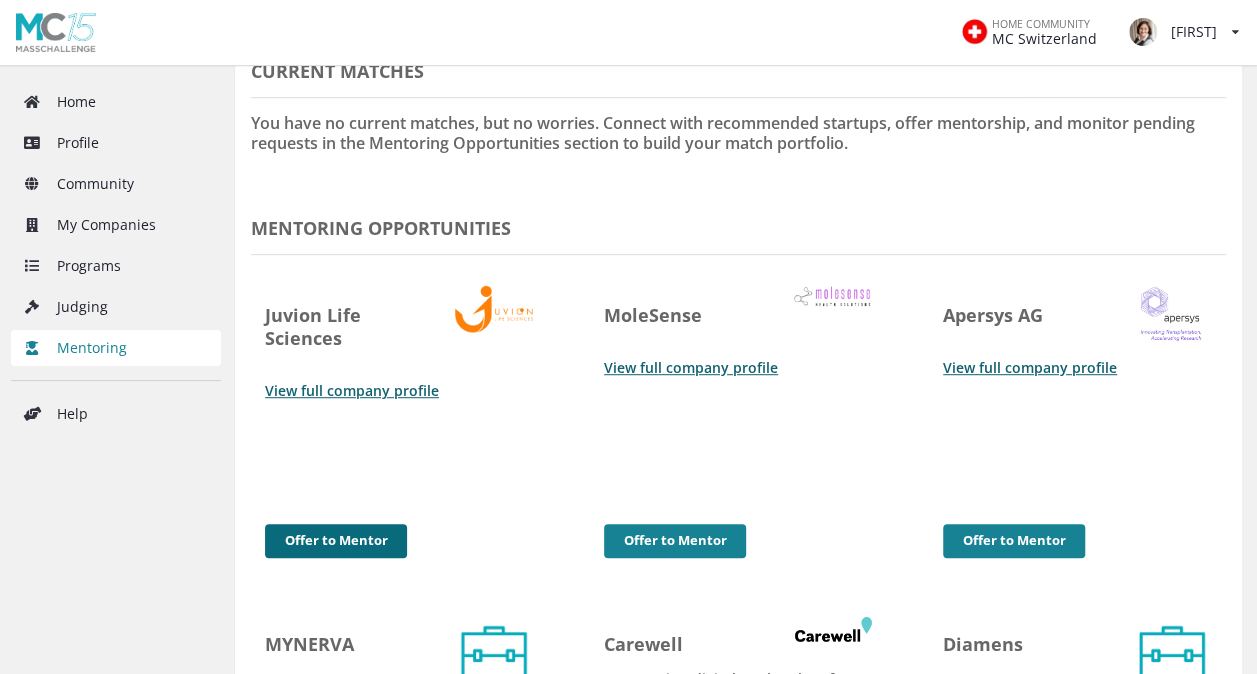 click on "Offer to Mentor" at bounding box center (336, 540) 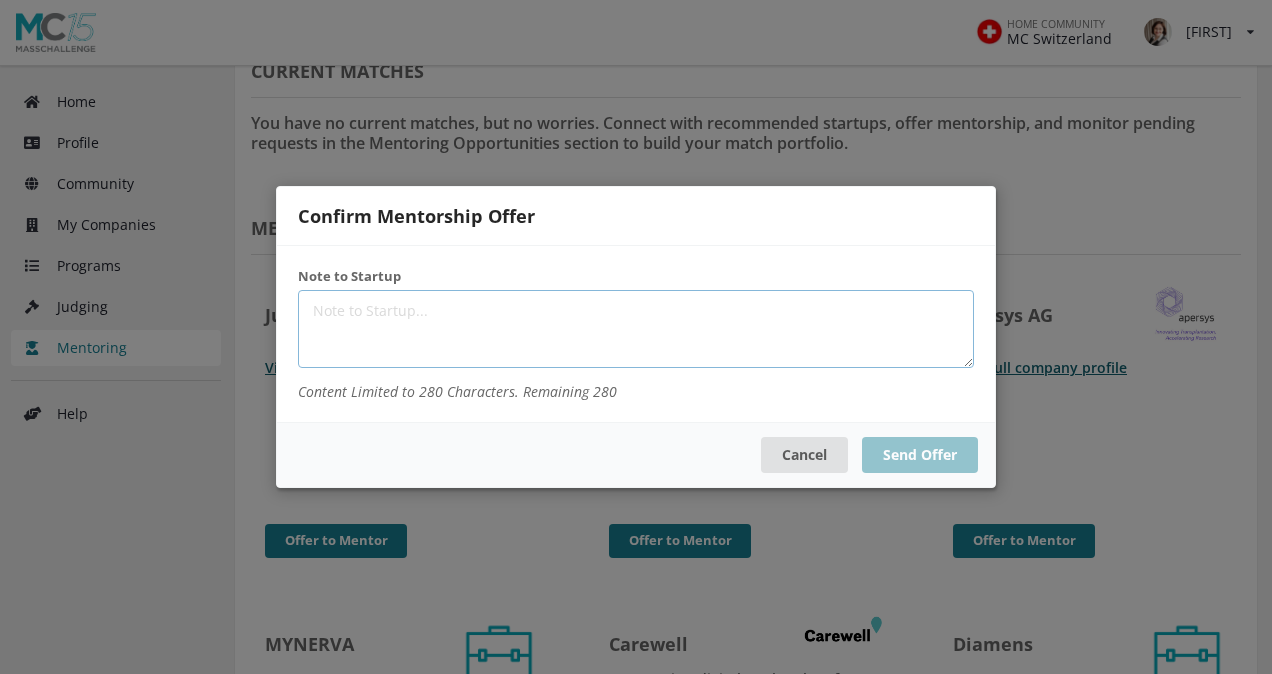 click at bounding box center [636, 329] 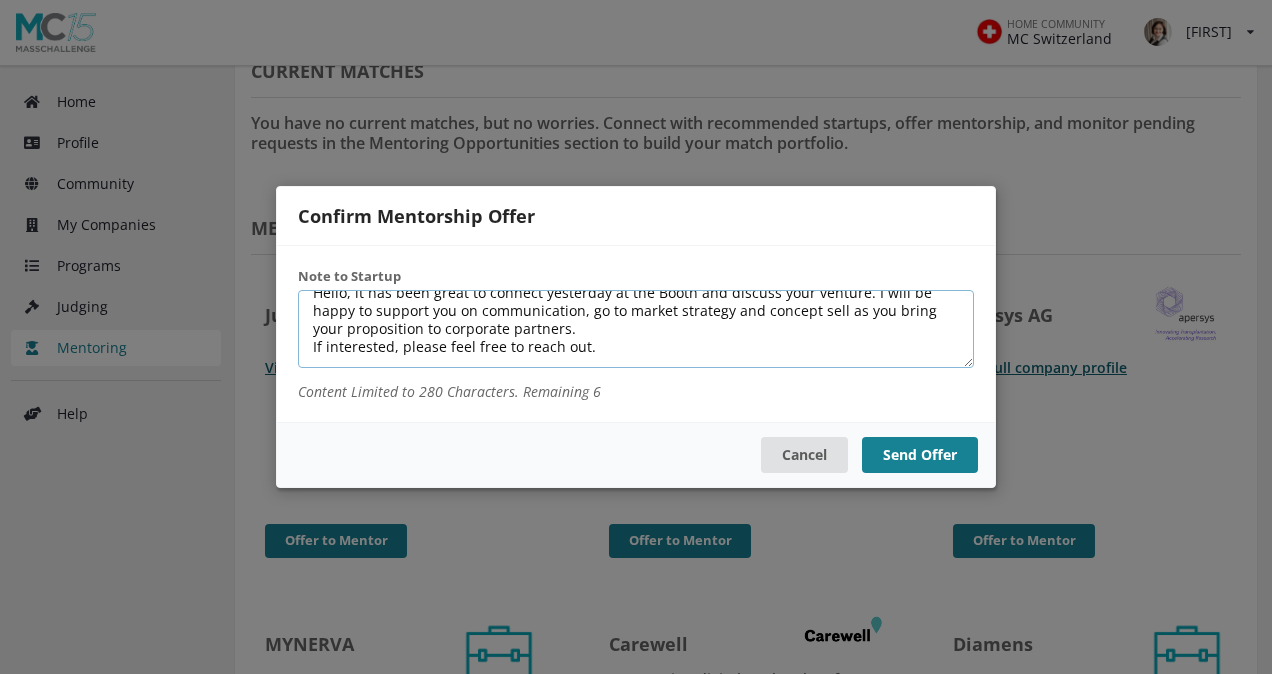 scroll, scrollTop: 18, scrollLeft: 0, axis: vertical 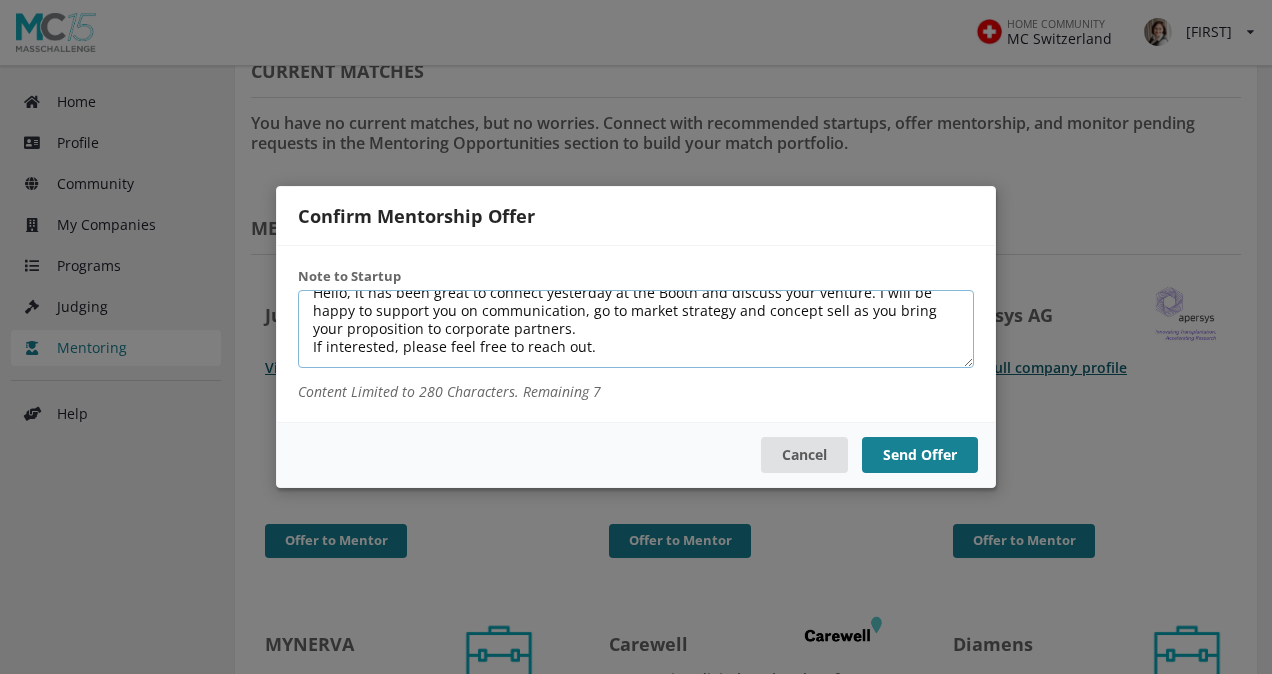 click on "Hello, it has been great to connect yesterday at the Booth and discuss your venture. I will be happy to support you on communication, go to market strategy and concept sell as you bring your proposition to corporate partners.
If interested, please feel free to reach out." at bounding box center [636, 329] 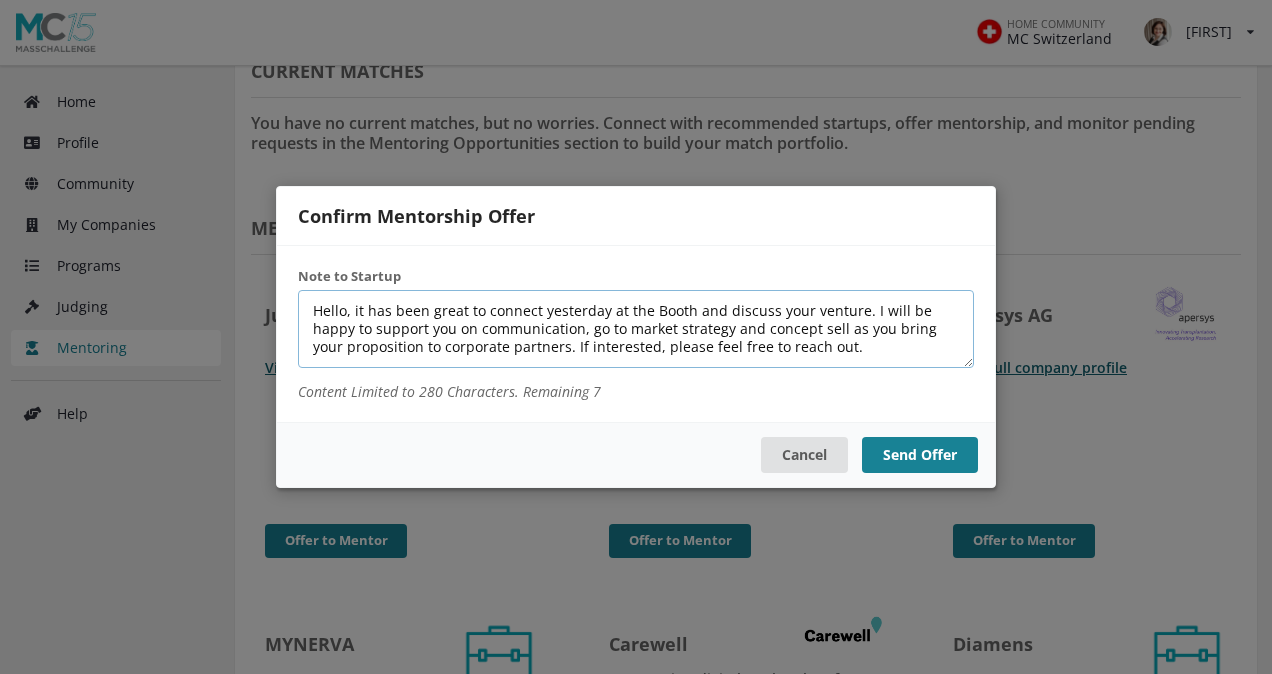 scroll, scrollTop: 0, scrollLeft: 0, axis: both 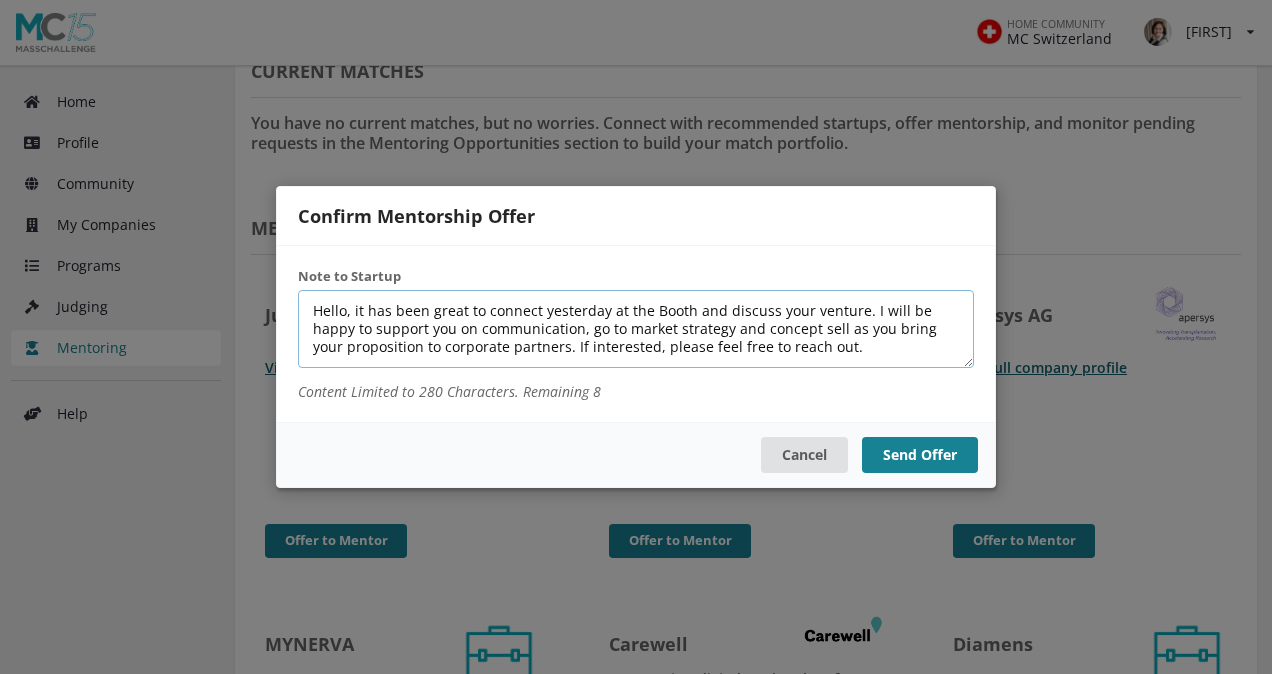 click on "Hello, it has been great to connect yesterday at the Booth and discuss your venture. I will be happy to support you on communication, go to market strategy and concept sell as you bring your proposition to corporate partners. If interested, please feel free to reach out." at bounding box center [636, 329] 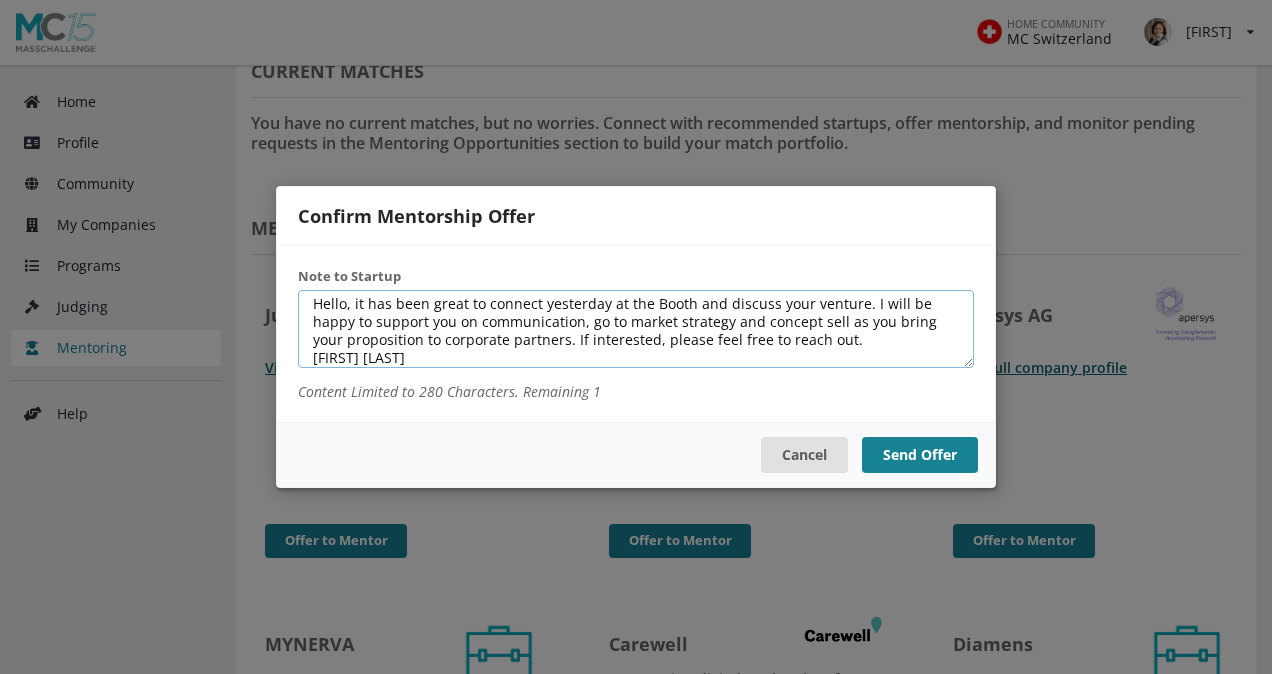 scroll, scrollTop: 0, scrollLeft: 0, axis: both 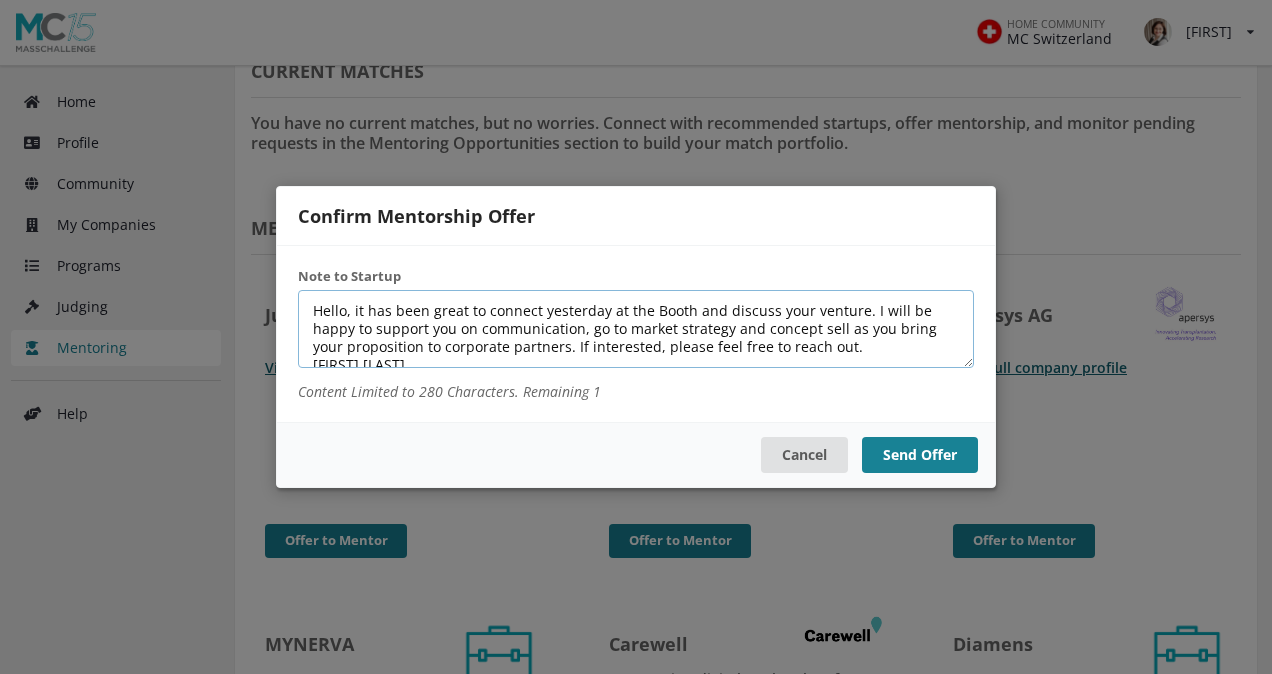 click on "Hello, it has been great to connect yesterday at the Booth and discuss your venture. I will be happy to support you on communication, go to market strategy and concept sell as you bring your proposition to corporate partners. If interested, please feel free to reach out.
Renata" at bounding box center (636, 329) 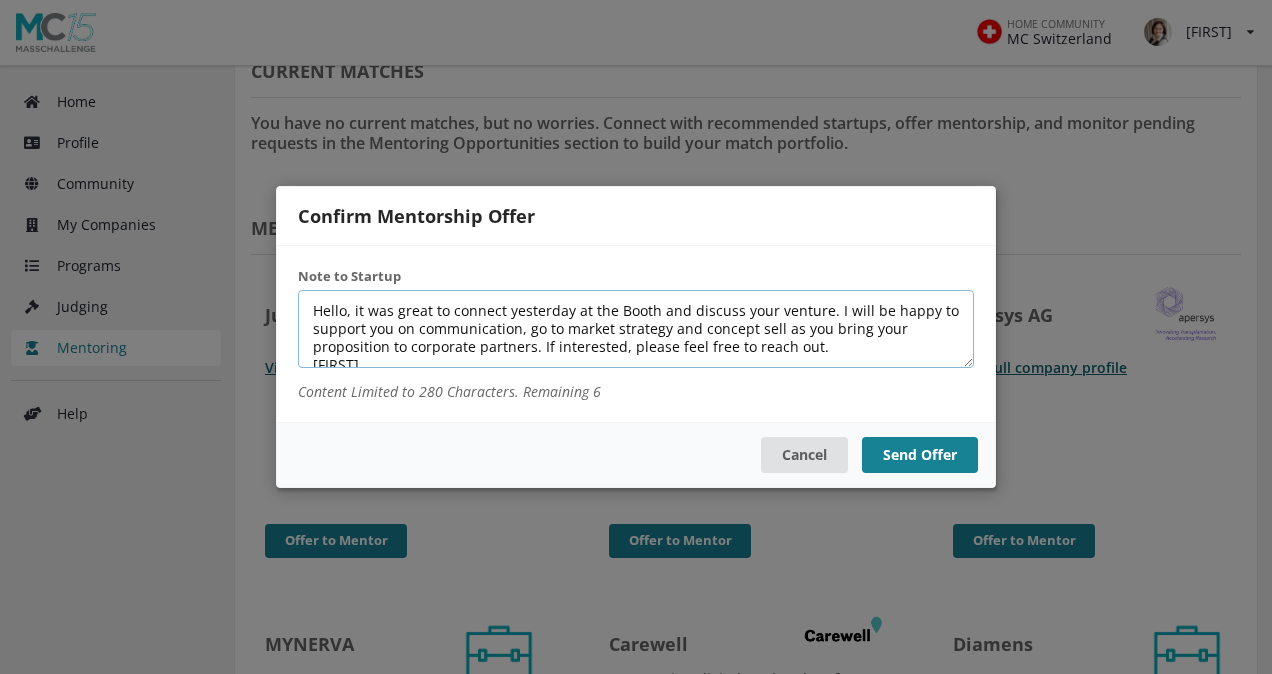 click on "Hello, it was great to connect yesterday at the Booth and discuss your venture. I will be happy to support you on communication, go to market strategy and concept sell as you bring your proposition to corporate partners. If interested, please feel free to reach out.
Renata" at bounding box center [636, 329] 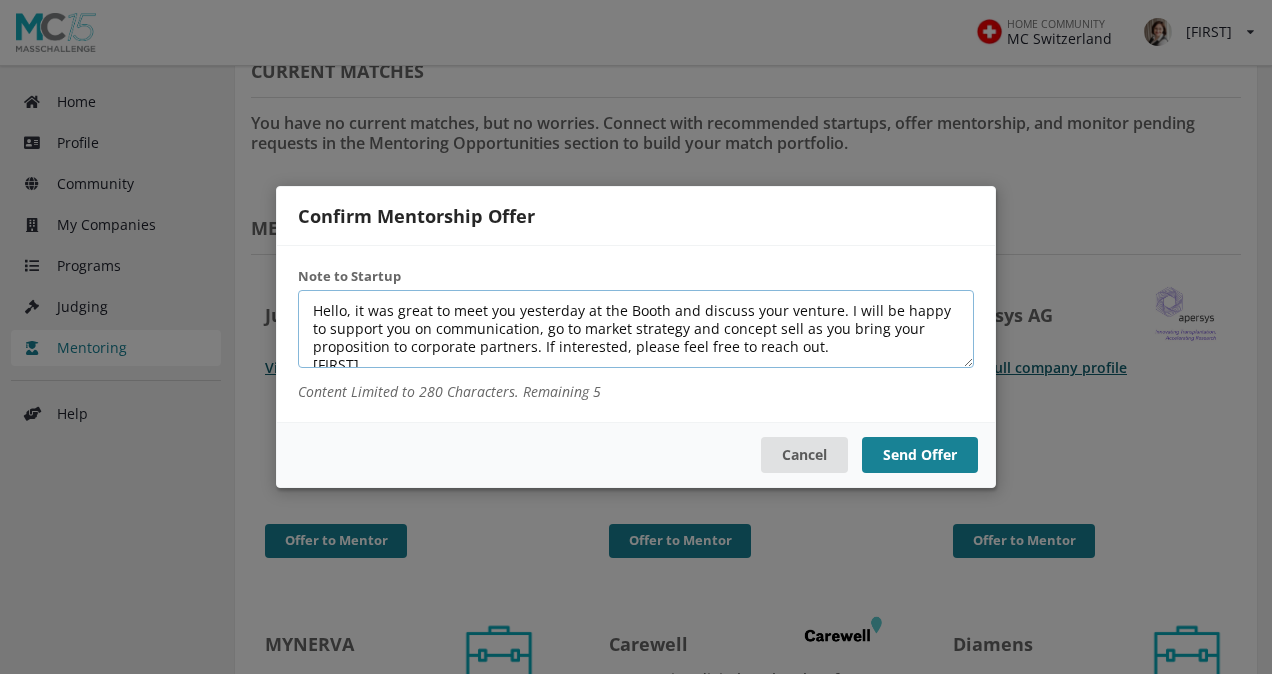click on "Hello, it was great to meet you yesterday at the Booth and discuss your venture. I will be happy to support you on communication, go to market strategy and concept sell as you bring your proposition to corporate partners. If interested, please feel free to reach out.
Renata" at bounding box center (636, 329) 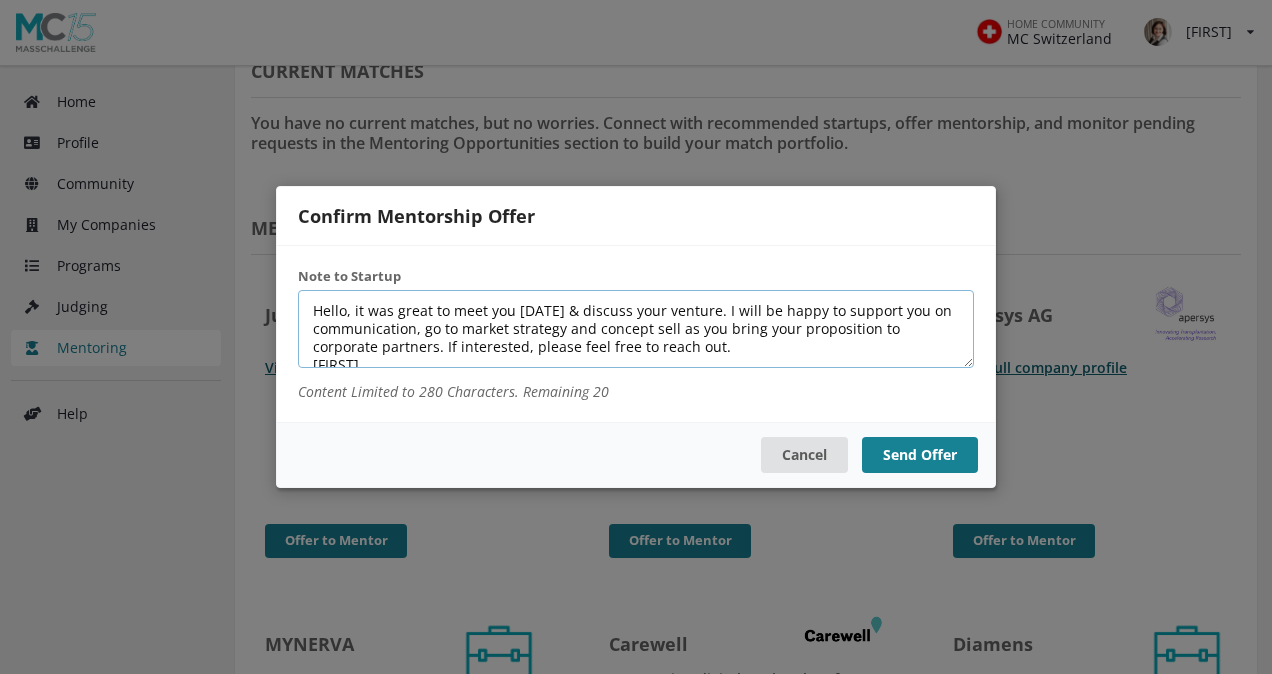 click on "Hello, it was great to meet you yesterday & discuss your venture. I will be happy to support you on communication, go to market strategy and concept sell as you bring your proposition to corporate partners. If interested, please feel free to reach out.
Renata" at bounding box center (636, 329) 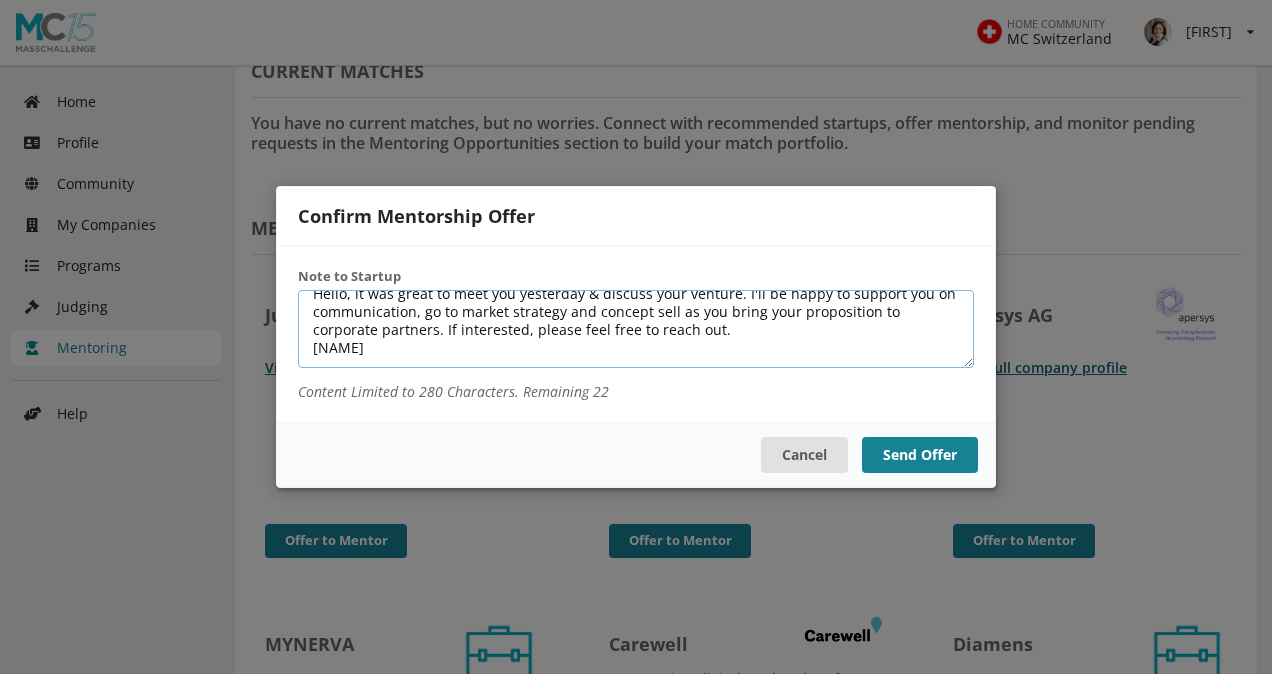 scroll, scrollTop: 18, scrollLeft: 0, axis: vertical 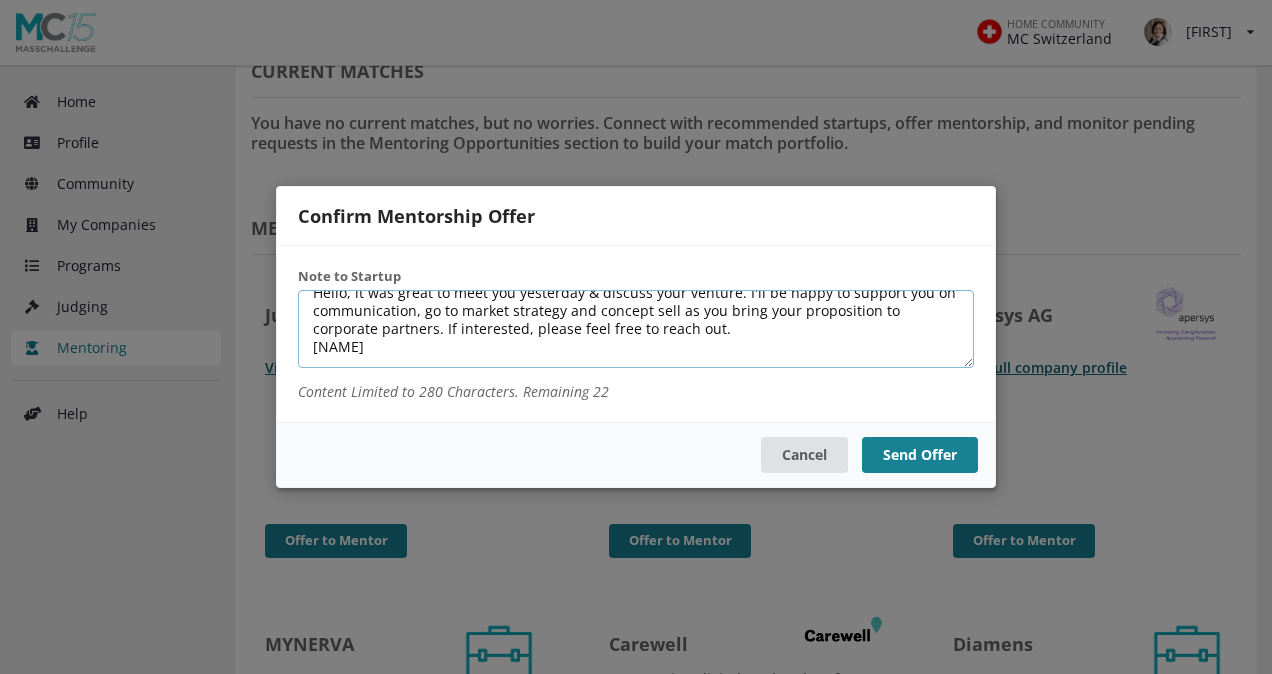 click on "Hello, it was great to meet you yesterday & discuss your venture. I'll be happy to support you on communication, go to market strategy and concept sell as you bring your proposition to corporate partners. If interested, please feel free to reach out.
Renata" at bounding box center (636, 329) 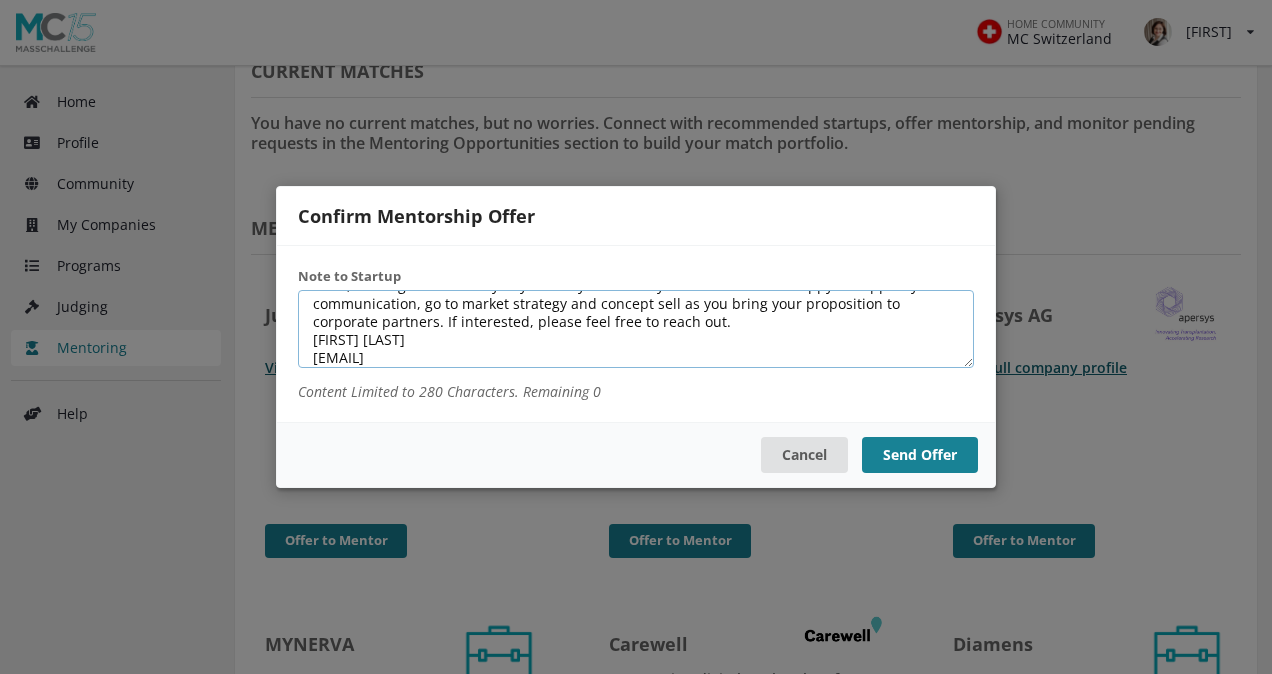 click on "Hello, it was great to meet you yesterday & discuss your venture. I'll be happy to support you on communication, go to market strategy and concept sell as you bring your proposition to corporate partners. If interested, please feel free to reach out.
Renata
aleksandrowicz.r@me.c" at bounding box center [636, 329] 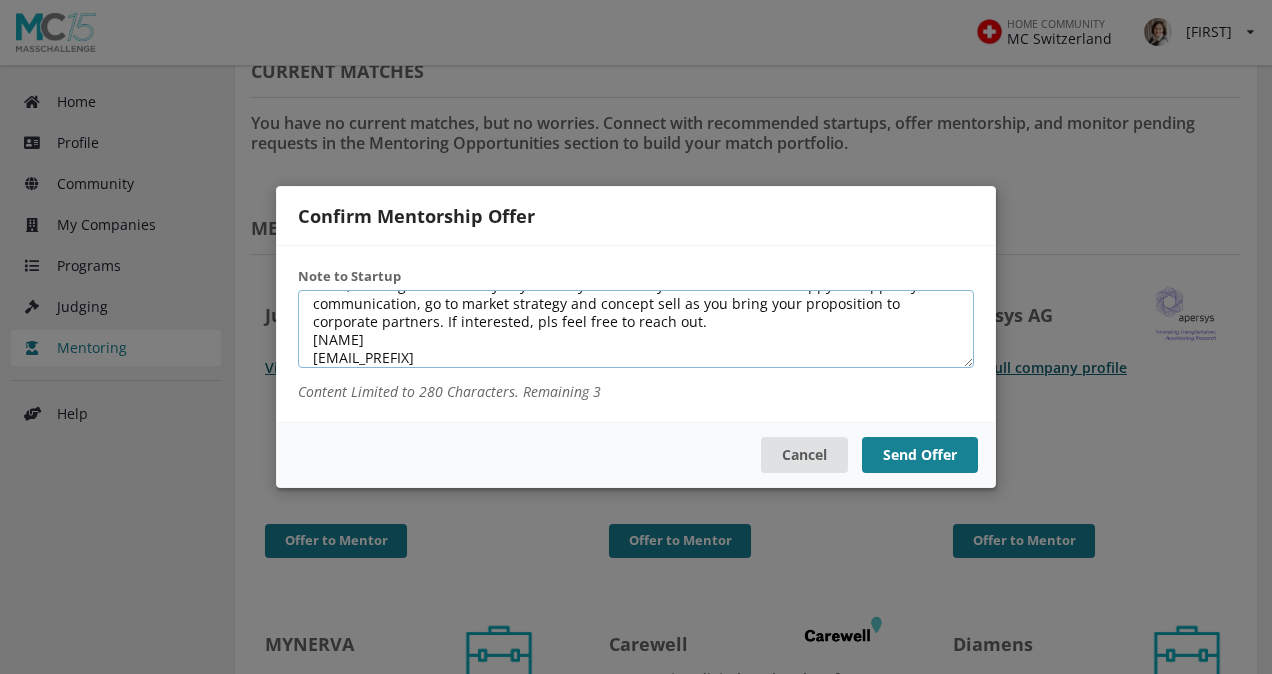 click on "Hello, it was great to meet you yesterday & discuss your venture. I'll be happy to support you on communication, go to market strategy and concept sell as you bring your proposition to corporate partners. If interested, pls feel free to reach out.
Renata
aleksandrowicz.r@me.c" at bounding box center [636, 329] 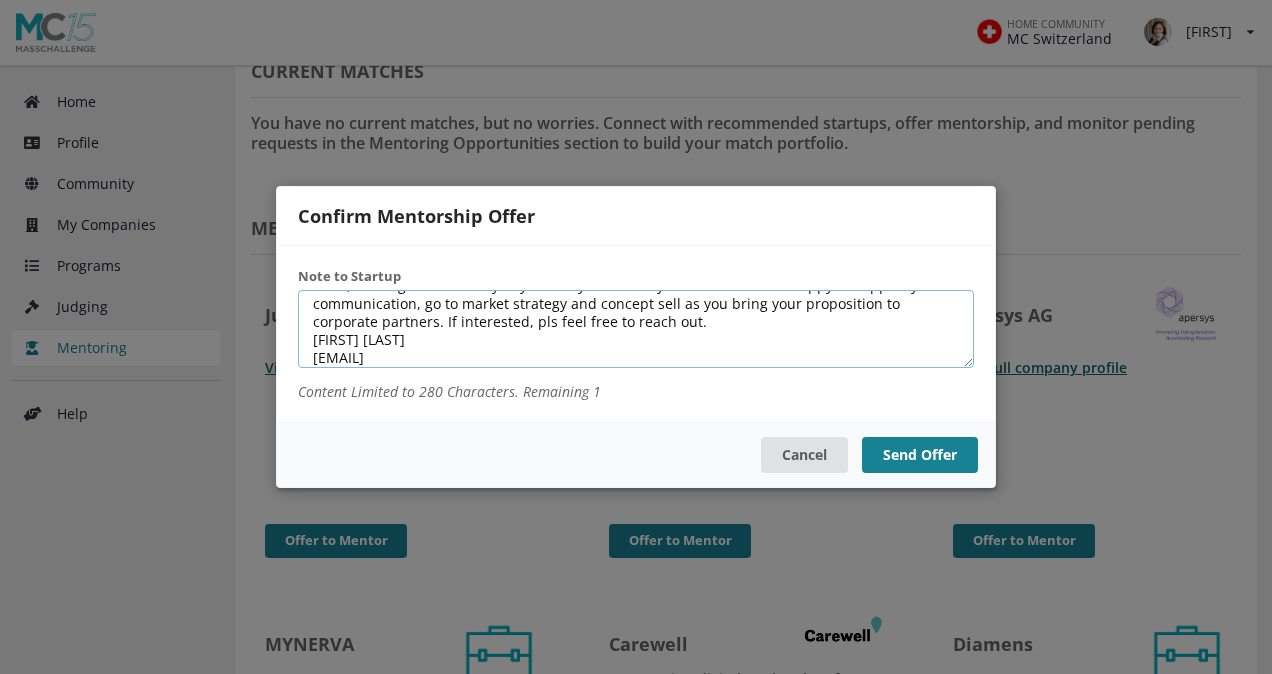 scroll, scrollTop: 0, scrollLeft: 0, axis: both 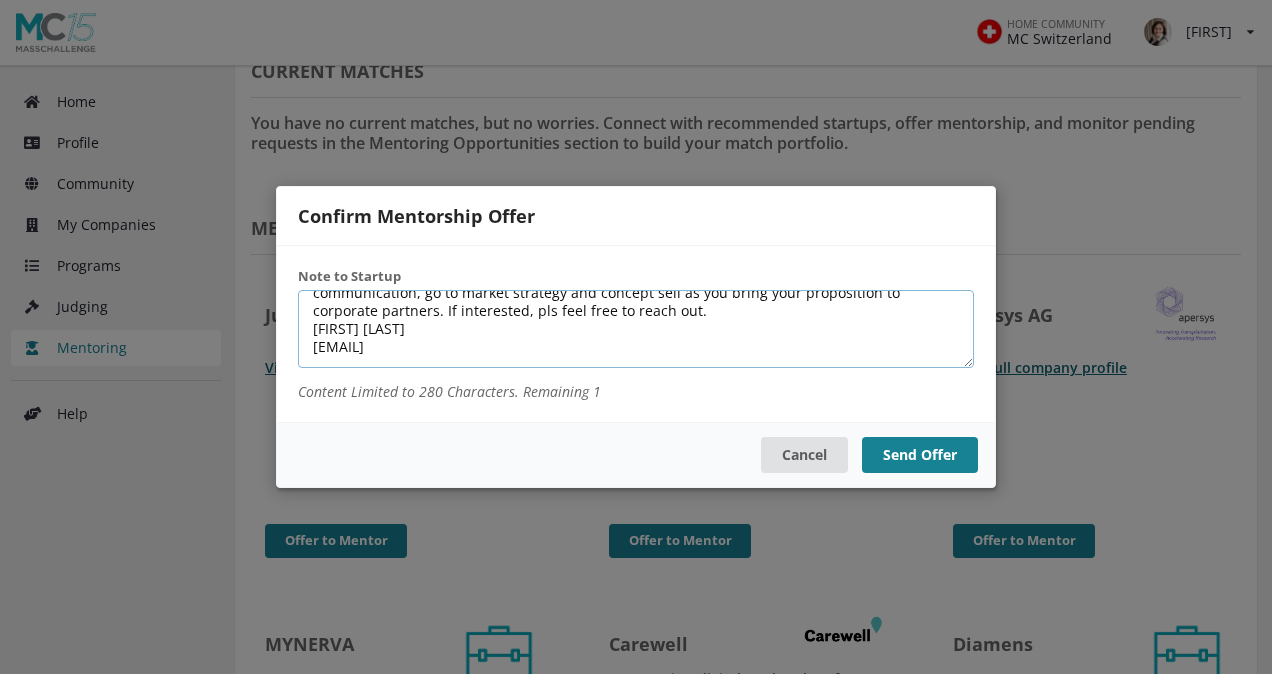 drag, startPoint x: 306, startPoint y: 303, endPoint x: 506, endPoint y: 368, distance: 210.29741 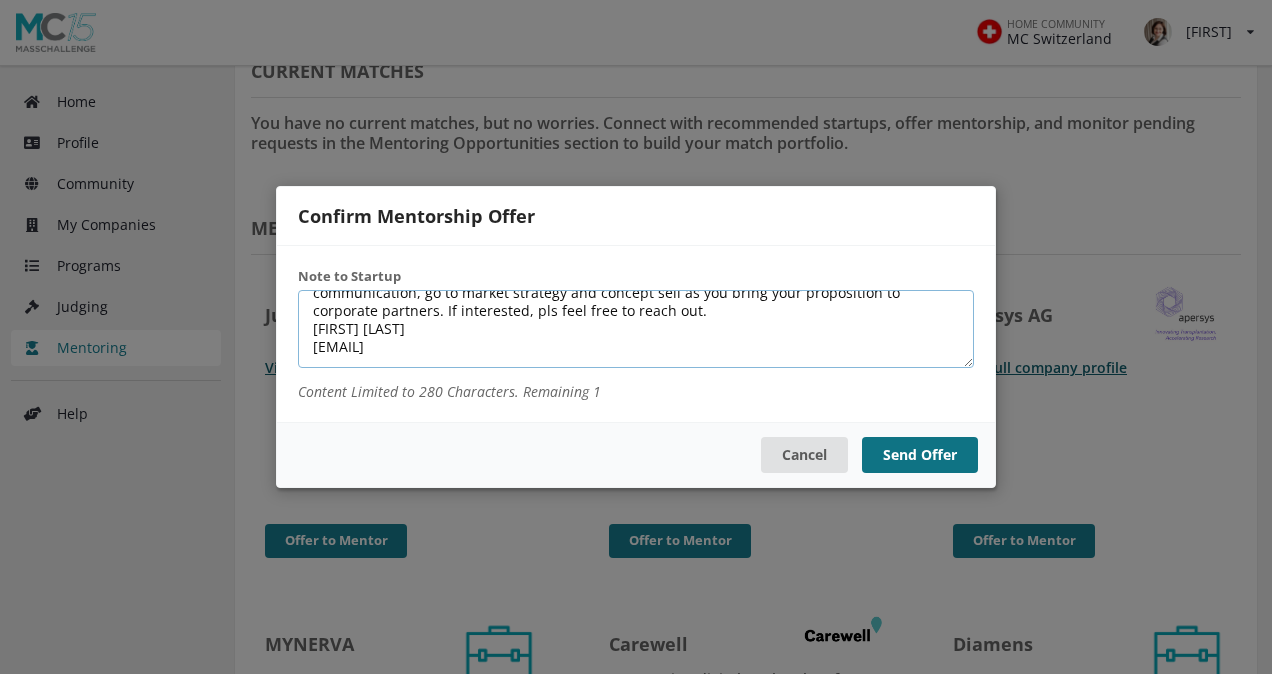 type on "Hello, it was great to meet you yesterday & discuss your venture. I'll be happy to support you on communication, go to market strategy and concept sell as you bring your proposition to corporate partners. If interested, pls feel free to reach out.
[FIRST] [LAST]
[EMAIL]" 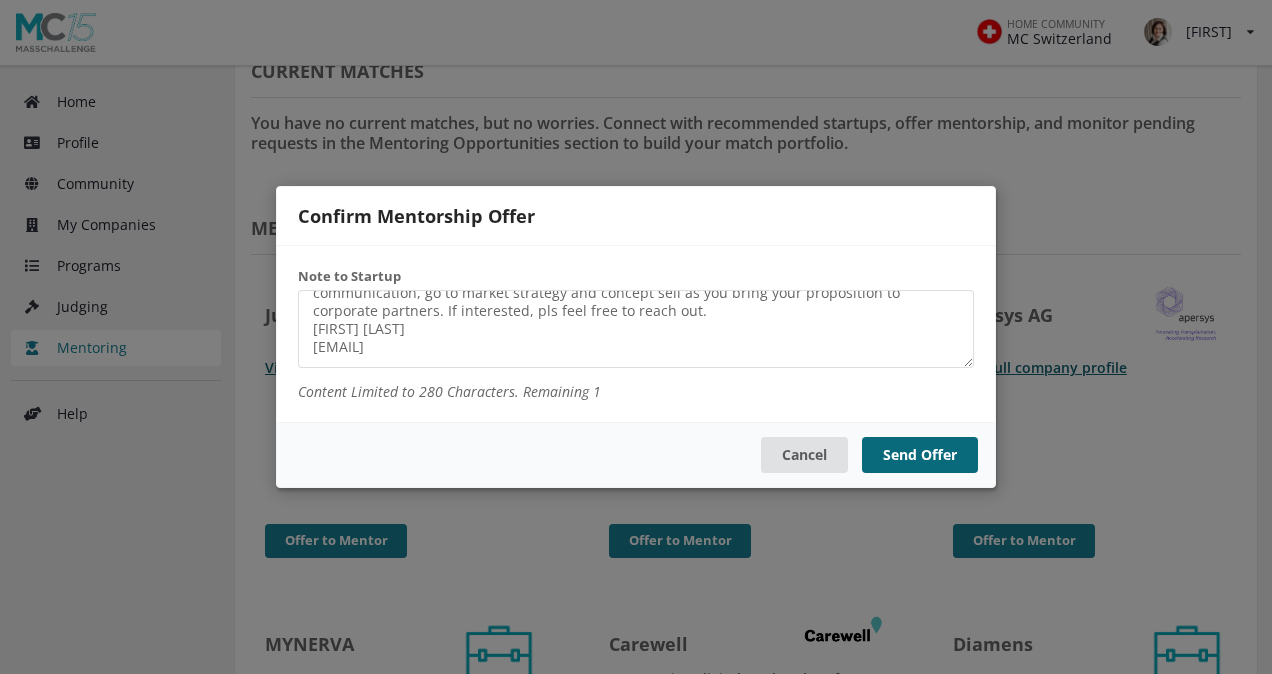 click on "Send Offer" at bounding box center [920, 455] 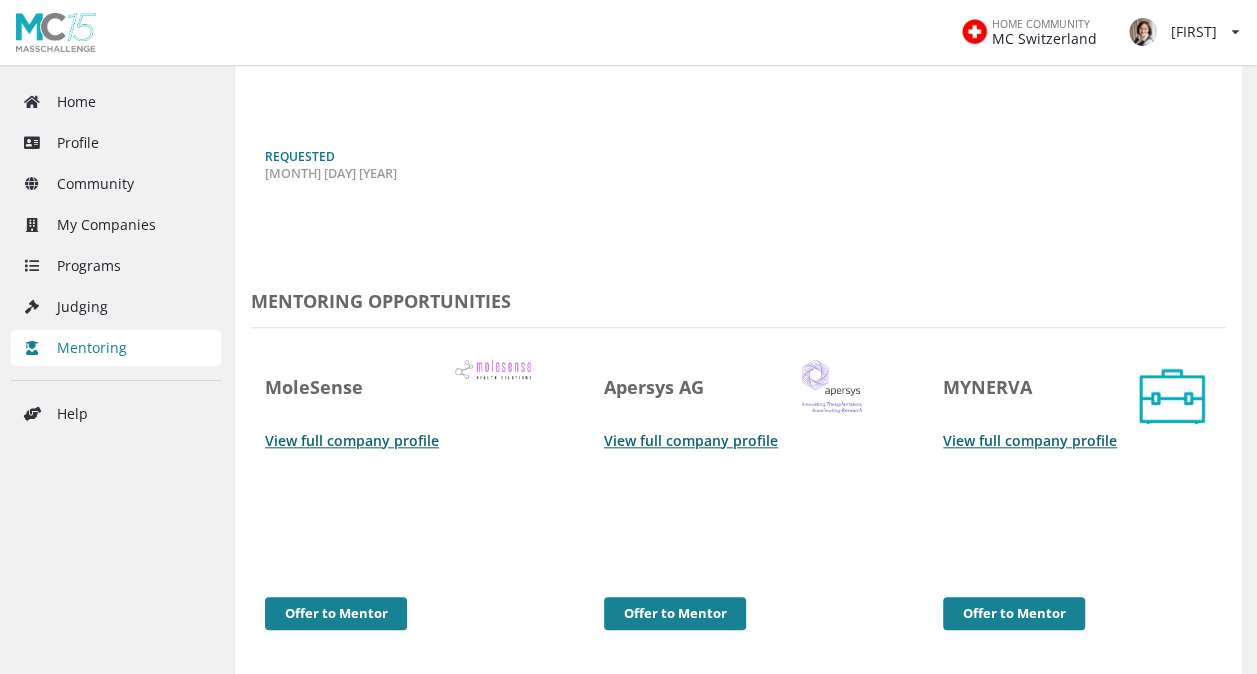 scroll, scrollTop: 777, scrollLeft: 0, axis: vertical 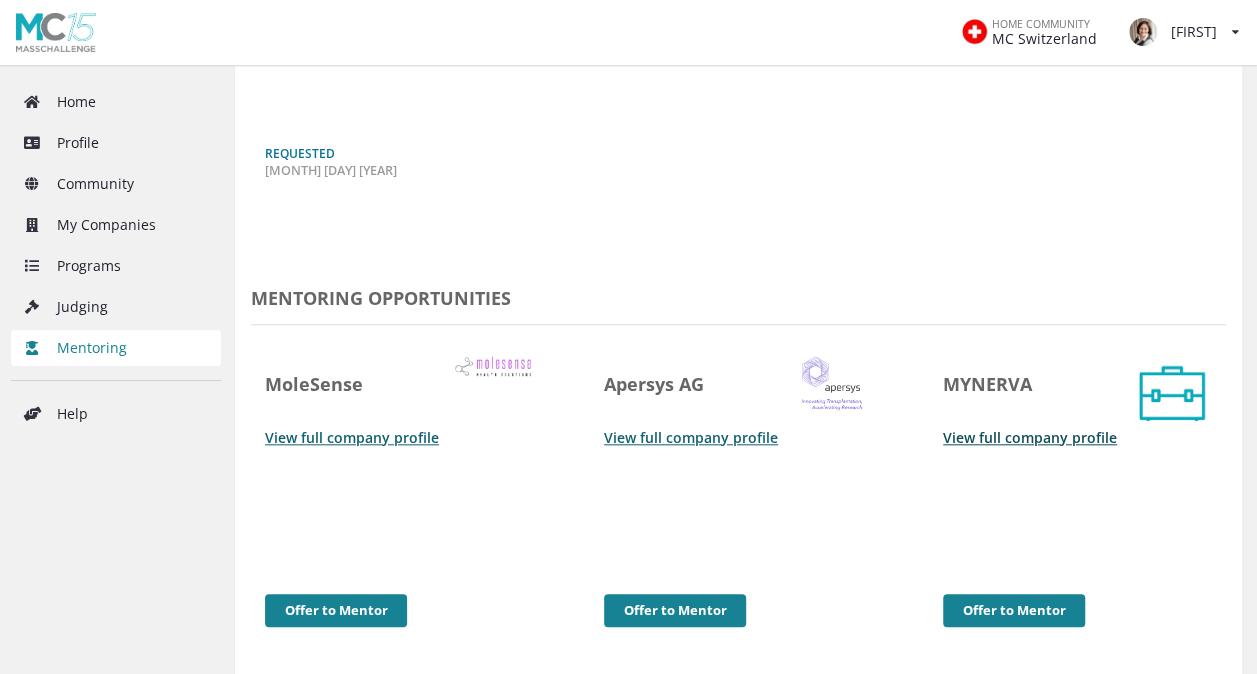 click on "View full company profile" at bounding box center [1030, 437] 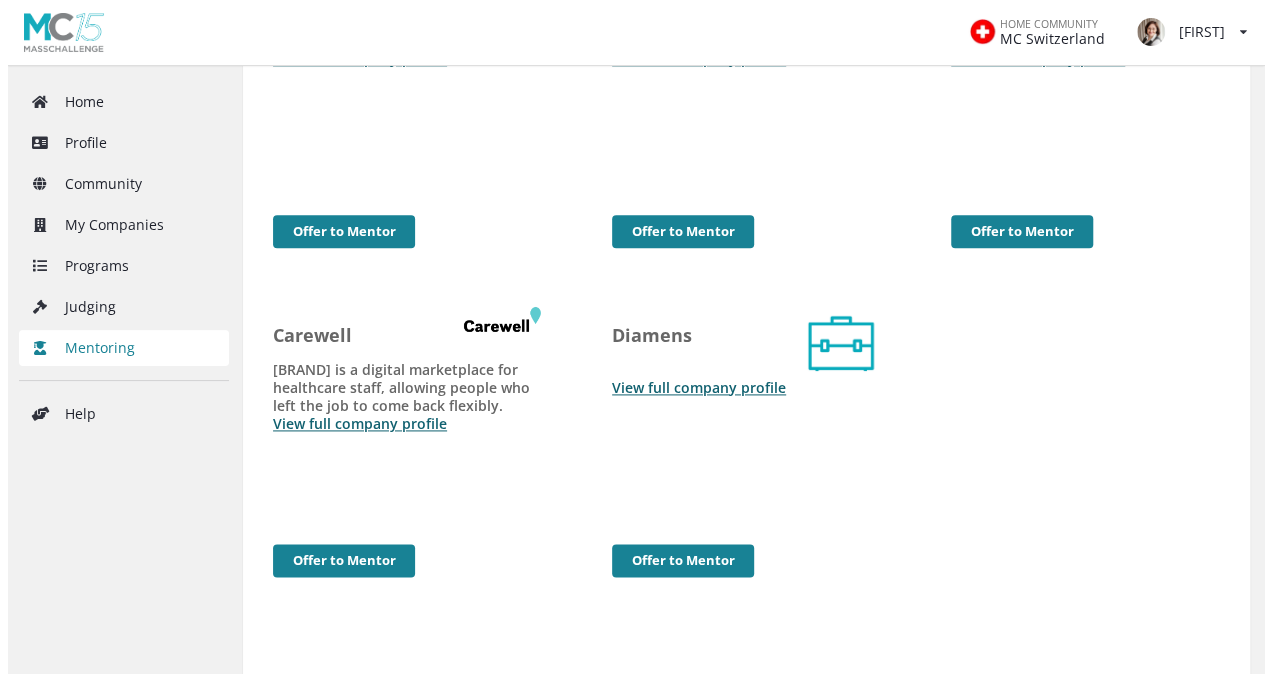 scroll, scrollTop: 1157, scrollLeft: 0, axis: vertical 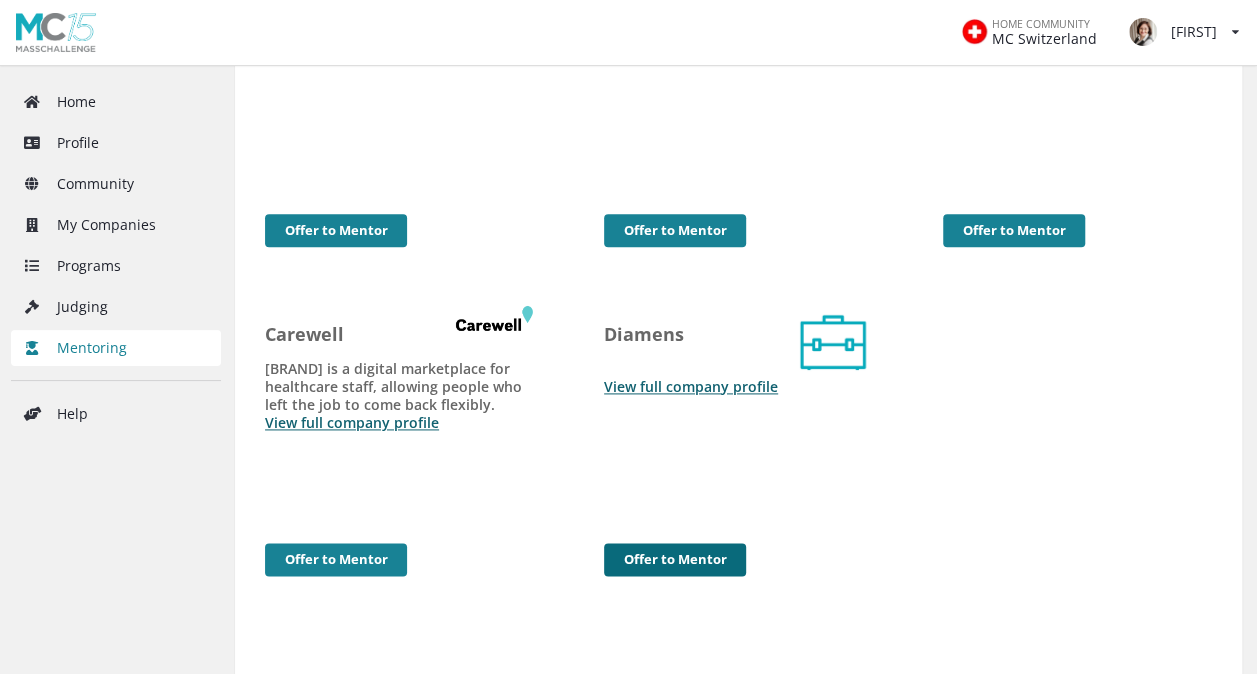 click on "Offer to Mentor" at bounding box center (336, 230) 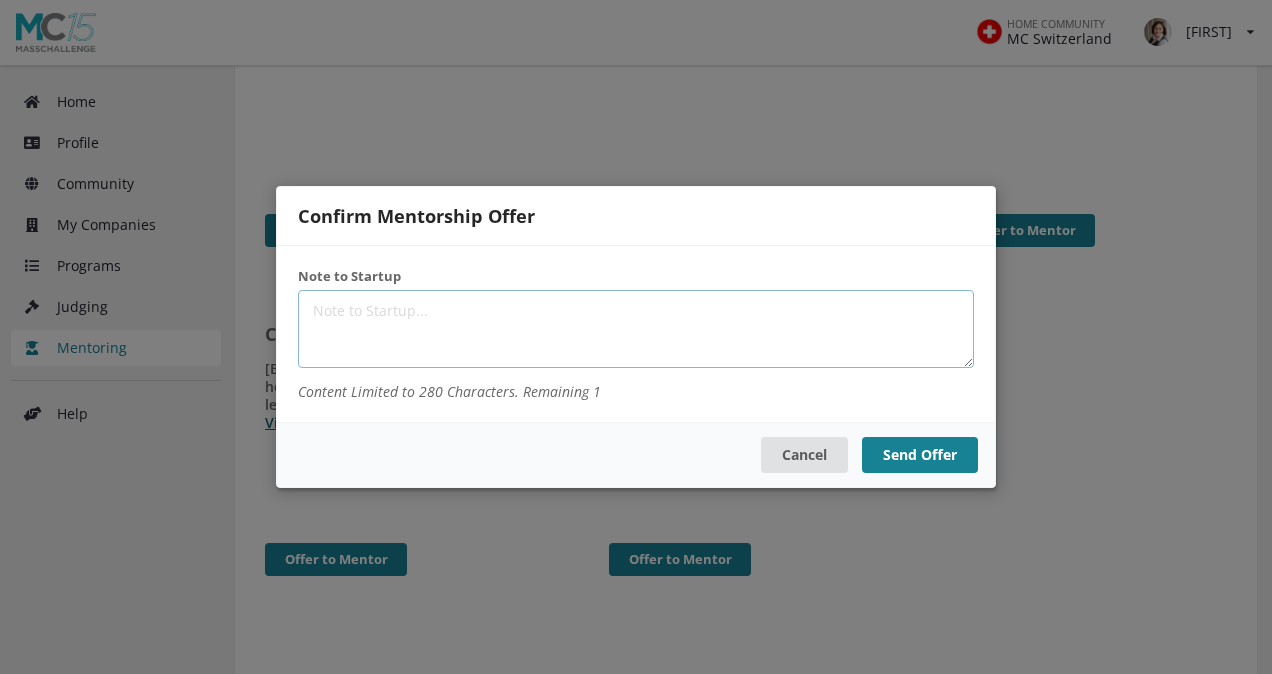 click at bounding box center [636, 329] 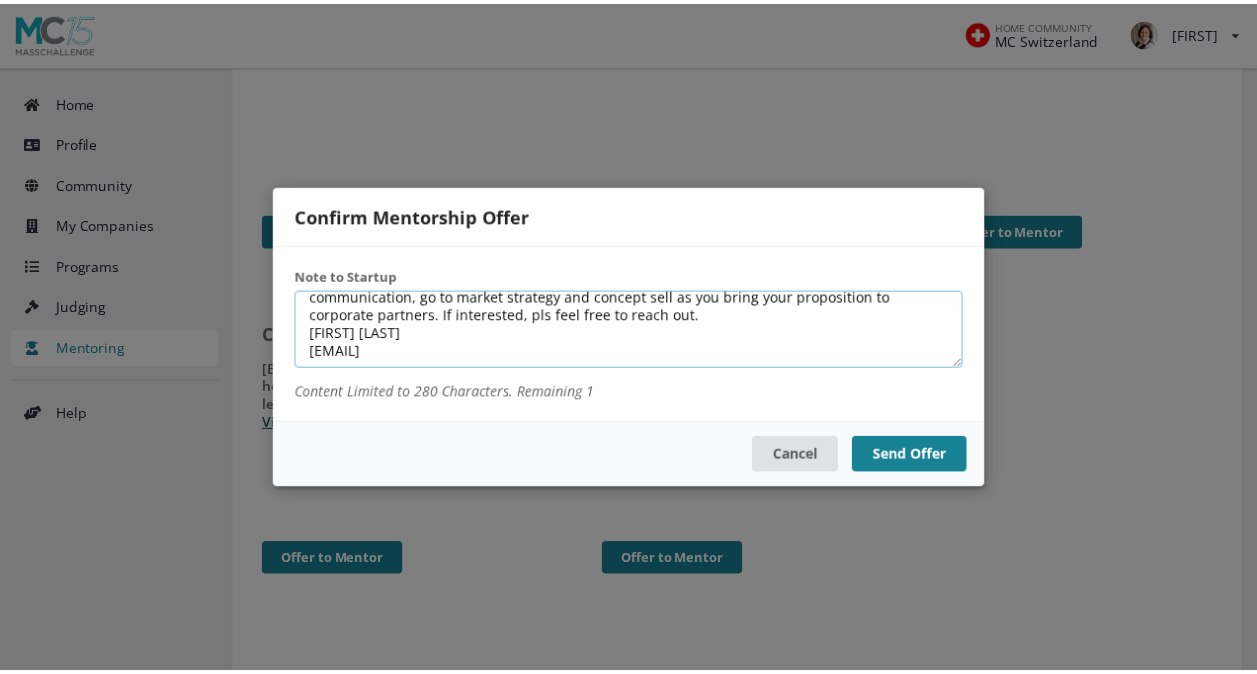 scroll, scrollTop: 36, scrollLeft: 0, axis: vertical 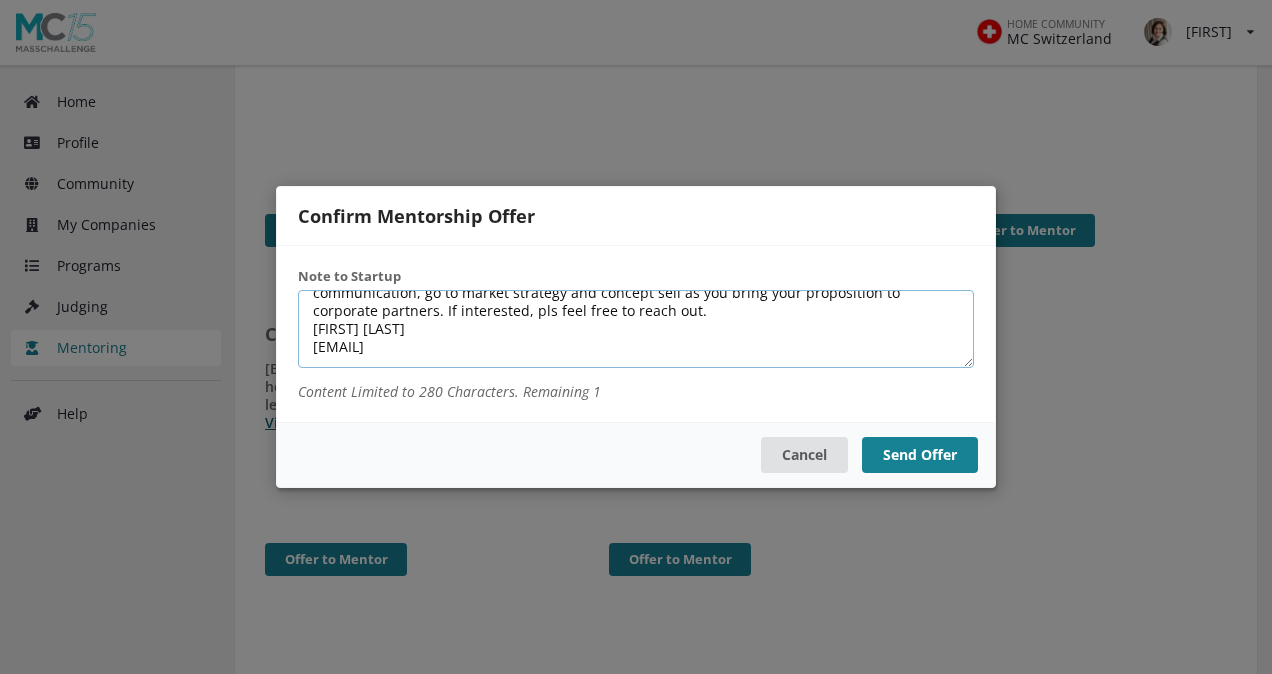 click on "Hello, it was great to meet you yesterday & discuss your venture. I'll be happy to support you on communication, go to market strategy and concept sell as you bring your proposition to corporate partners. If interested, pls feel free to reach out.
[FIRST] [LAST]
[EMAIL]" at bounding box center (636, 329) 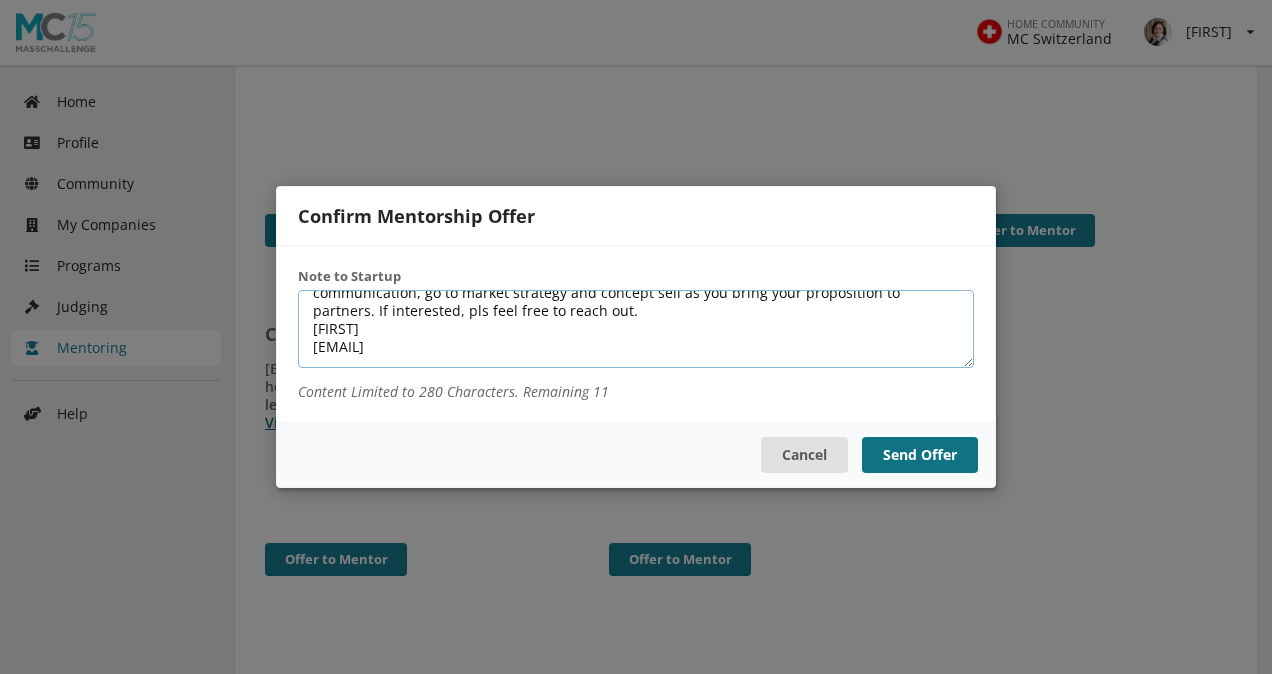 type on "Hello, it was great to meet you yesterday & discuss your venture. I'll be happy to support you on communication, go to market strategy and concept sell as you bring your proposition to partners. If interested, pls feel free to reach out.
Renata
aleksandrowicz.r@me.com" 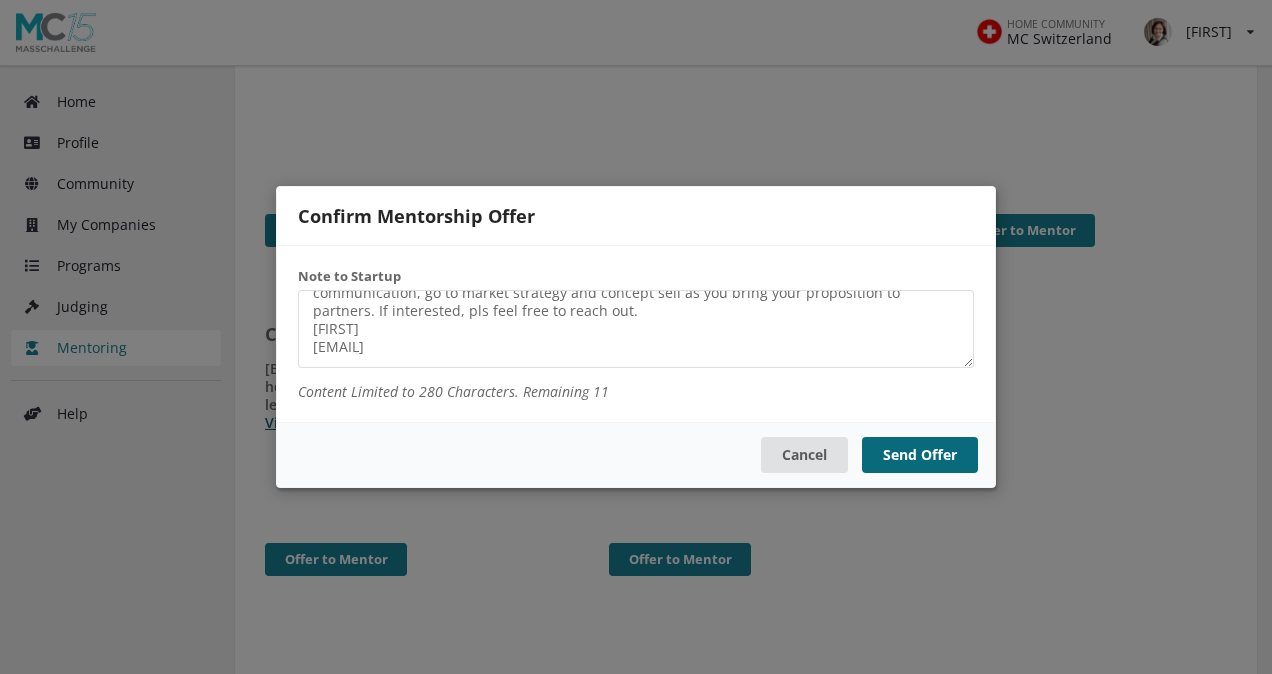 click on "Send Offer" at bounding box center [920, 455] 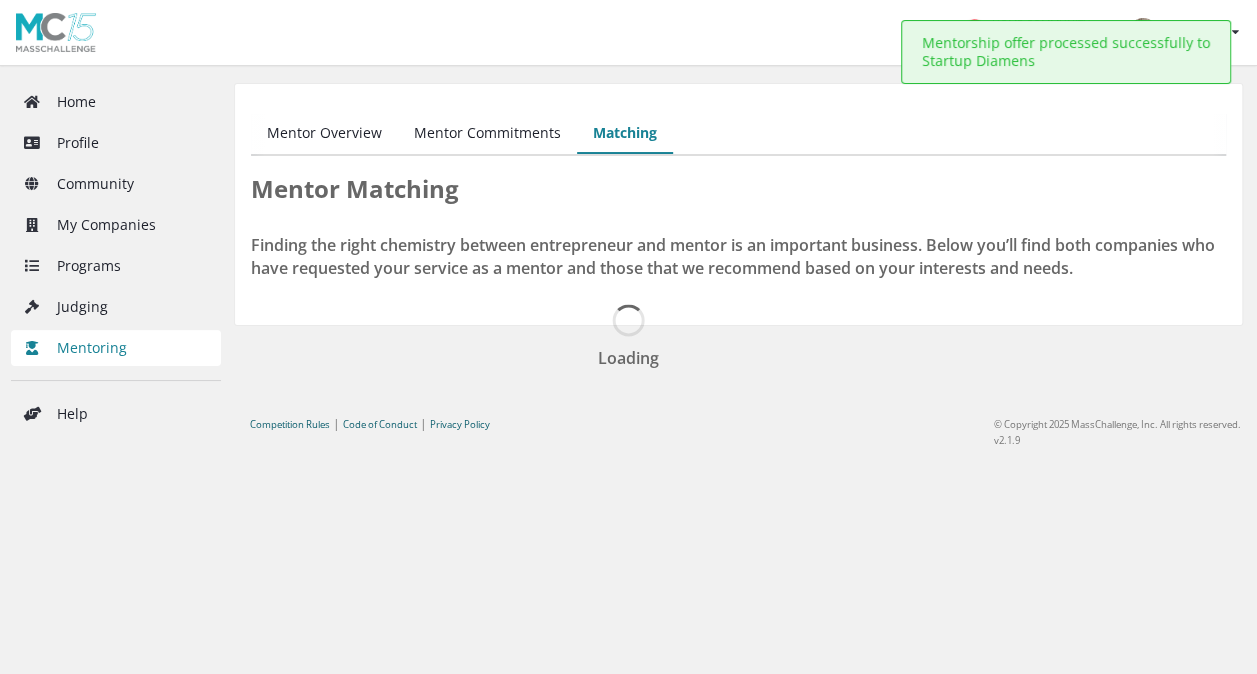 scroll, scrollTop: 0, scrollLeft: 0, axis: both 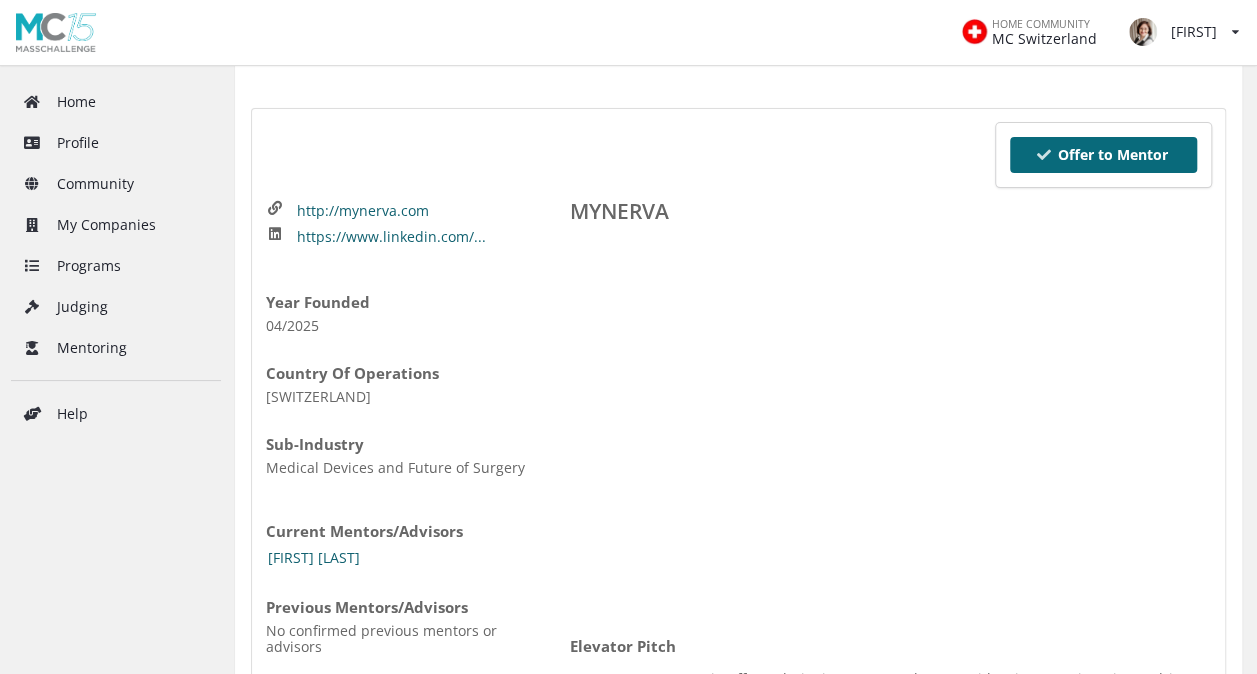 click on "Offer to Mentor" at bounding box center [1103, 155] 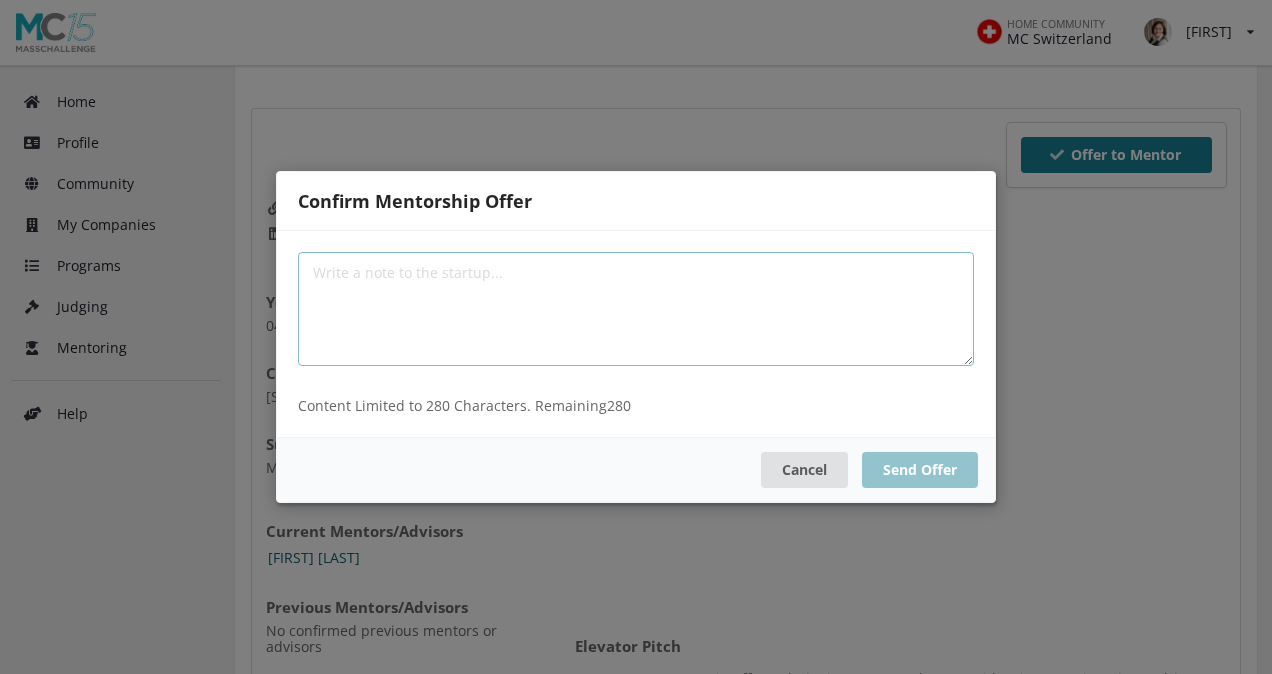 click at bounding box center (636, 309) 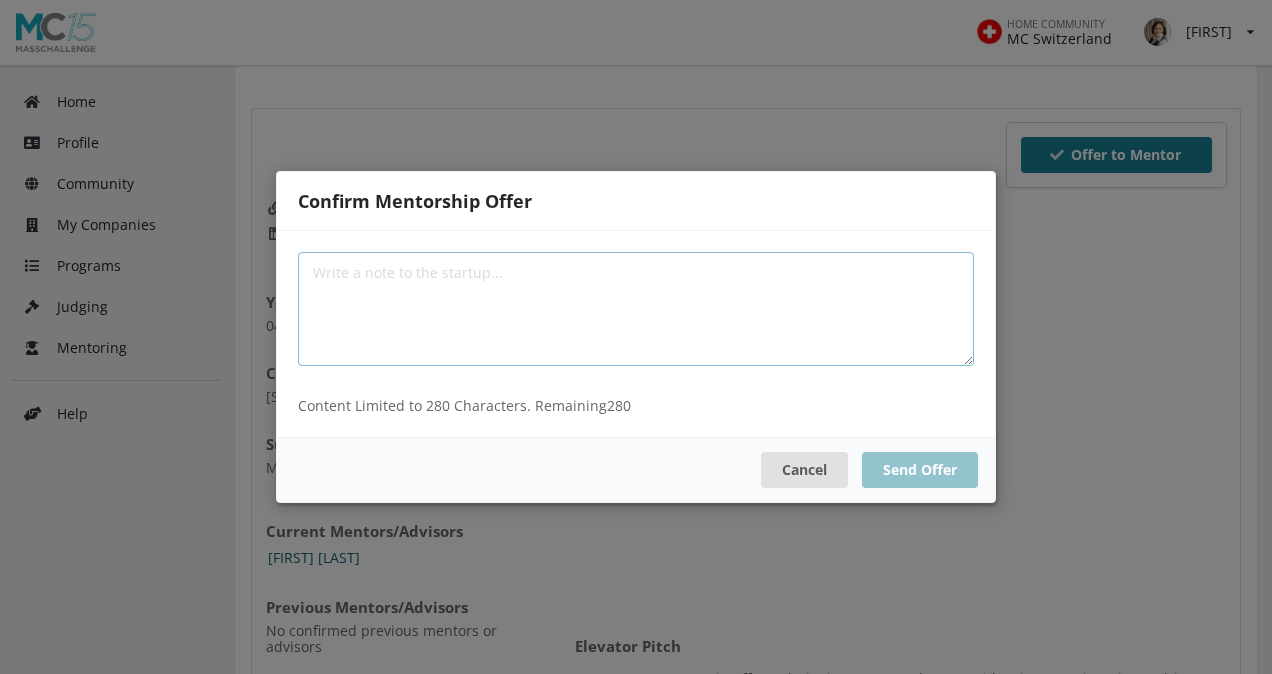 paste on "Hello, it was great to meet you yesterday & discuss your venture. I'll be happy to support you on communication, go to market strategy and concept sell as you bring your proposition to corporate partners. If interested, pls feel free to reach out.
Renata
aleksandrowicz.r@me.com" 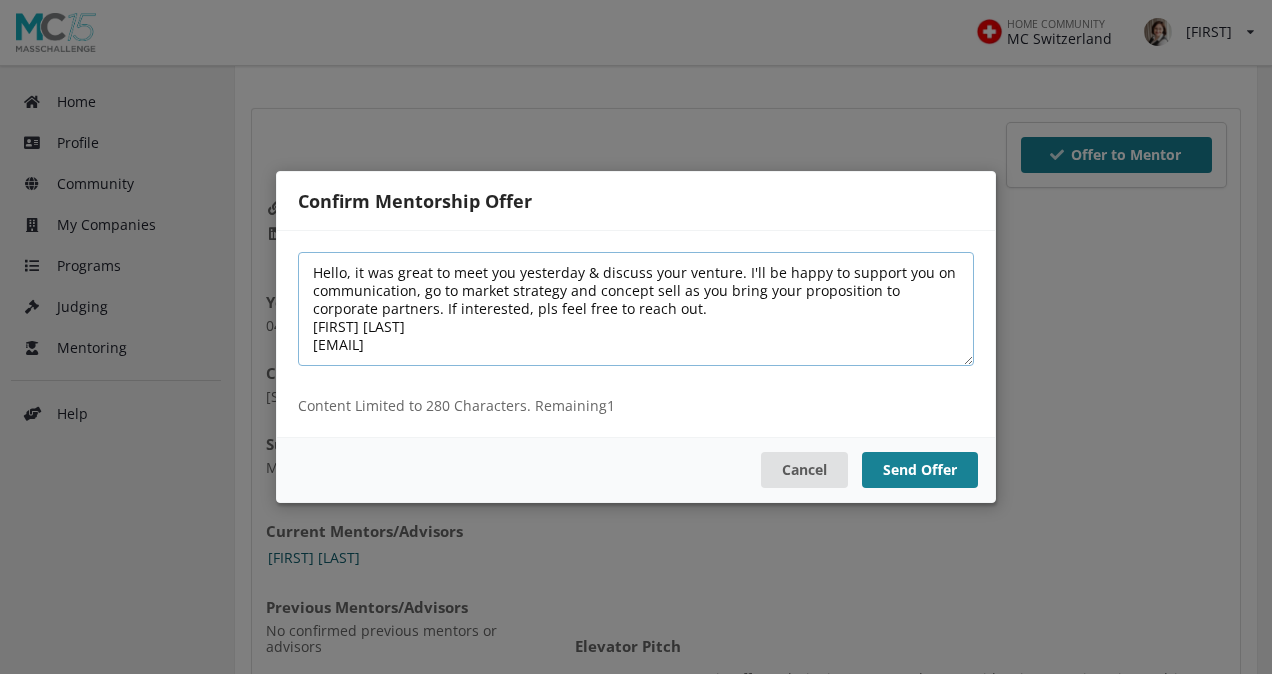 click on "Hello, it was great to meet you yesterday & discuss your venture. I'll be happy to support you on communication, go to market strategy and concept sell as you bring your proposition to corporate partners. If interested, pls feel free to reach out.
Renata
aleksandrowicz.r@me.com" at bounding box center [636, 309] 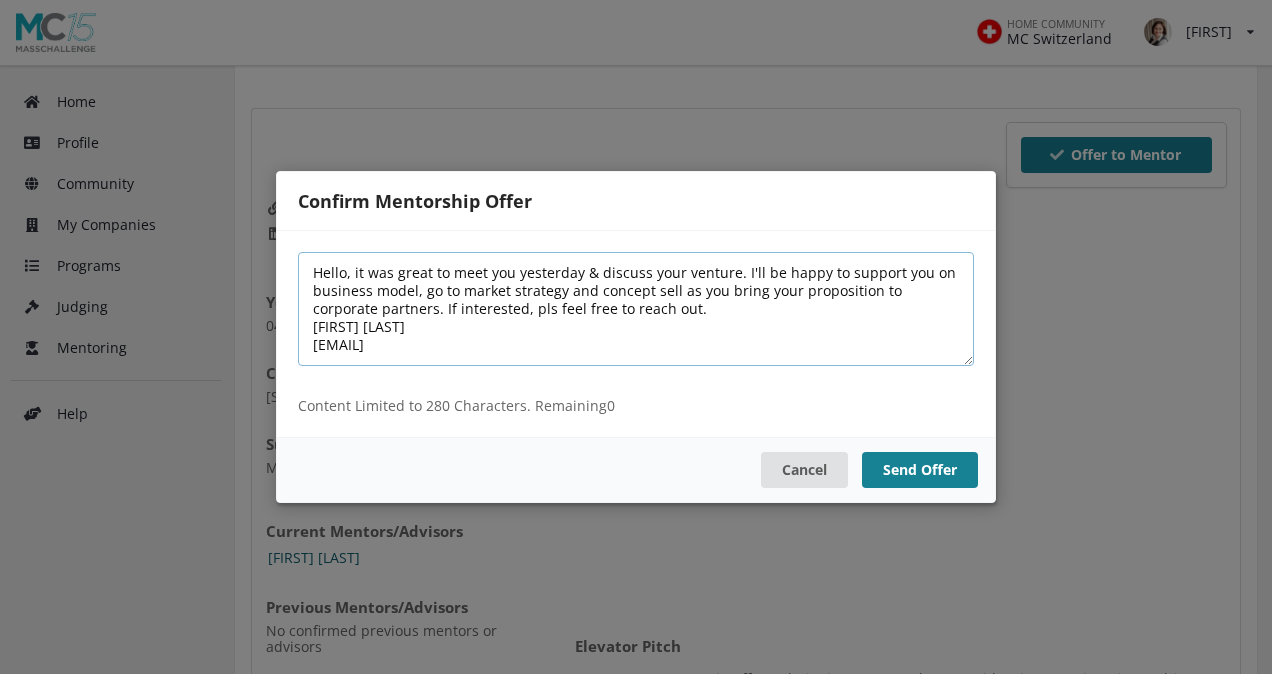 click on "Hello, it was great to meet you yesterday & discuss your venture. I'll be happy to support you on business model, go to market strategy and concept sell as you bring your proposition to corporate partners. If interested, pls feel free to reach out.
Renata
aleksandrowicz.r@me.com" at bounding box center [636, 309] 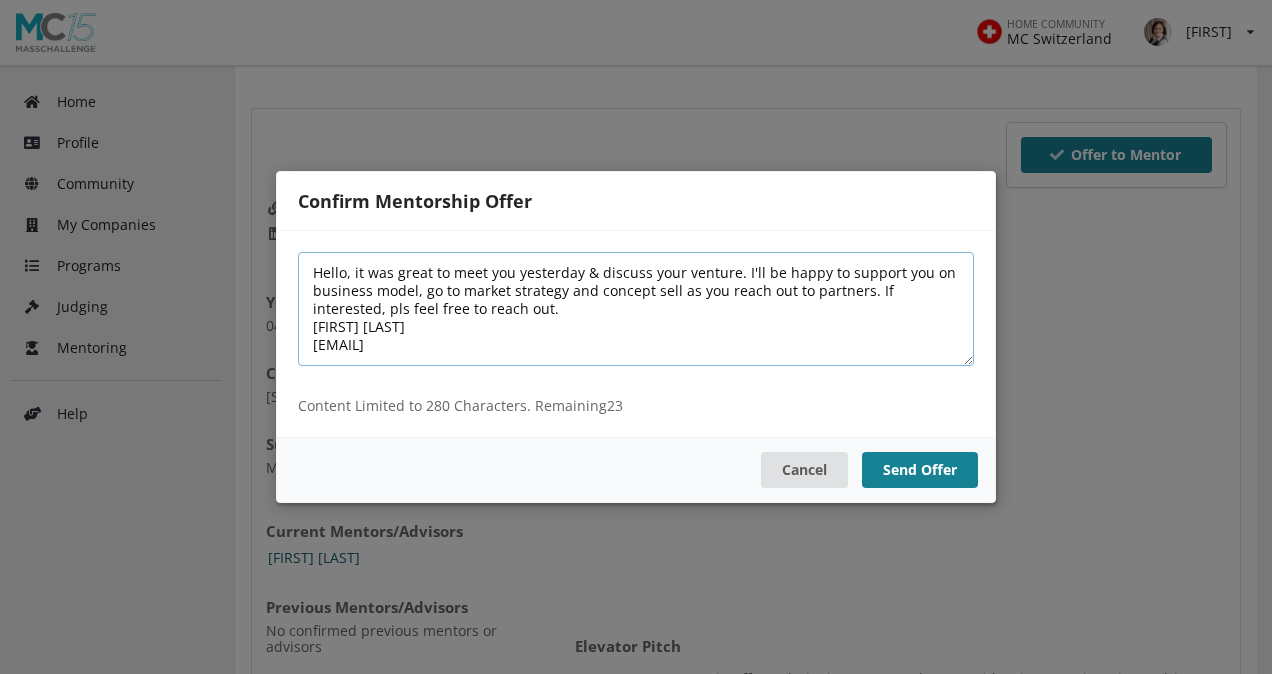click on "Hello, it was great to meet you yesterday & discuss your venture. I'll be happy to support you on business model, go to market strategy and concept sell as you reach out to partners. If interested, pls feel free to reach out.
Renata
aleksandrowicz.r@me.com" at bounding box center (636, 309) 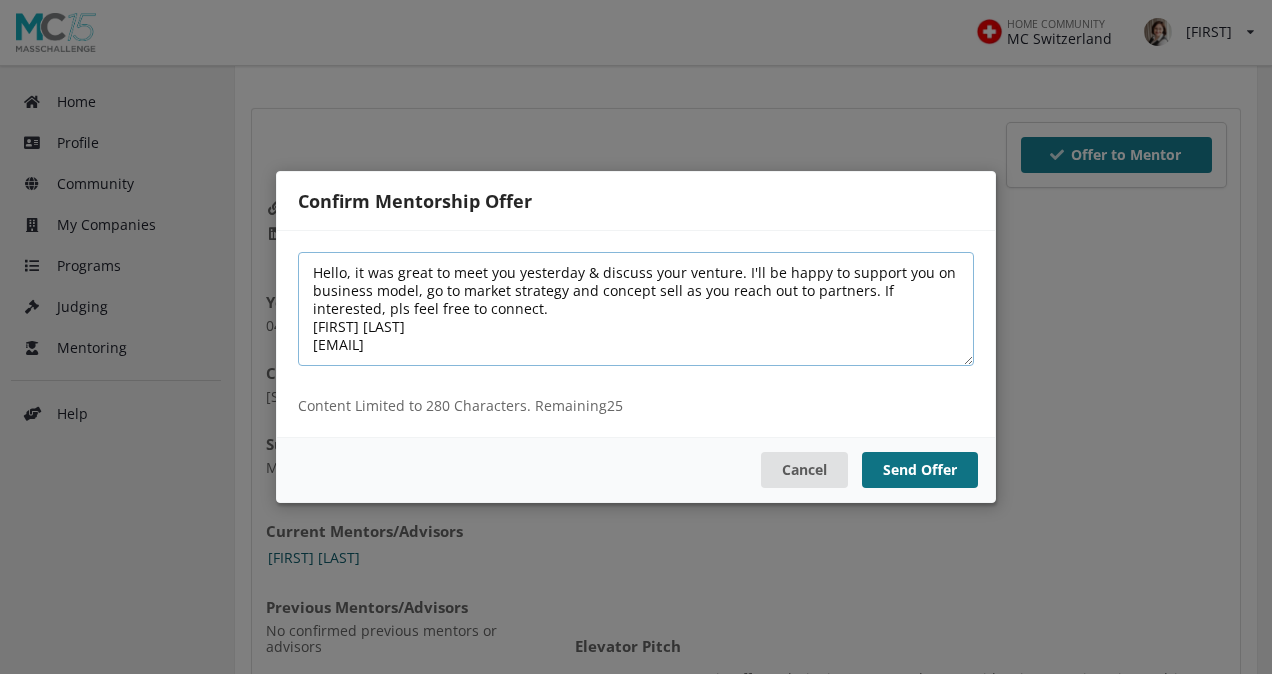 type on "Hello, it was great to meet you yesterday & discuss your venture. I'll be happy to support you on business model, go to market strategy and concept sell as you reach out to partners. If interested, pls feel free to connect.
Renata
aleksandrowicz.r@me.com" 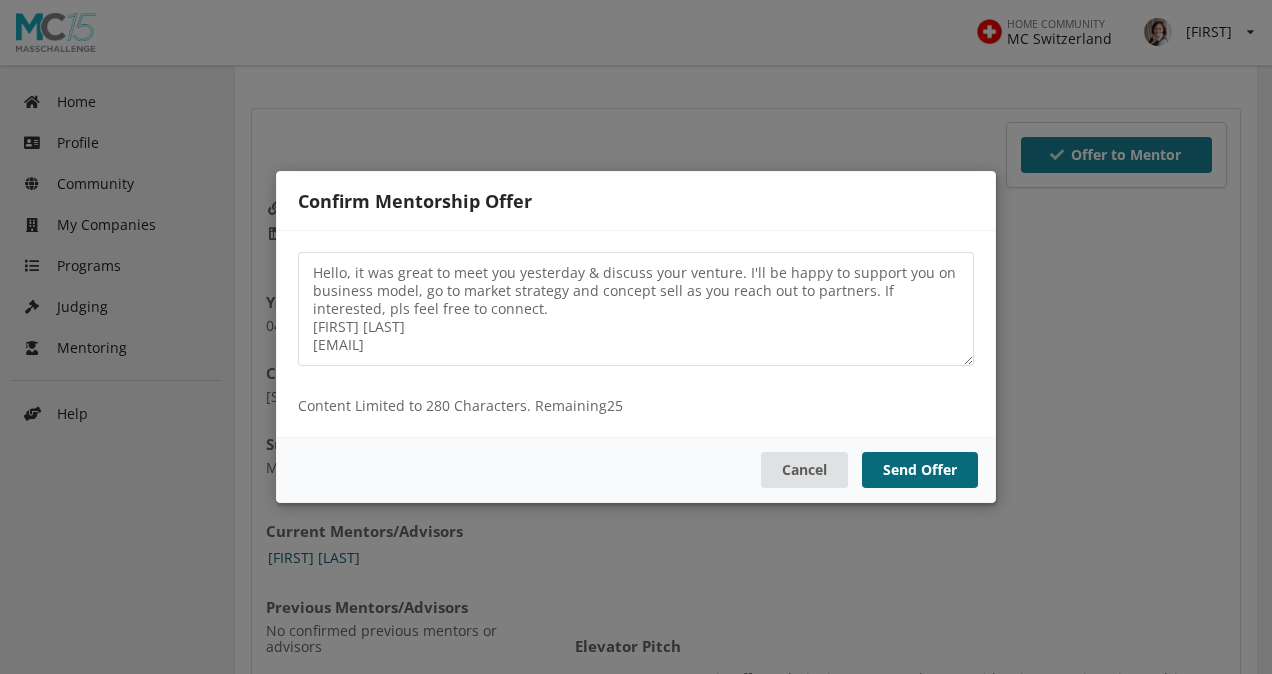 click on "Send Offer" at bounding box center (920, 470) 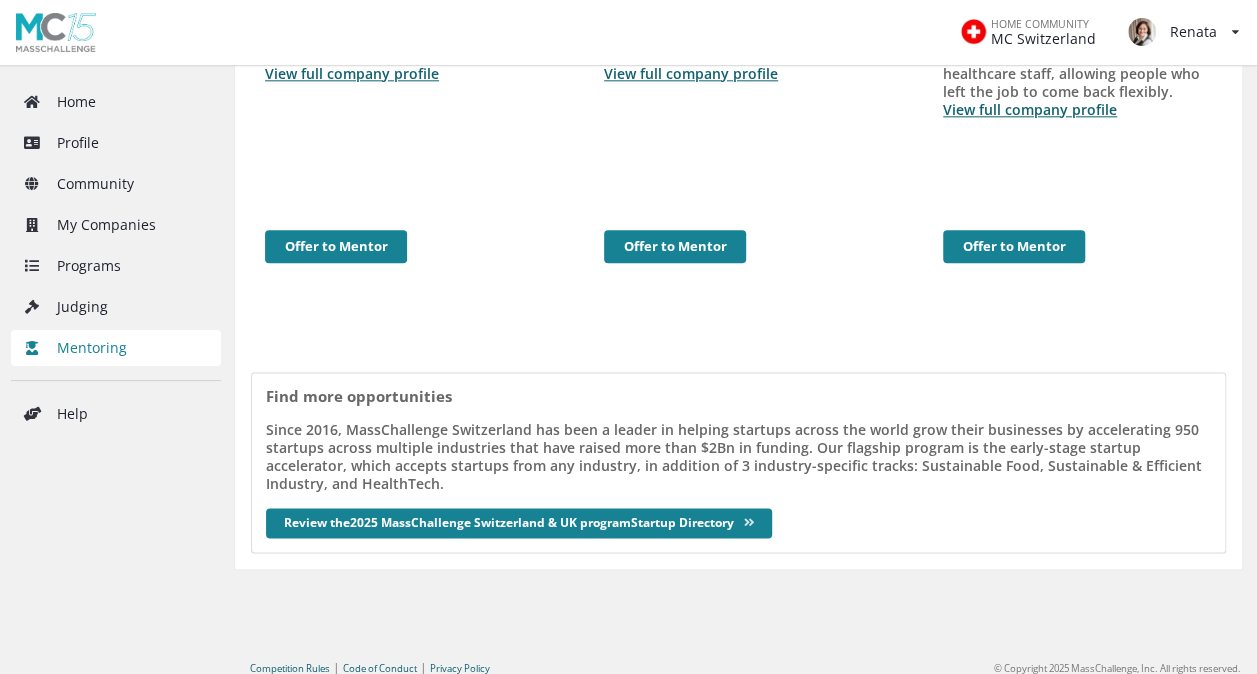 scroll, scrollTop: 1166, scrollLeft: 0, axis: vertical 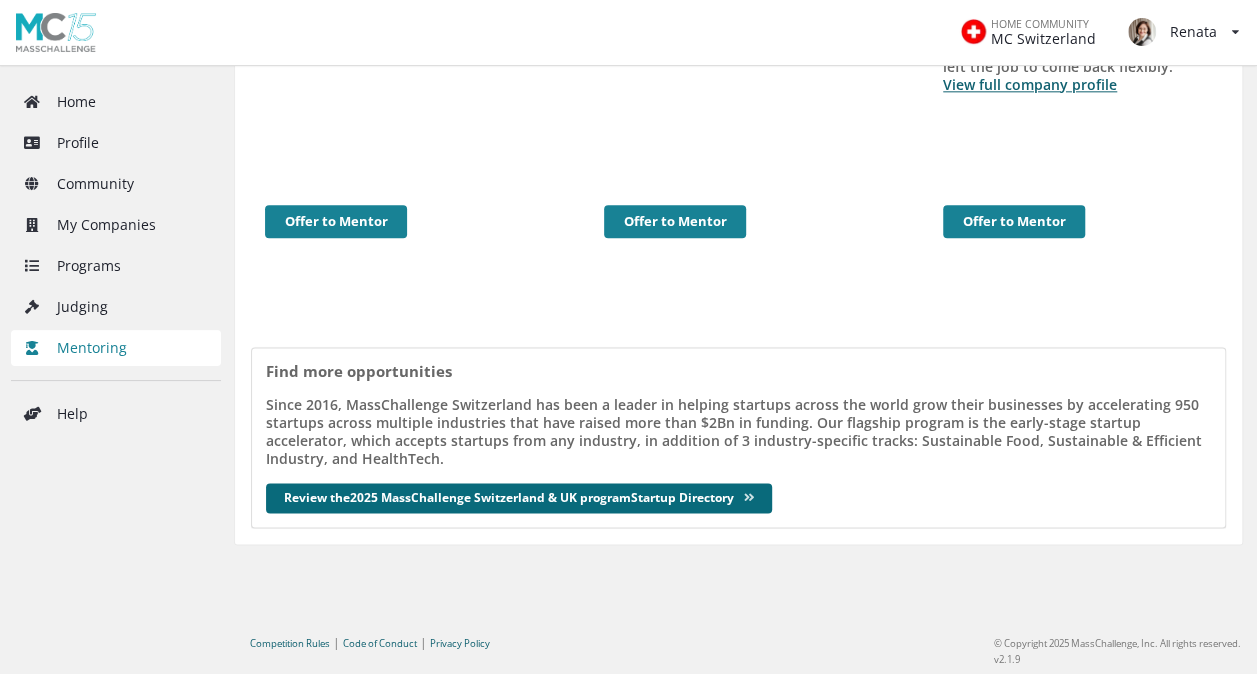 click on "Review the 2025 MassChallenge Switzerland & UK program Startup Directory" at bounding box center [519, 498] 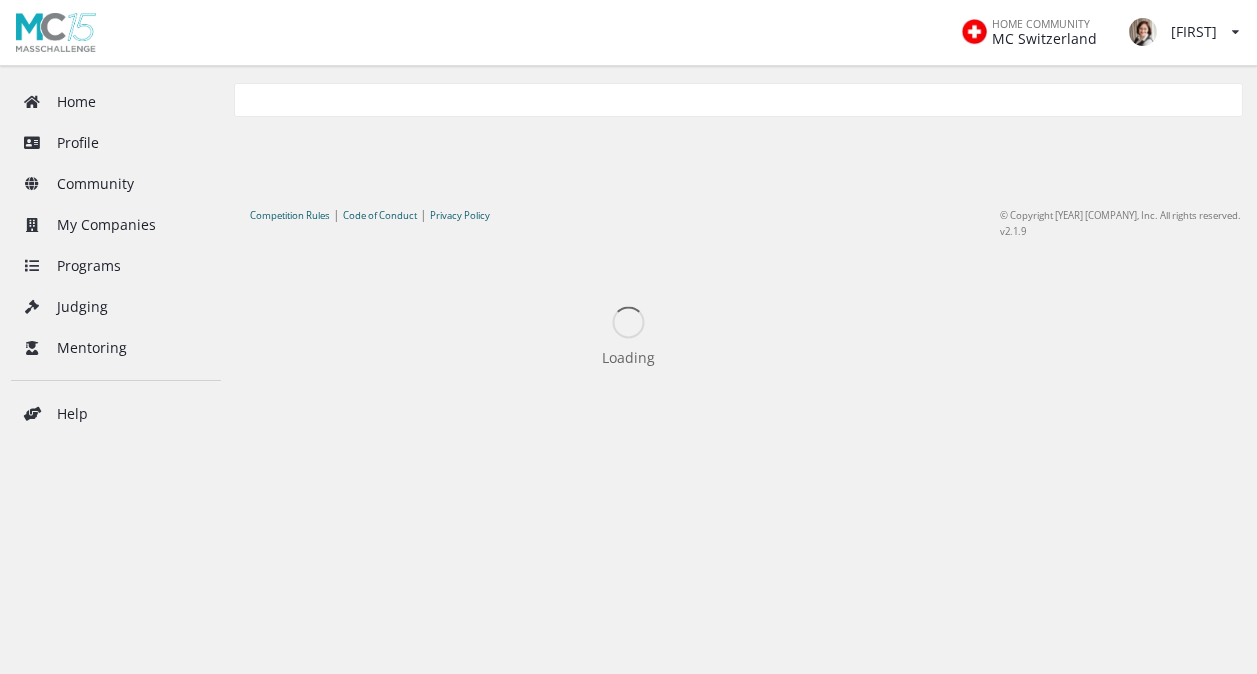scroll, scrollTop: 0, scrollLeft: 0, axis: both 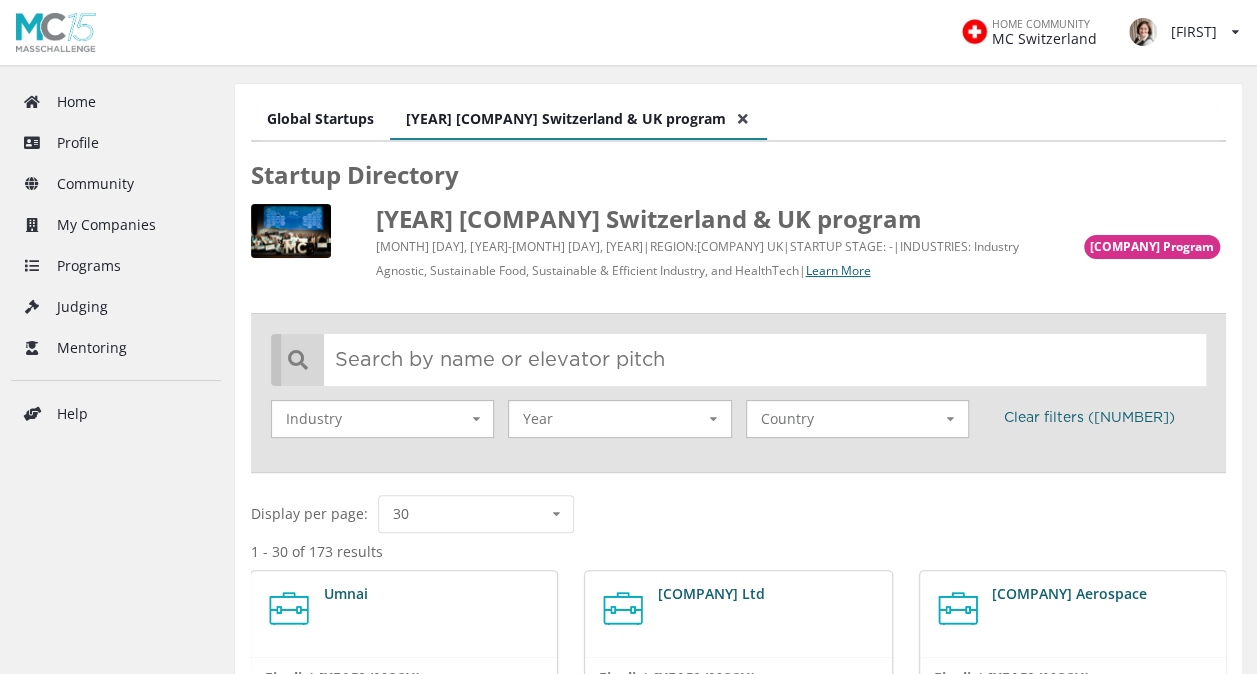 click at bounding box center [743, 359] 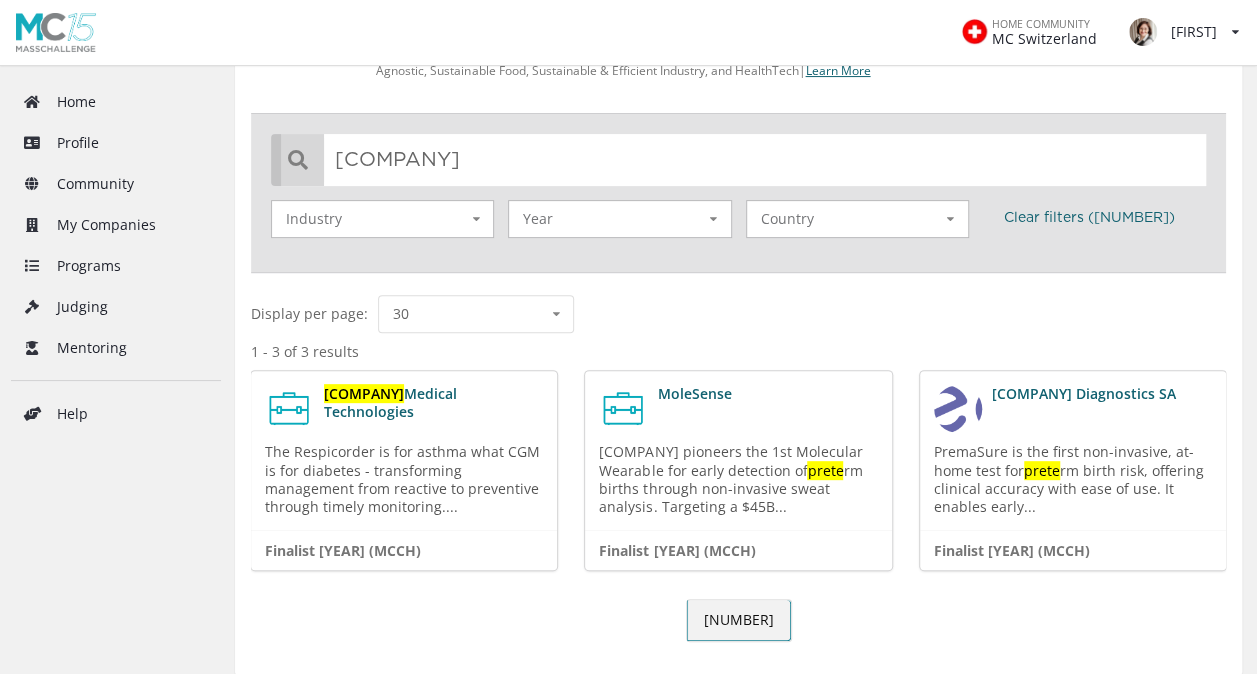 scroll, scrollTop: 205, scrollLeft: 0, axis: vertical 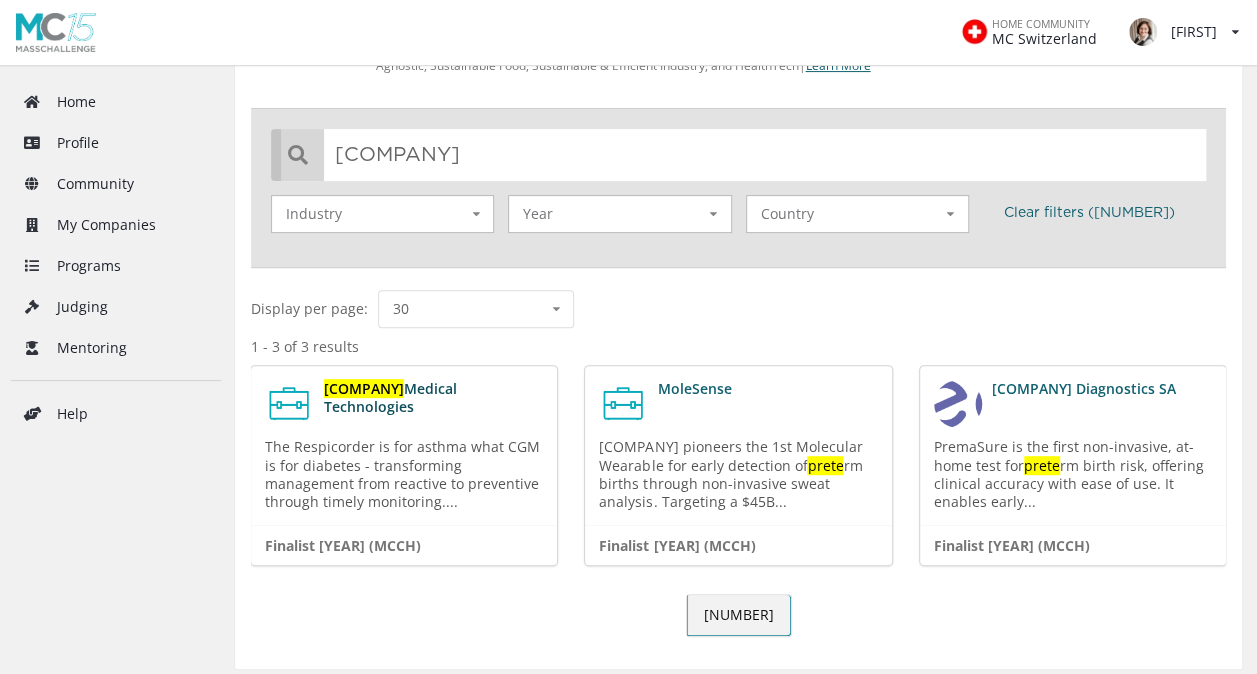 click on "Medical Technologies" at bounding box center (390, 397) 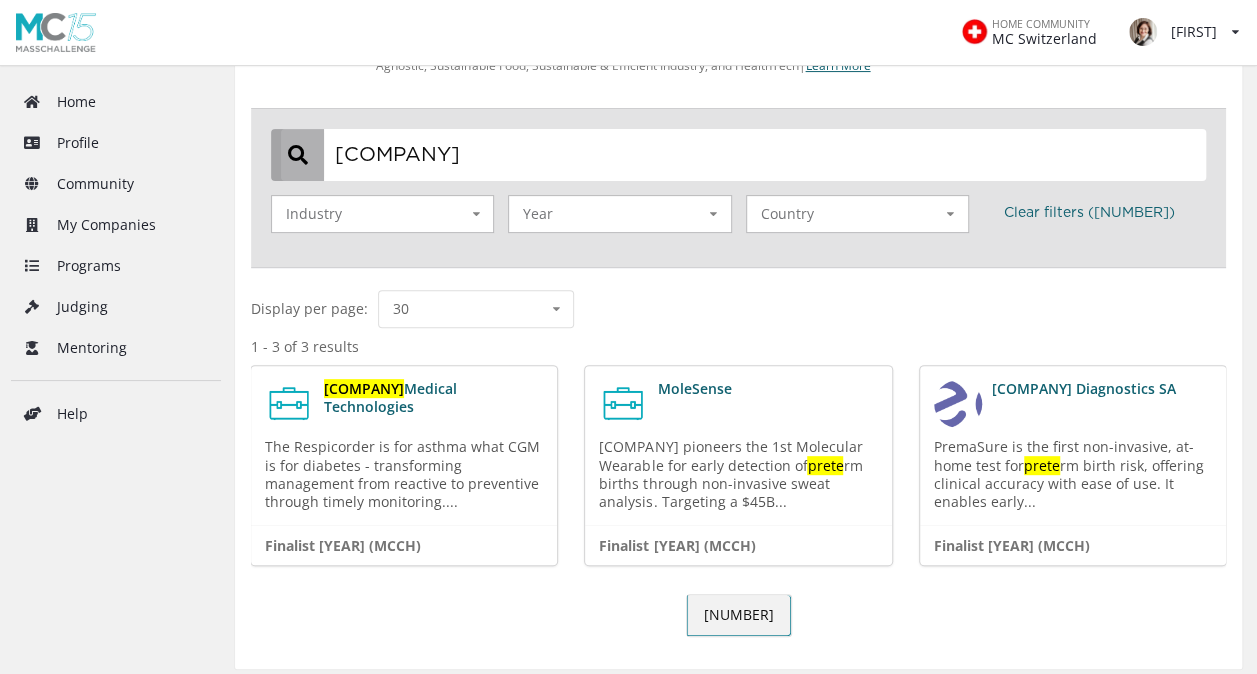click on "[COMPANY]" at bounding box center [743, 154] 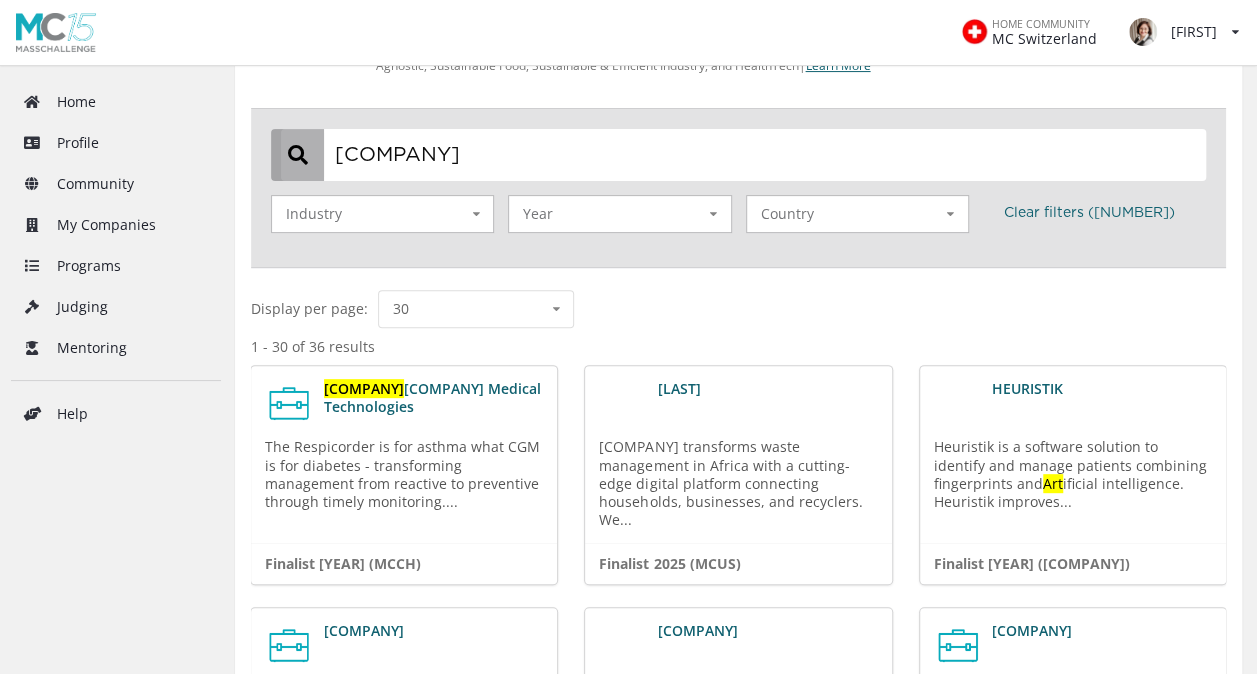 type on "[COMPANY]" 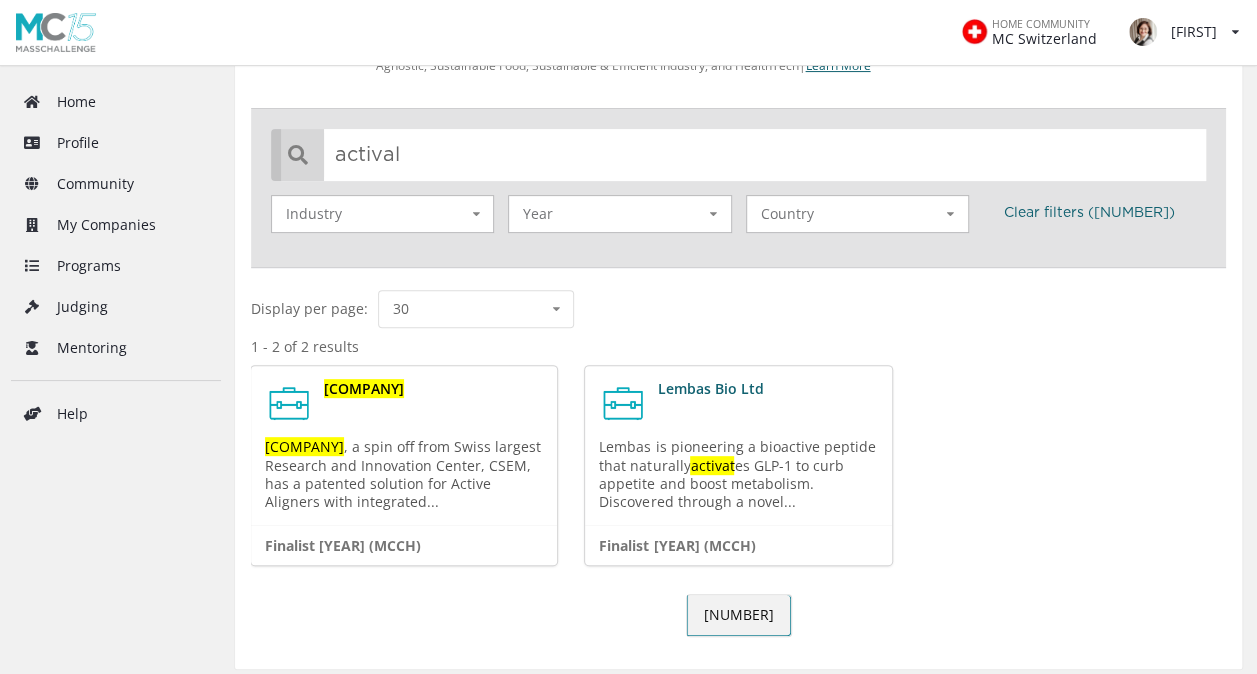 click on "Actival" at bounding box center (434, 404) 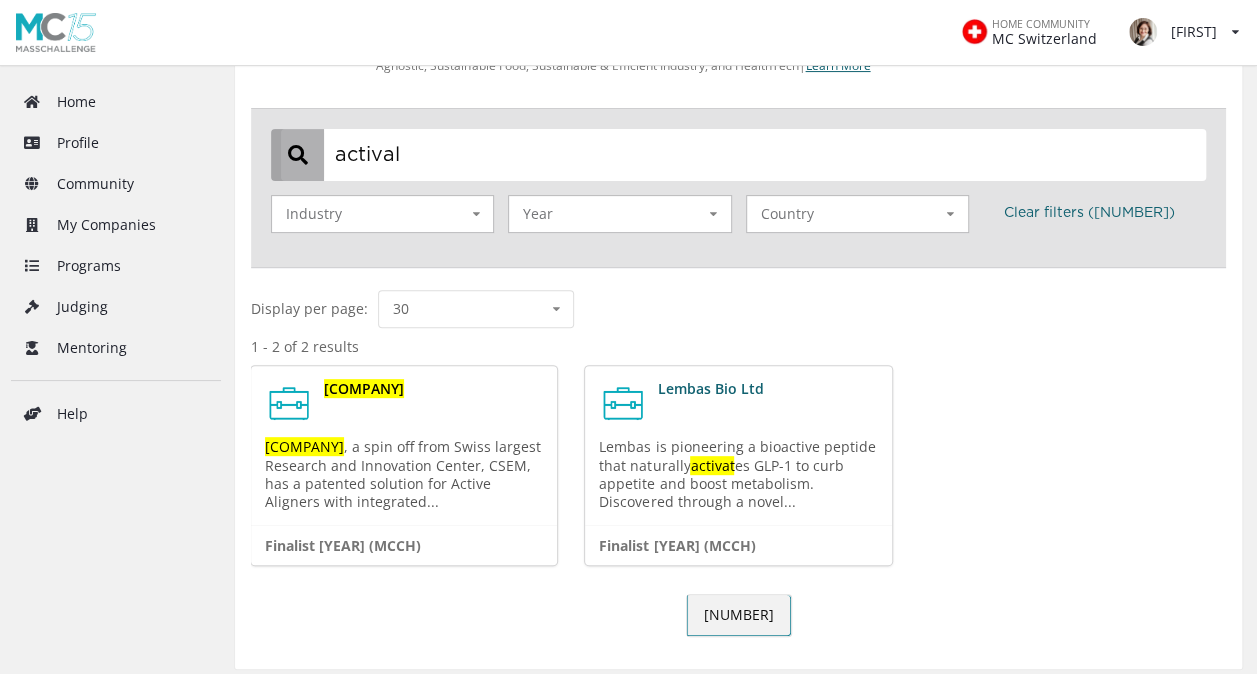 click on "actival" at bounding box center (743, 154) 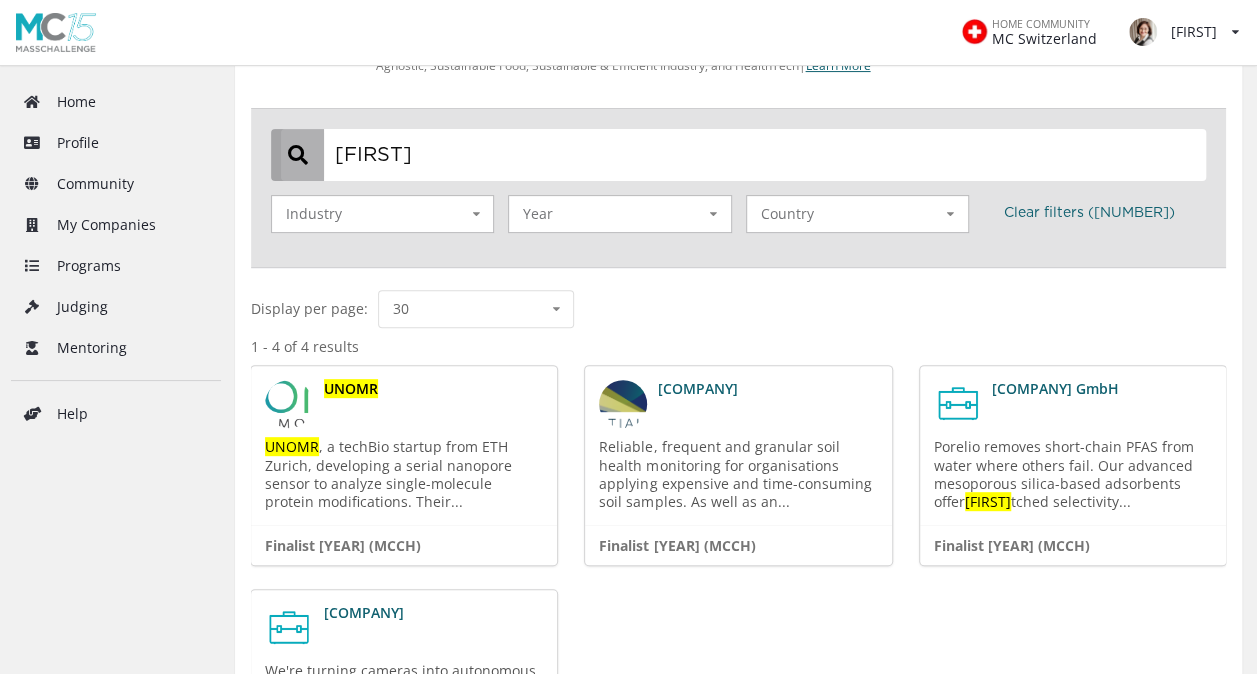 type on "unoma" 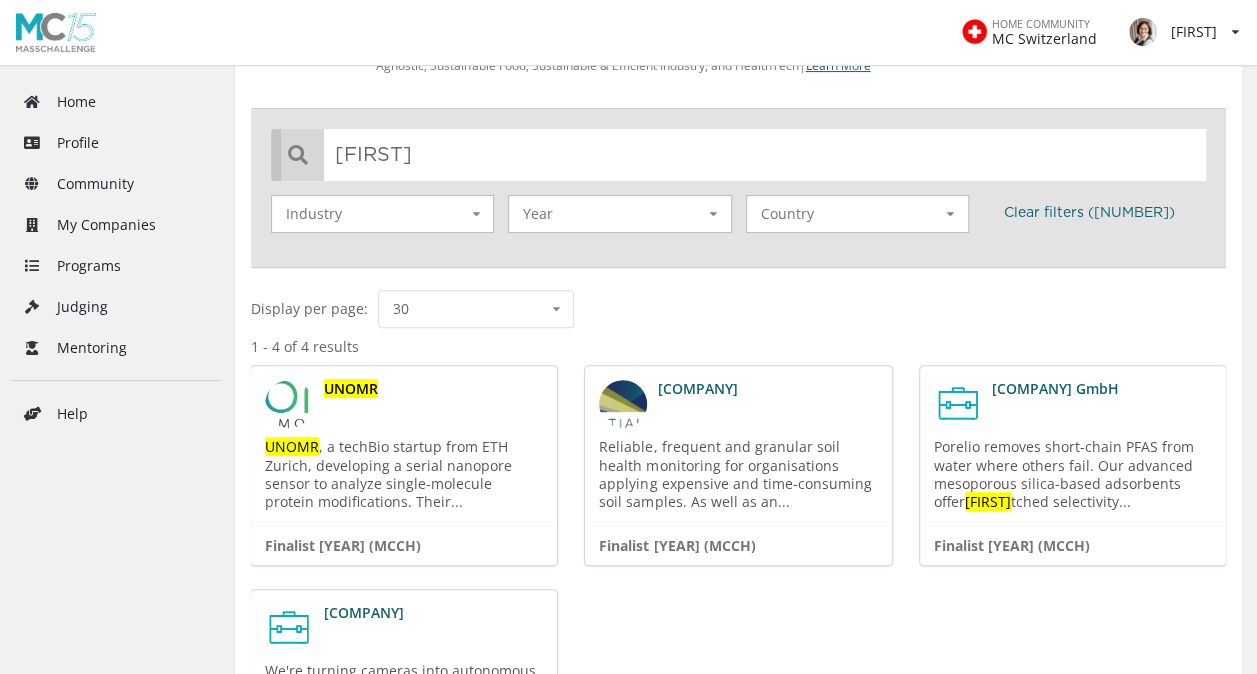 click on "UNOMR" at bounding box center (351, 388) 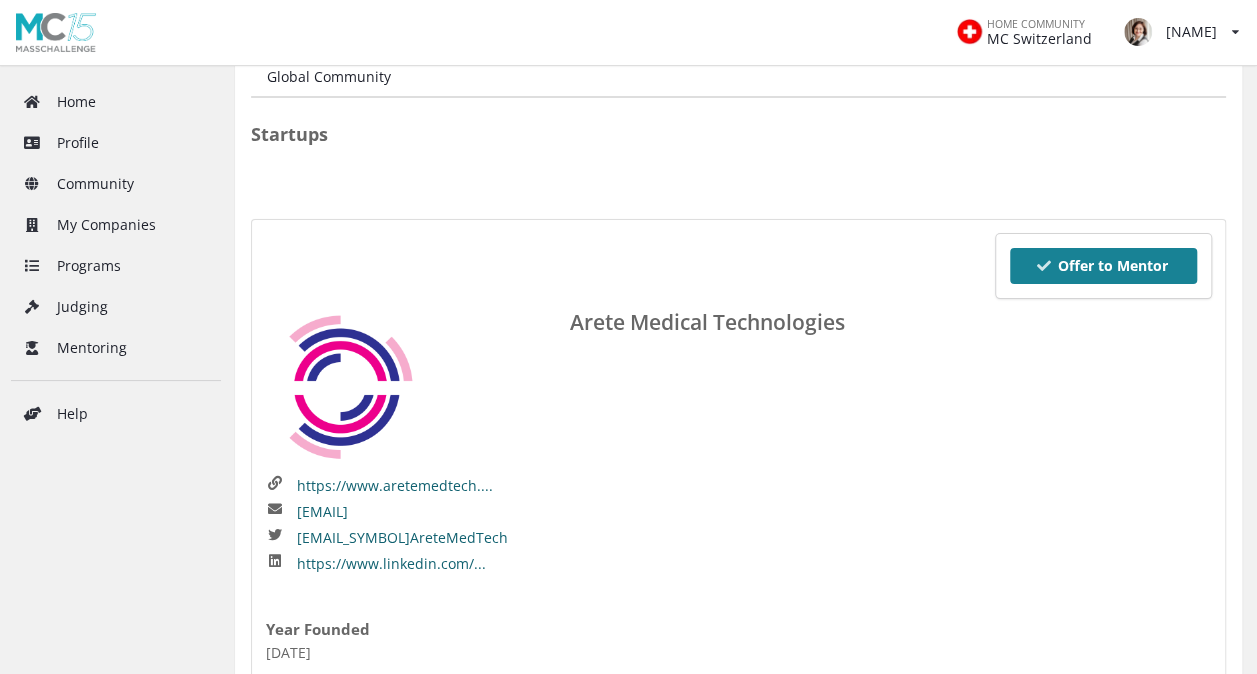 scroll, scrollTop: 38, scrollLeft: 0, axis: vertical 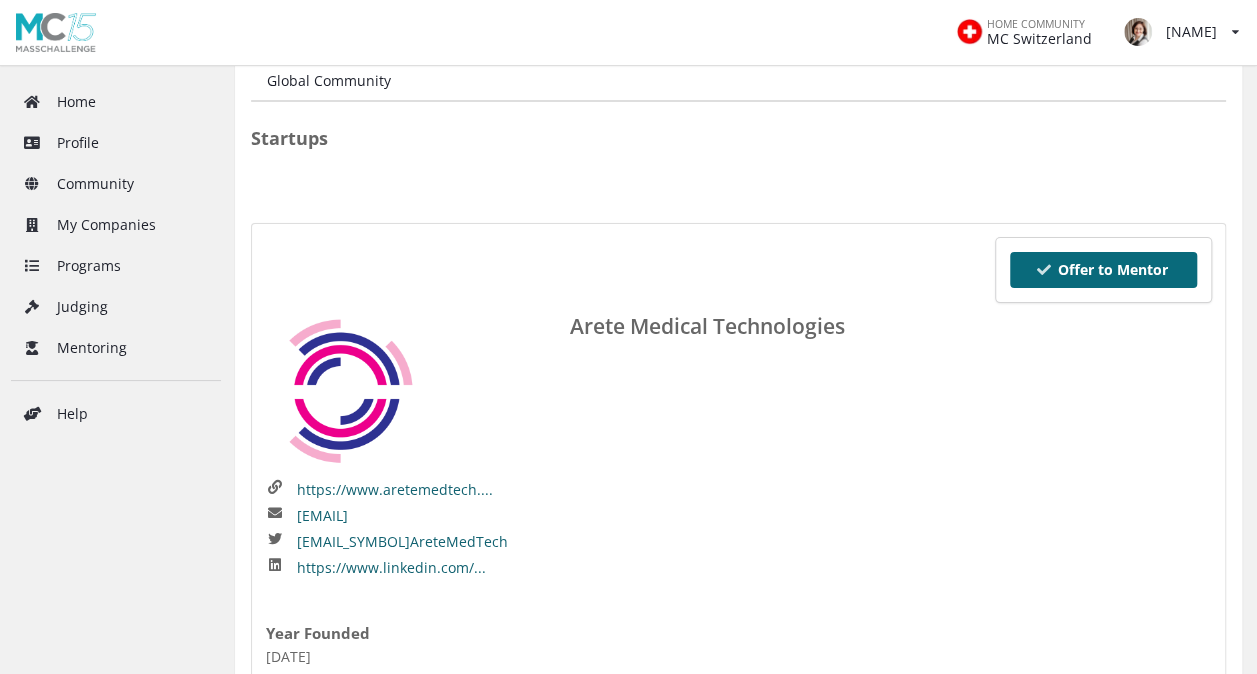 click on "Offer to Mentor" at bounding box center [1103, 270] 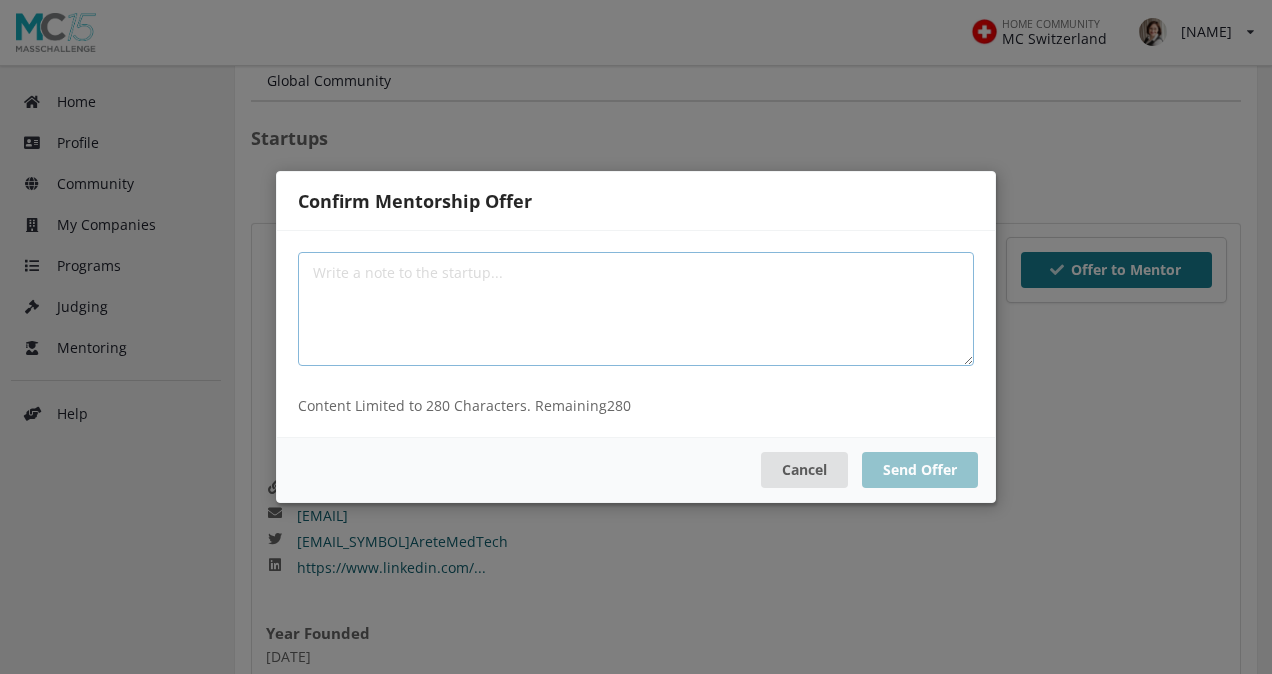 click at bounding box center [636, 309] 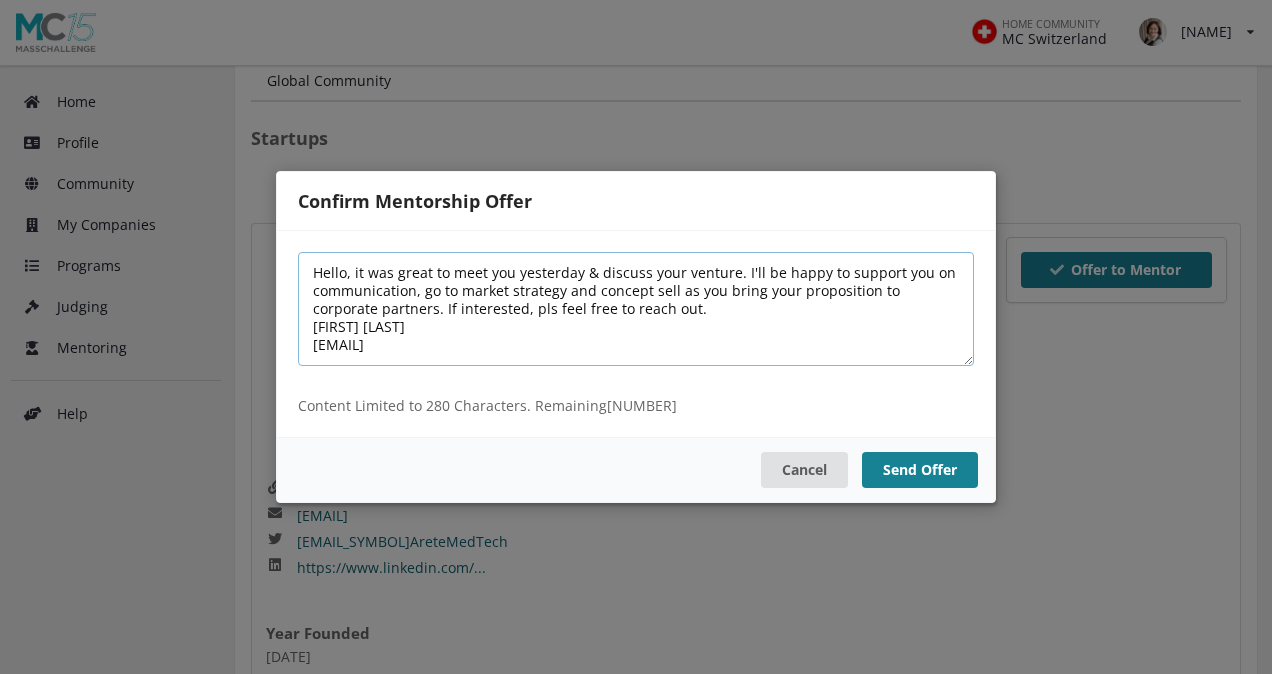 drag, startPoint x: 589, startPoint y: 274, endPoint x: 726, endPoint y: 272, distance: 137.0146 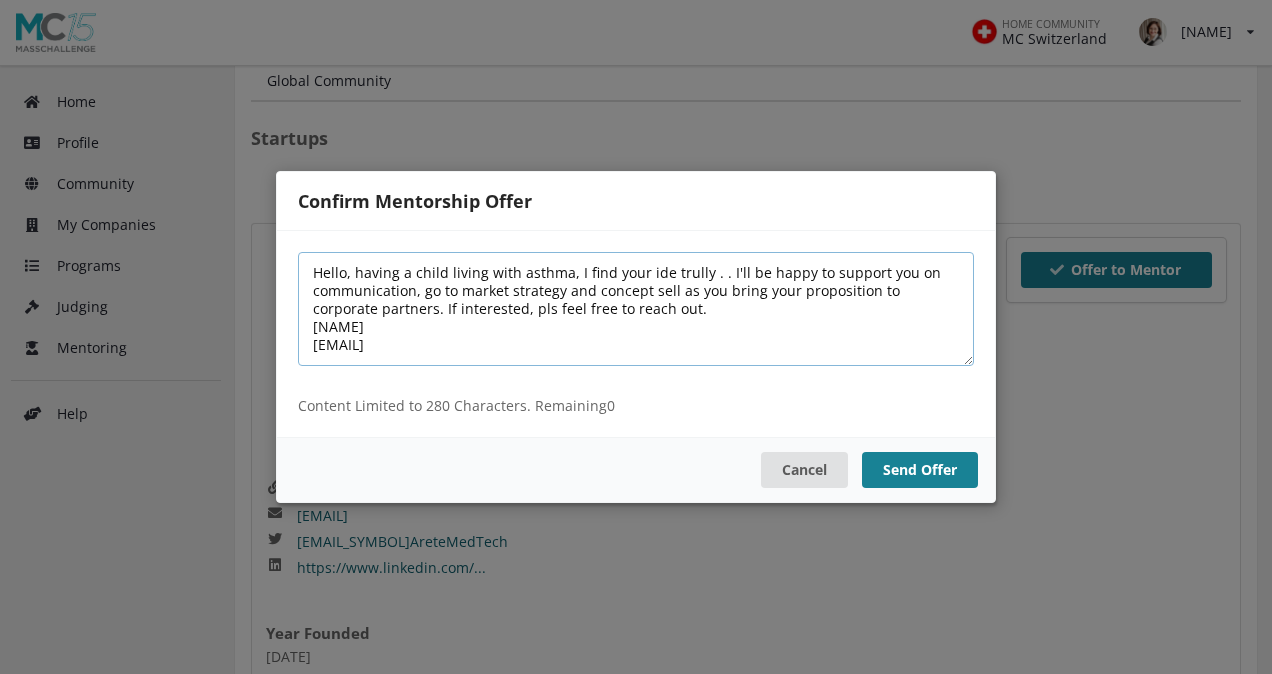 click on "Hello, having a child living with asthma, I find your ide trully . . I'll be happy to support you on communication, go to market strategy and concept sell as you bring your proposition to corporate partners. If interested, pls feel free to reach out.
[NAME]
[EMAIL]" at bounding box center (636, 309) 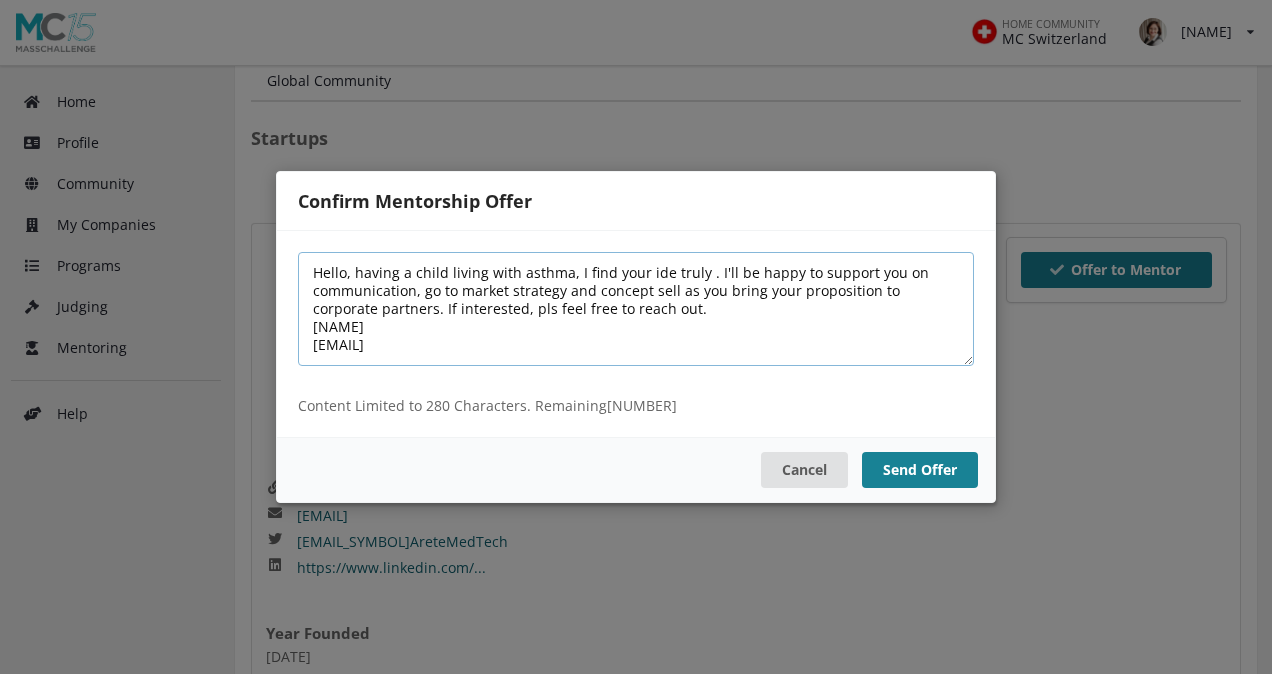 click on "Hello, having a child living with asthma, I find your ide truly . I'll be happy to support you on communication, go to market strategy and concept sell as you bring your proposition to corporate partners. If interested, pls feel free to reach out.
[NAME]
[EMAIL]" at bounding box center [636, 309] 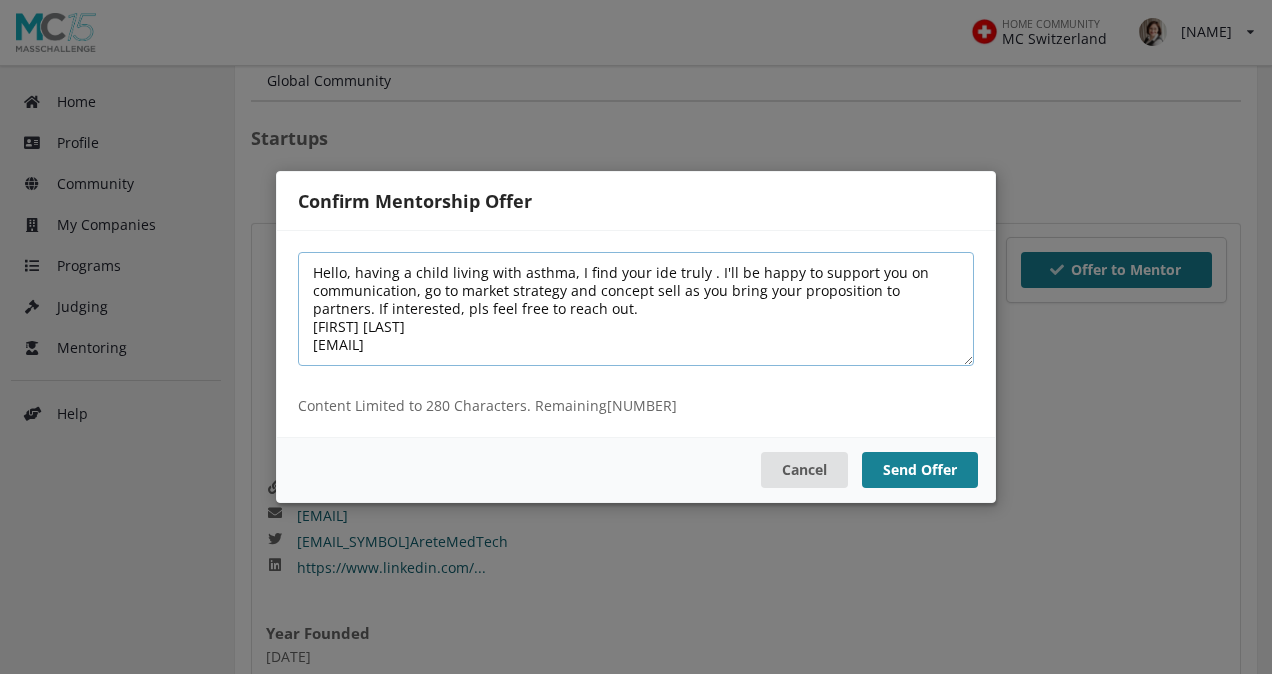 click on "Hello, having a child living with asthma, I find your ide truly . I'll be happy to support you on communication, go to market strategy and concept sell as you bring your proposition to partners. If interested, pls feel free to reach out.
[FIRST] [LAST]
[EMAIL]" at bounding box center [636, 309] 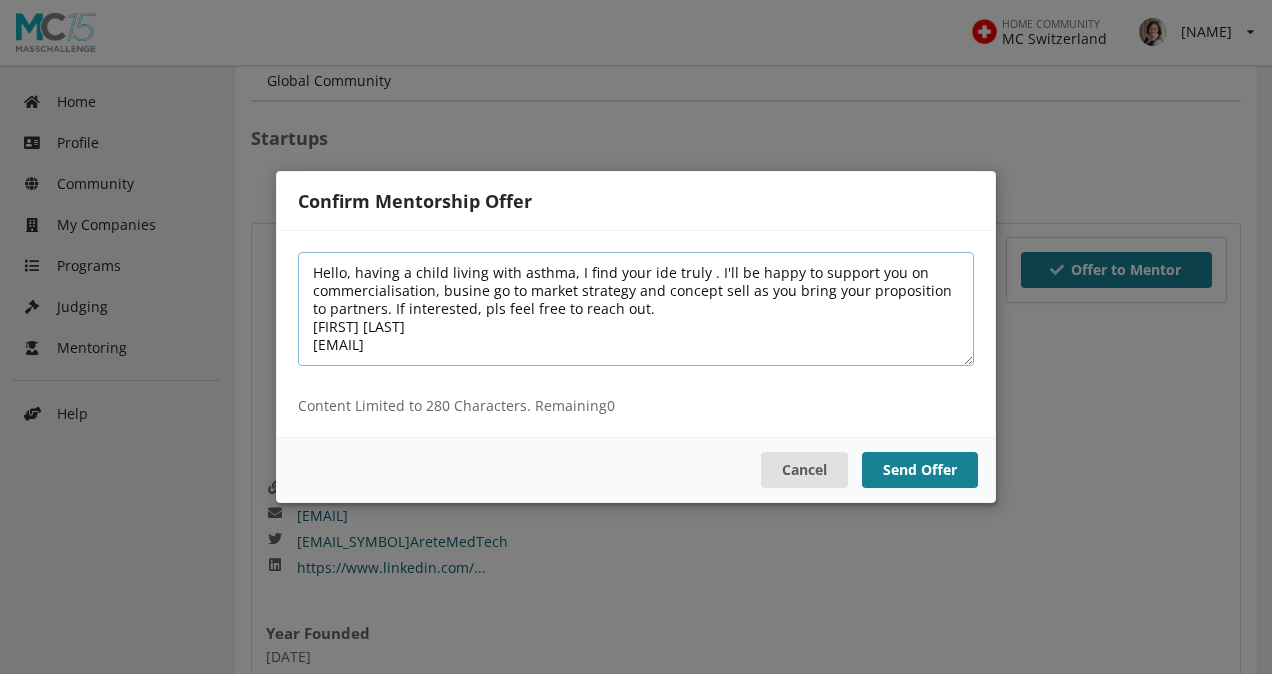 click on "Hello, having a child living with asthma, I find your ide truly . I'll be happy to support you on commercialisation, busine go to market strategy and concept sell as you bring your proposition to partners. If interested, pls feel free to reach out.
[FIRST] [LAST]
[EMAIL]" at bounding box center [636, 309] 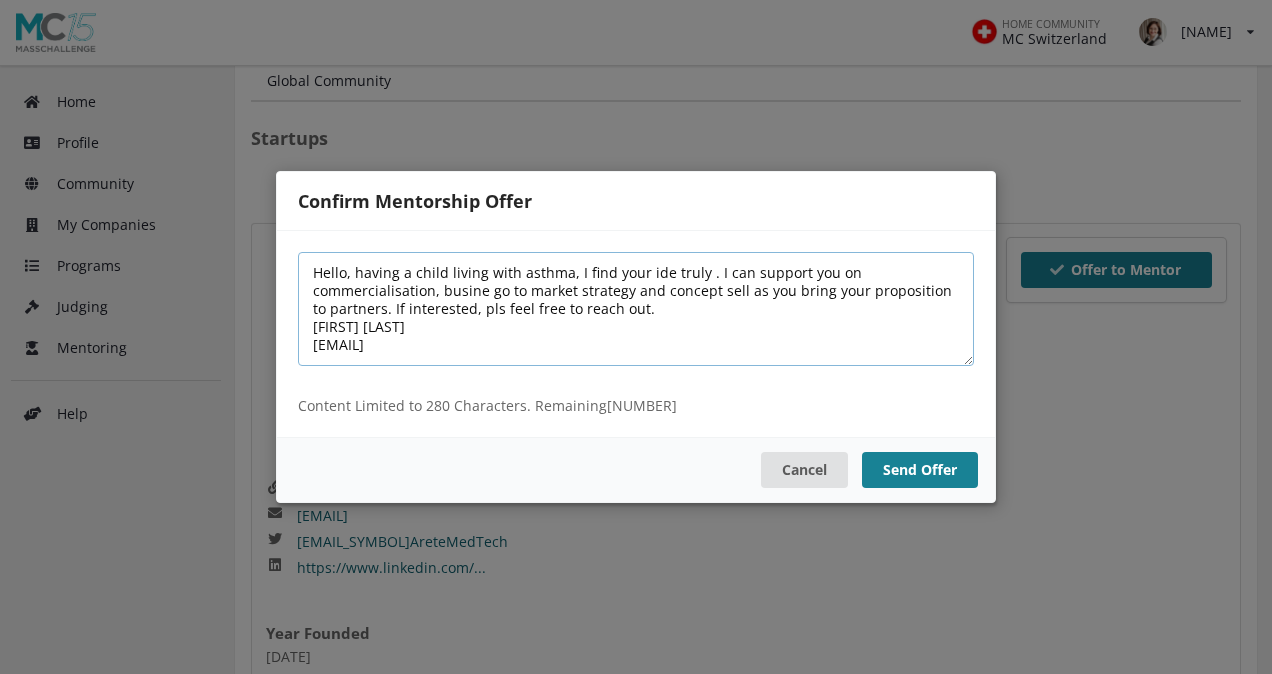 click on "Hello, having a child living with asthma, I find your ide truly . I can support you on commercialisation, busine go to market strategy and concept sell as you bring your proposition to partners. If interested, pls feel free to reach out.
[FIRST] [LAST]
[EMAIL]" at bounding box center (636, 309) 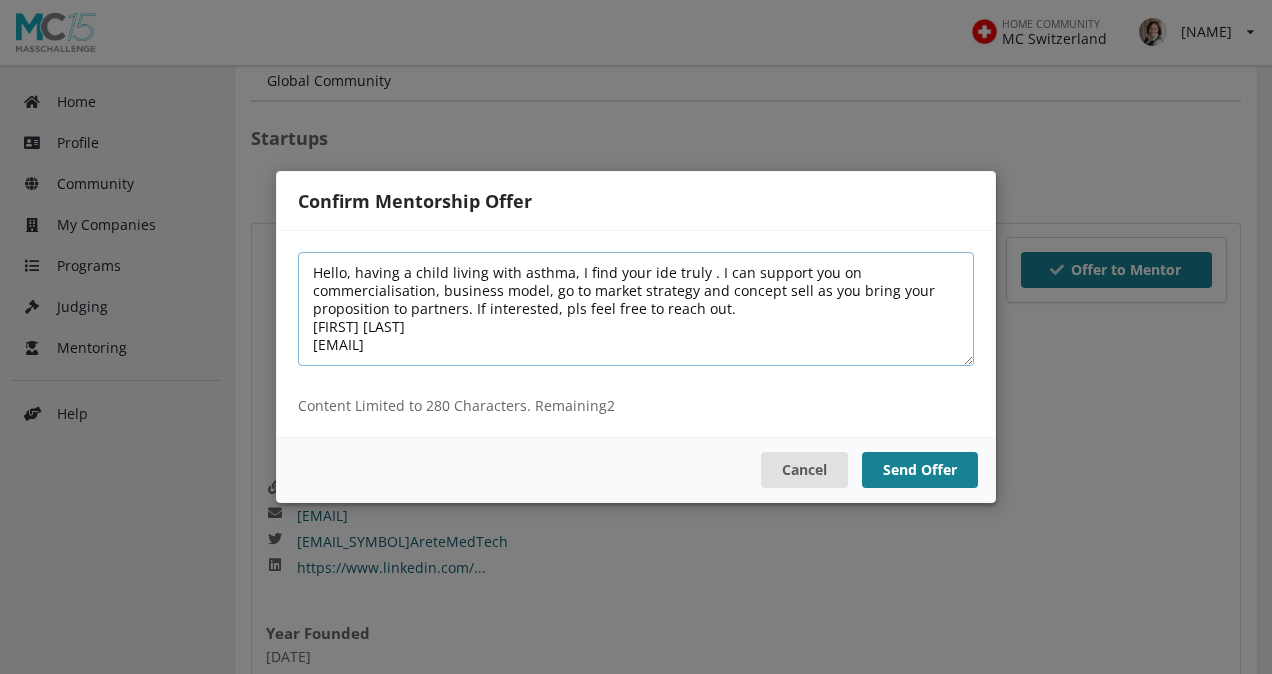 click on "Hello, having a child living with asthma, I find your ide truly . I can support you on commercialisation, business model, go to market strategy and concept sell as you bring your proposition to partners. If interested, pls feel free to reach out.
[FIRST] [LAST]
[EMAIL]" at bounding box center (636, 309) 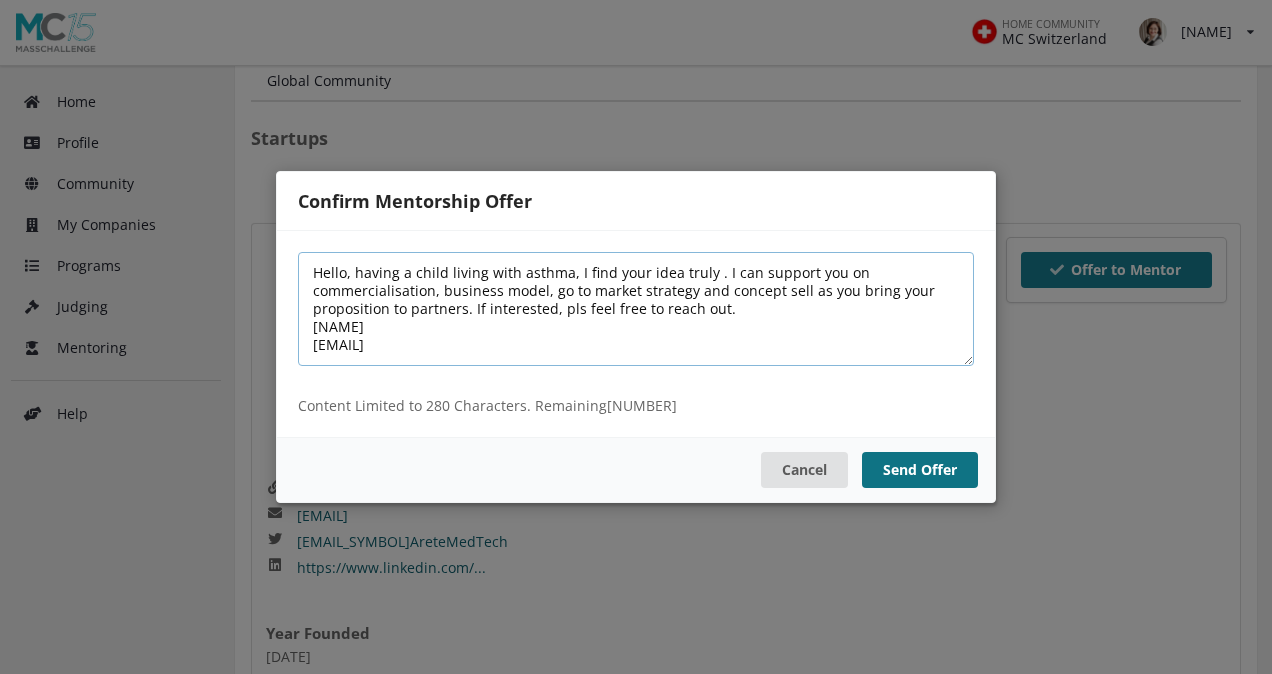 type on "Hello, having a child living with asthma, I find your idea truly . I can support you on commercialisation, business model, go to market strategy and concept sell as you bring your proposition to partners. If interested, pls feel free to reach out.
[NAME]
[EMAIL]" 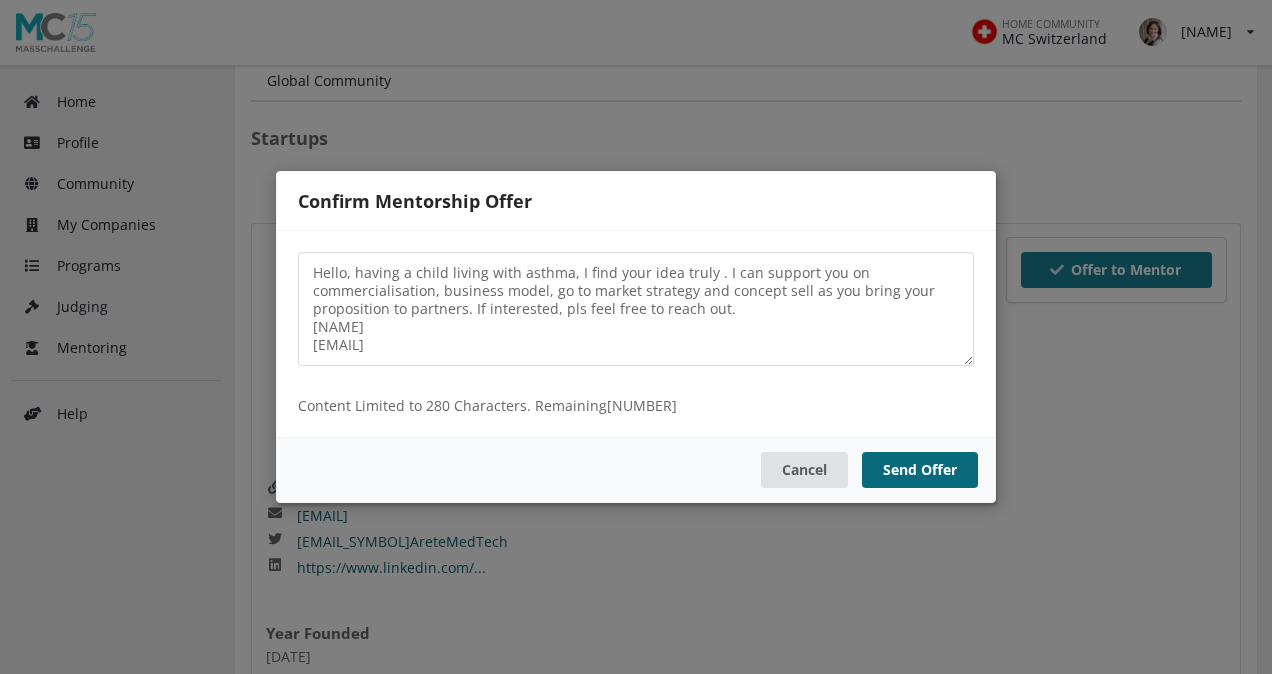 click on "Send Offer" at bounding box center [920, 470] 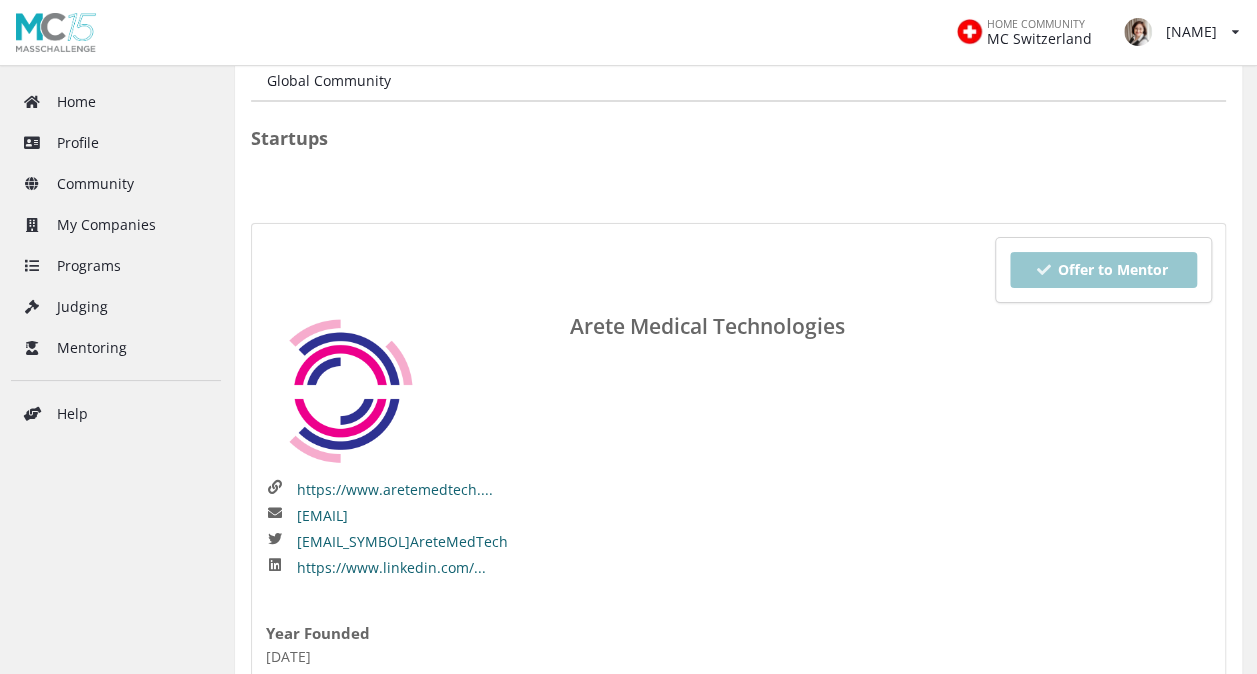scroll, scrollTop: 0, scrollLeft: 0, axis: both 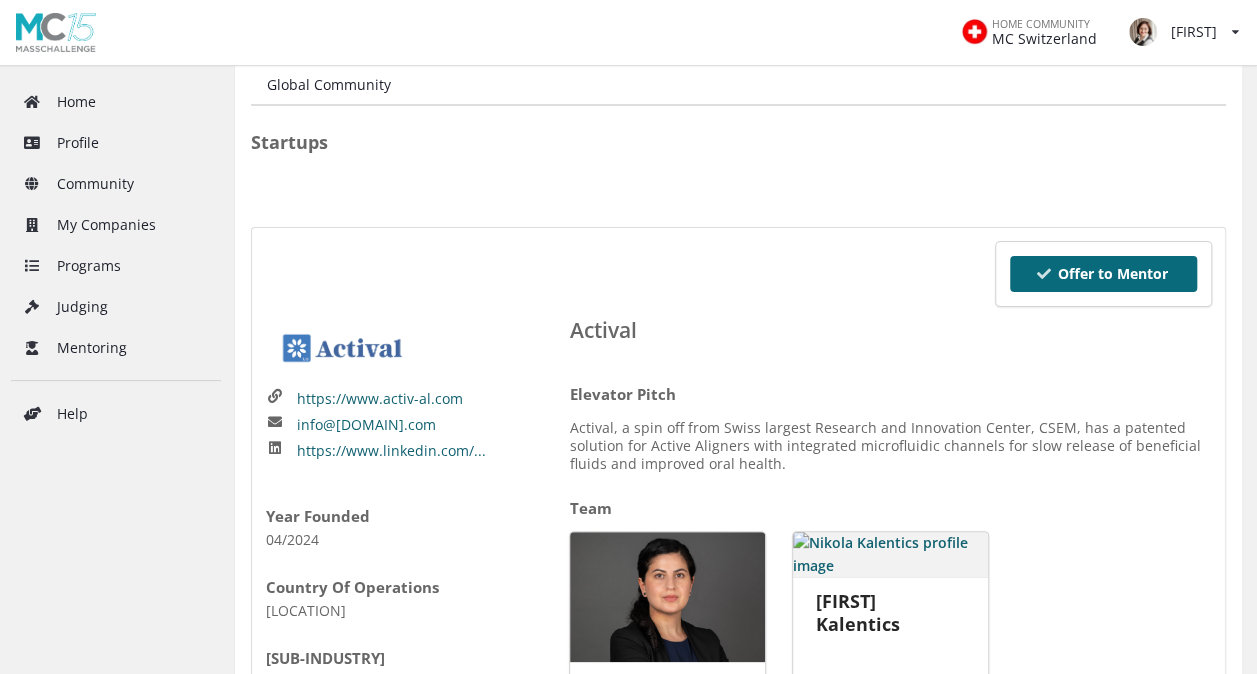 click on "Offer to Mentor" at bounding box center [1103, 274] 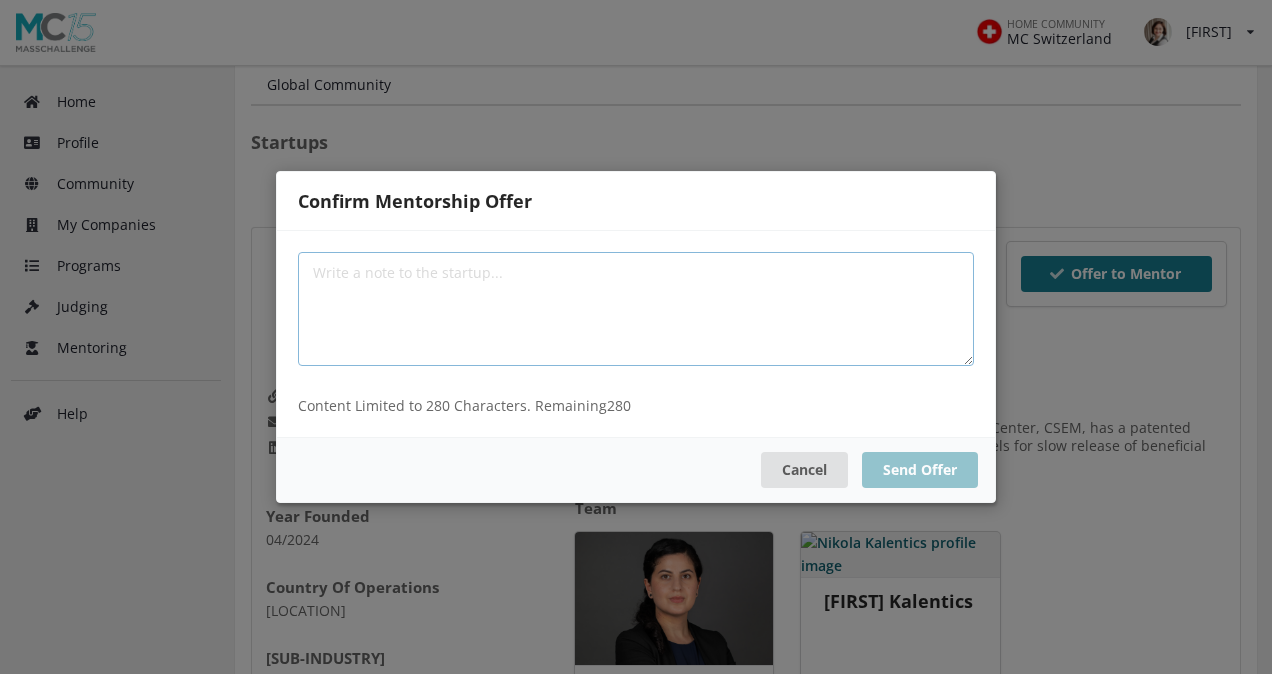 click at bounding box center (636, 309) 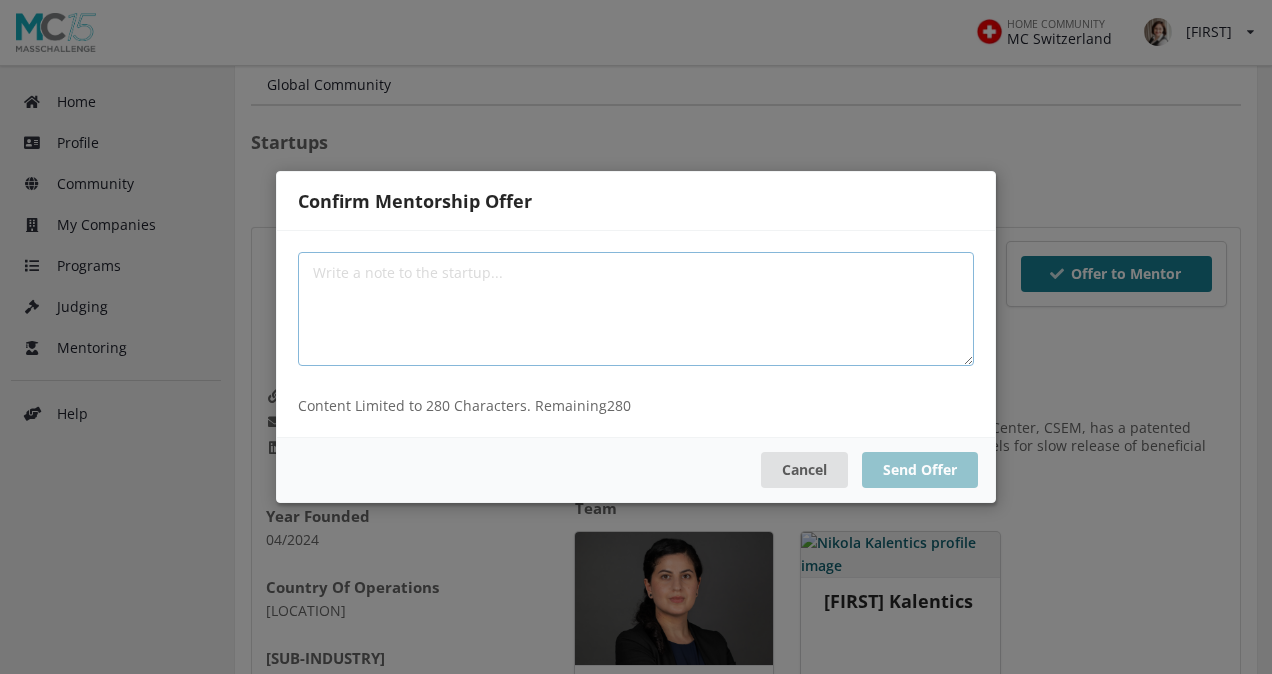 paste on "Hello, it was great to meet you yesterday & discuss your venture. I'll be happy to support you on communication, go to market strategy and concept sell as you bring your proposition to corporate partners. If interested, pls feel free to reach out.
[FIRST]@[DOMAIN].com" 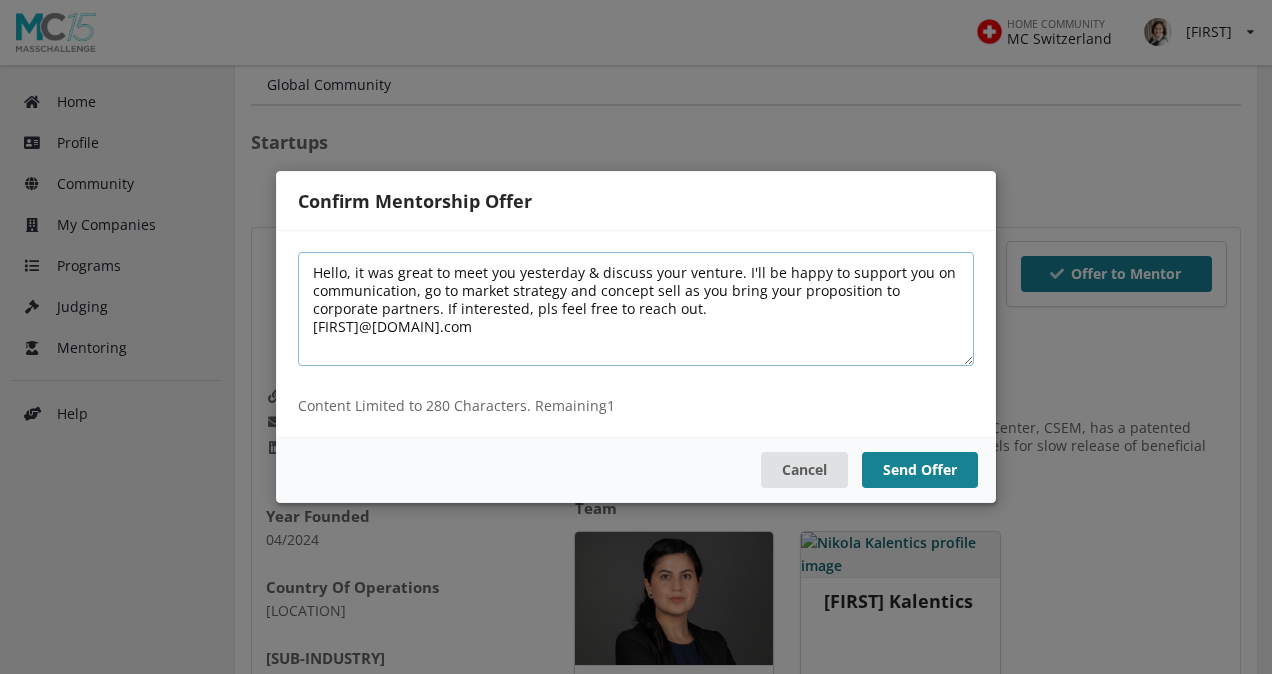 click on "Hello, it was great to meet you yesterday & discuss your venture. I'll be happy to support you on communication, go to market strategy and concept sell as you bring your proposition to corporate partners. If interested, pls feel free to reach out.
[FIRST]@[DOMAIN].com" at bounding box center (636, 309) 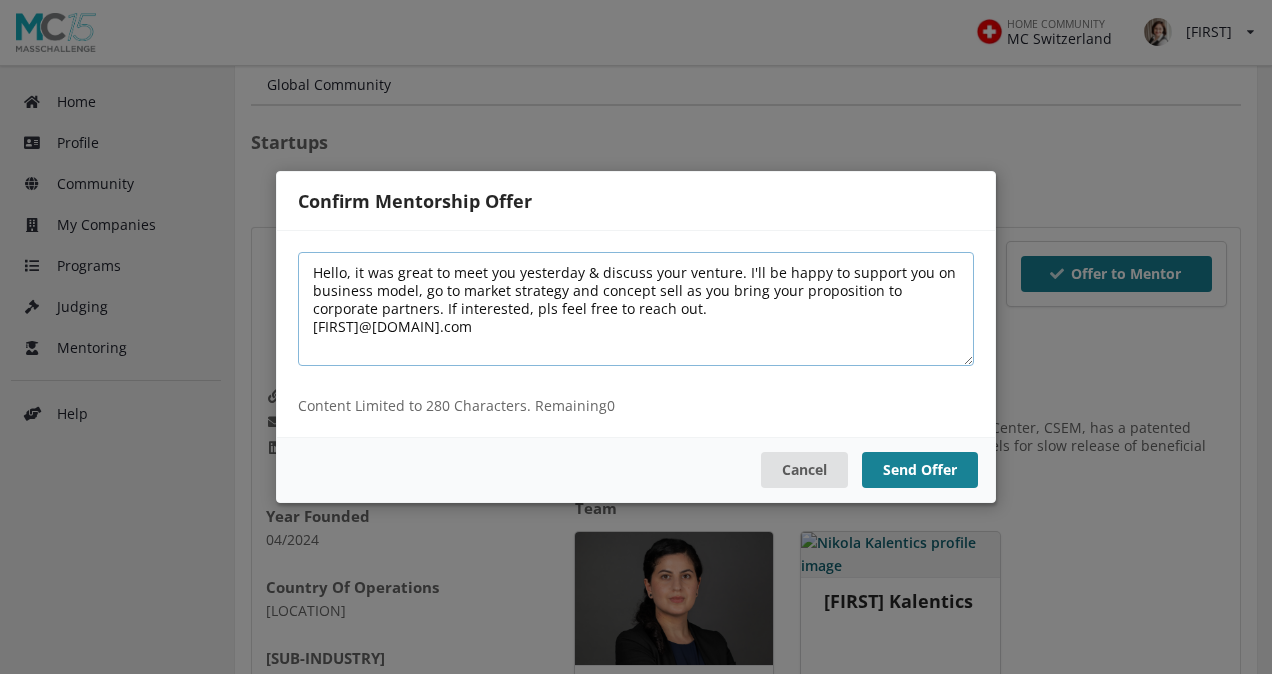 click on "Hello, it was great to meet you yesterday & discuss your venture. I'll be happy to support you on business model, go to market strategy and concept sell as you bring your proposition to corporate partners. If interested, pls feel free to reach out.
Renata
aleksandrowicz.r@me.com" at bounding box center [636, 309] 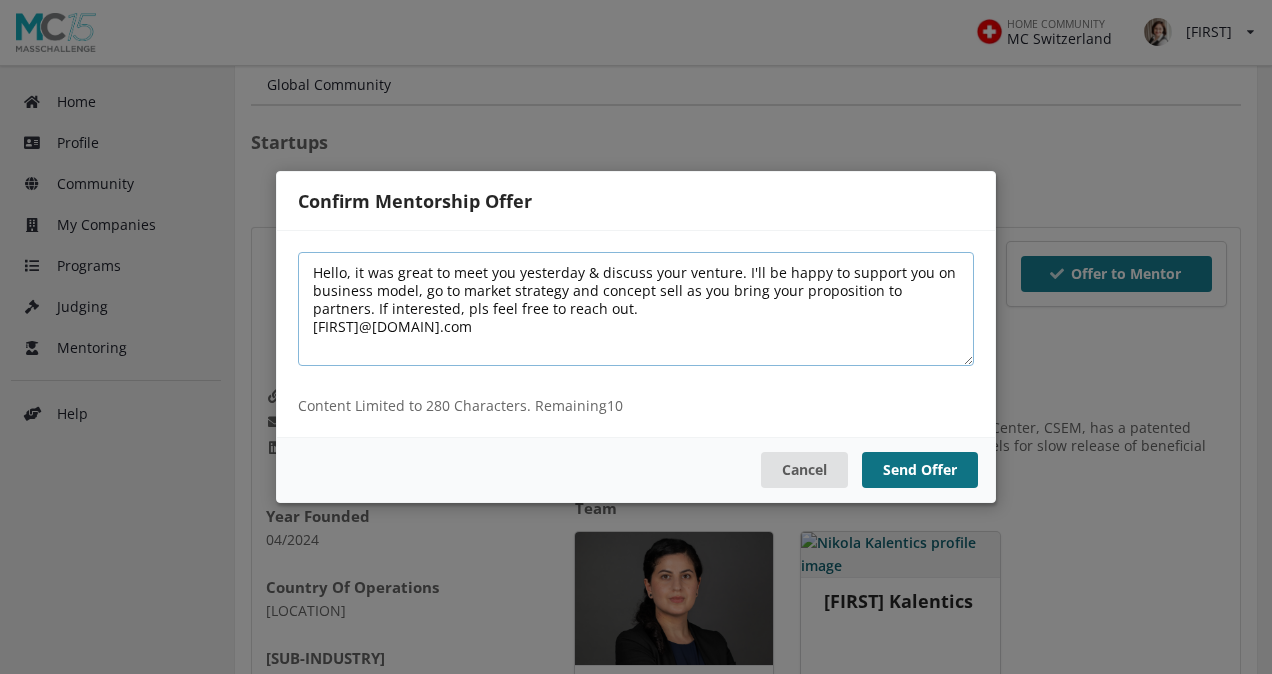 type on "Hello, it was great to meet you yesterday & discuss your venture. I'll be happy to support you on business model, go to market strategy and concept sell as you bring your proposition to partners. If interested, pls feel free to reach out.
Renata
aleksandrowicz.r@me.com" 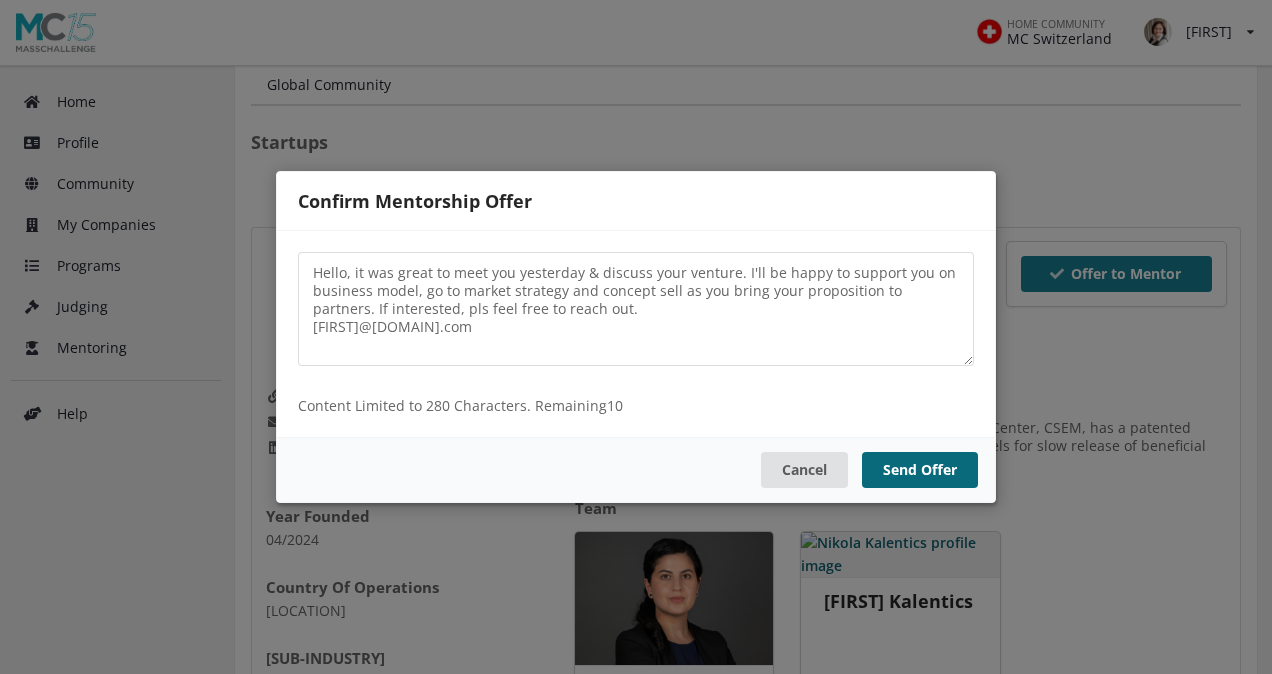 click on "Send Offer" at bounding box center [920, 470] 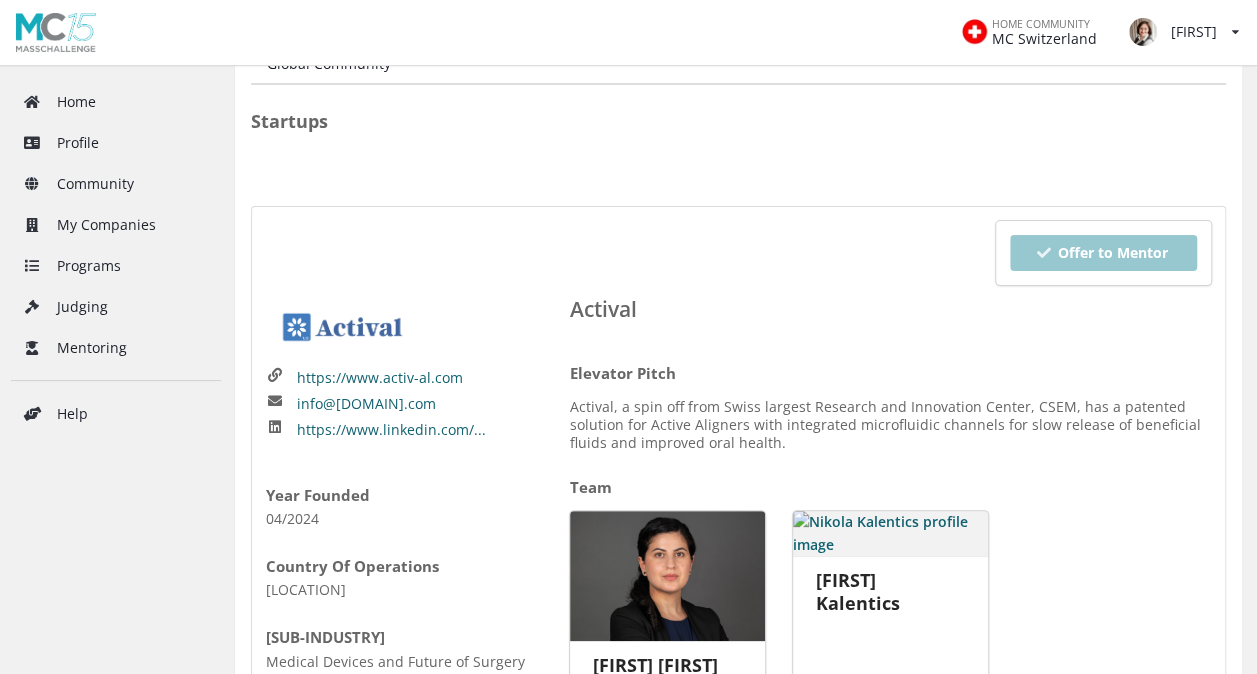 scroll, scrollTop: 0, scrollLeft: 0, axis: both 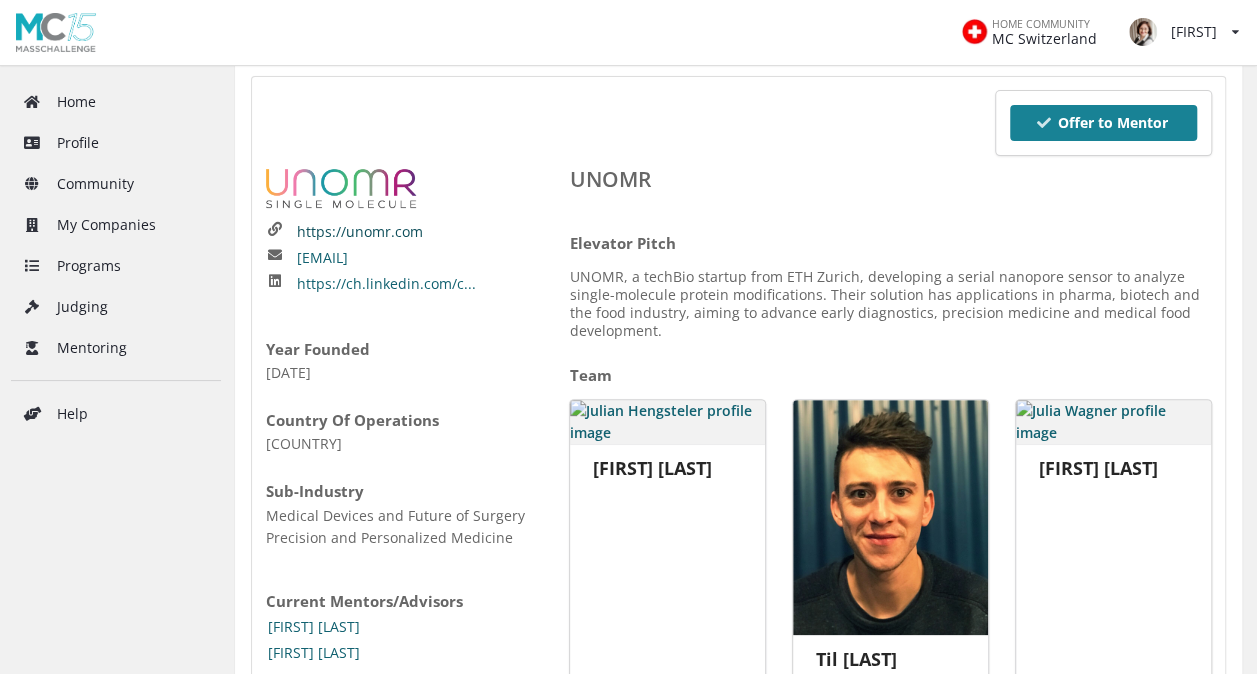 click on "https://unomr.com" at bounding box center (360, 232) 